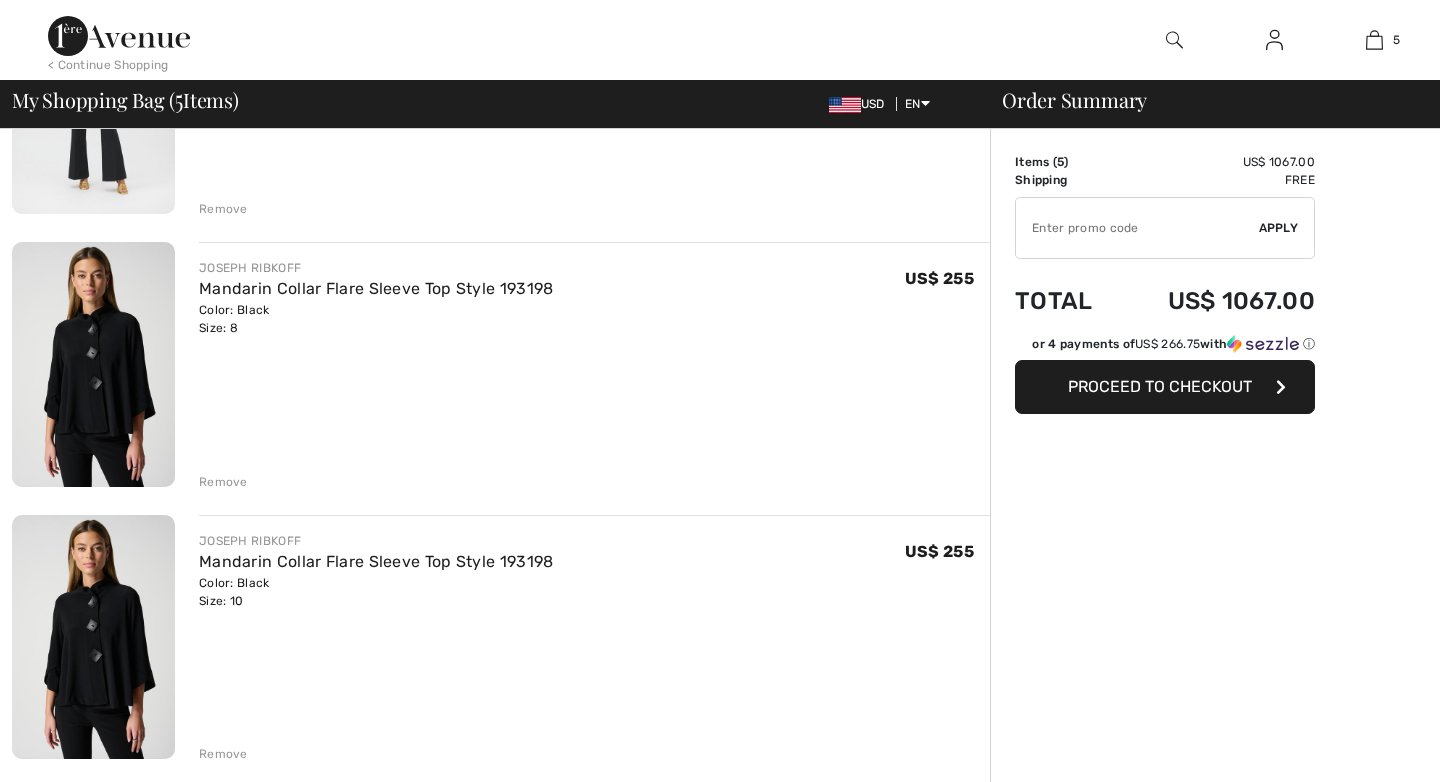 scroll, scrollTop: 0, scrollLeft: 0, axis: both 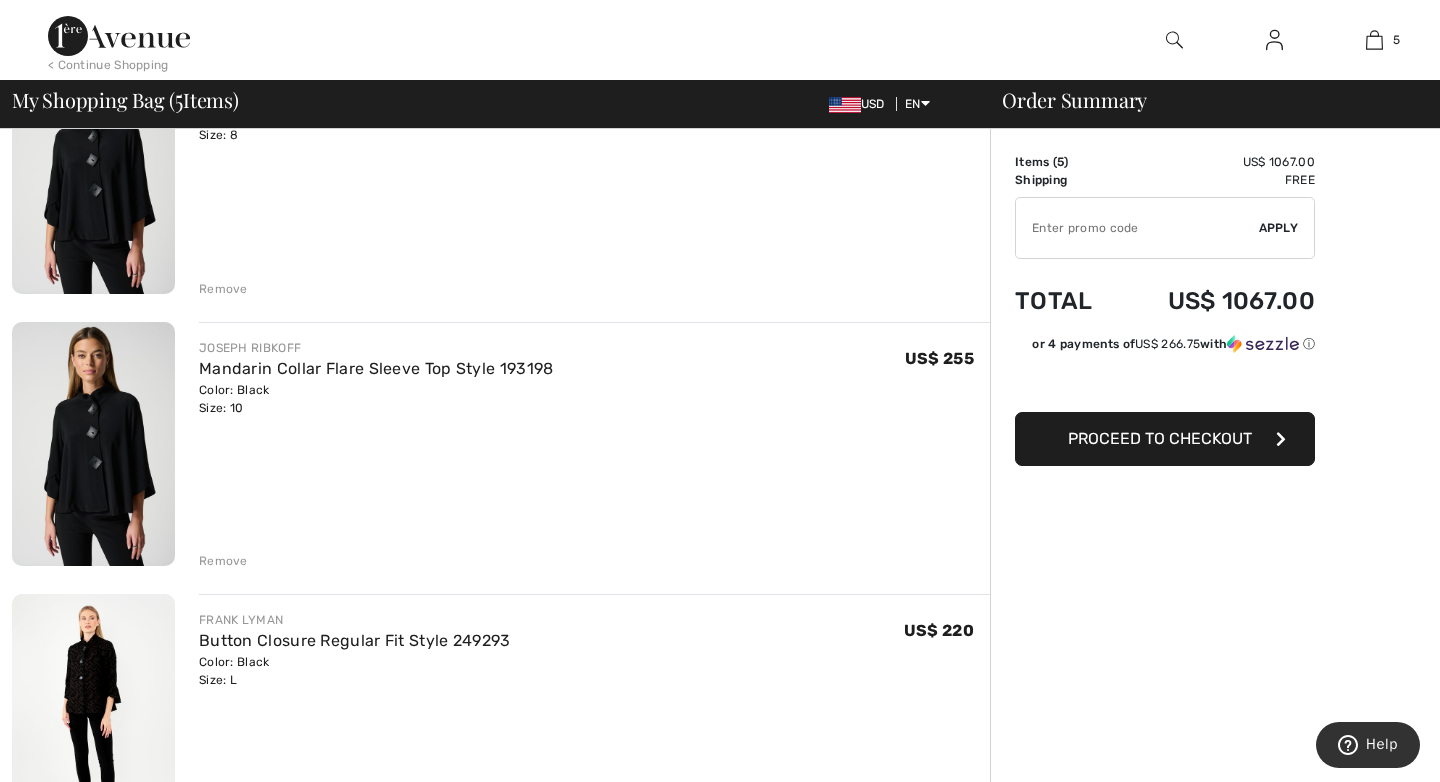 click on "Remove" at bounding box center (223, 561) 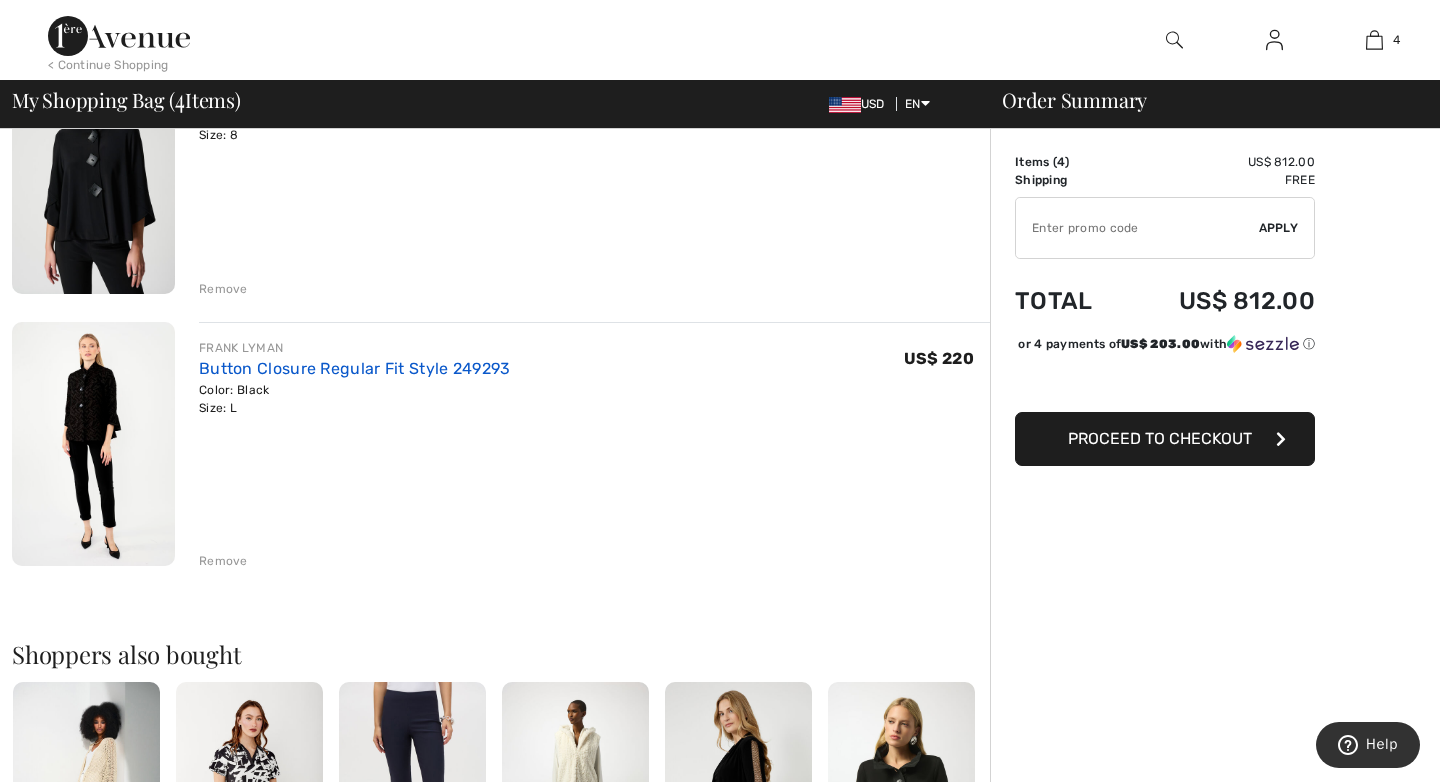 click on "Button Closure Regular Fit Style 249293" at bounding box center [355, 368] 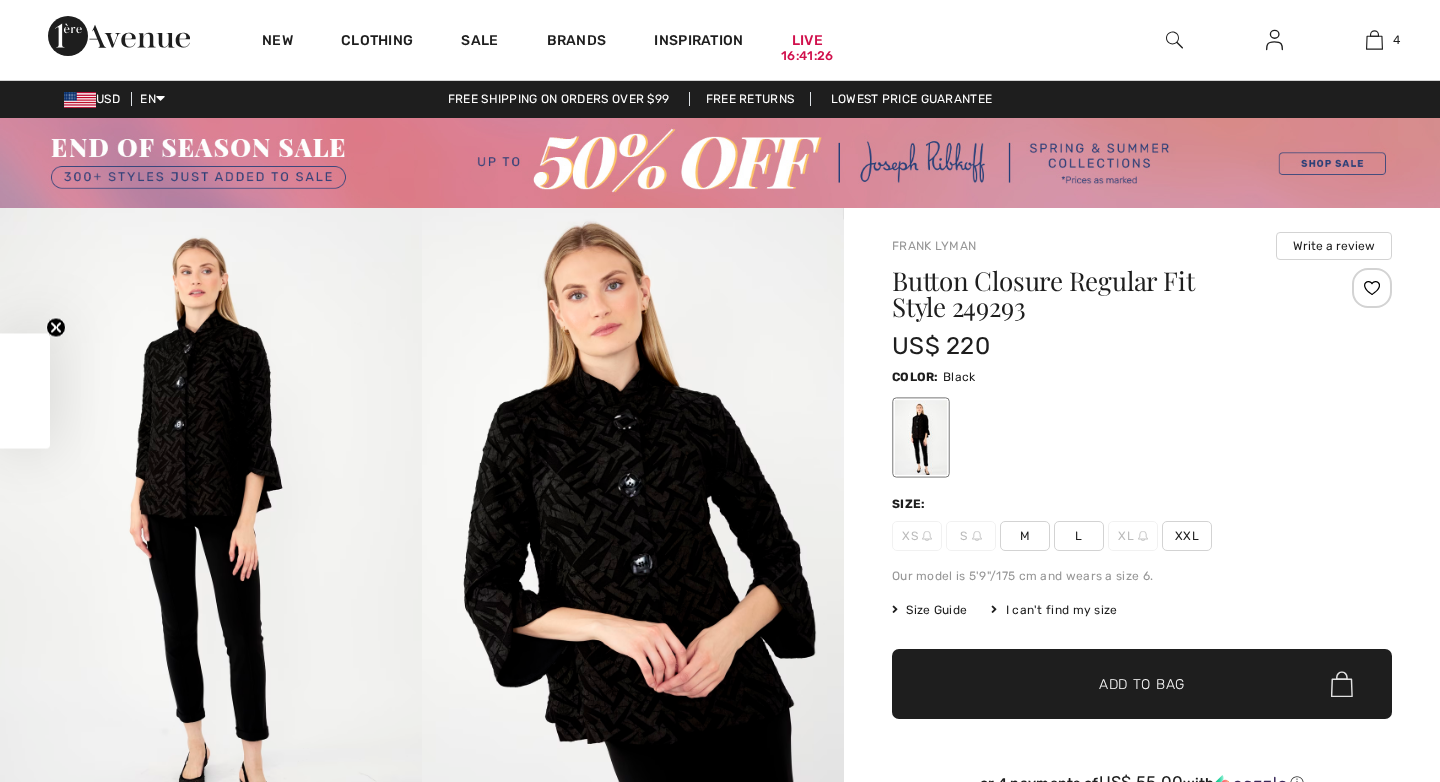 scroll, scrollTop: 0, scrollLeft: 0, axis: both 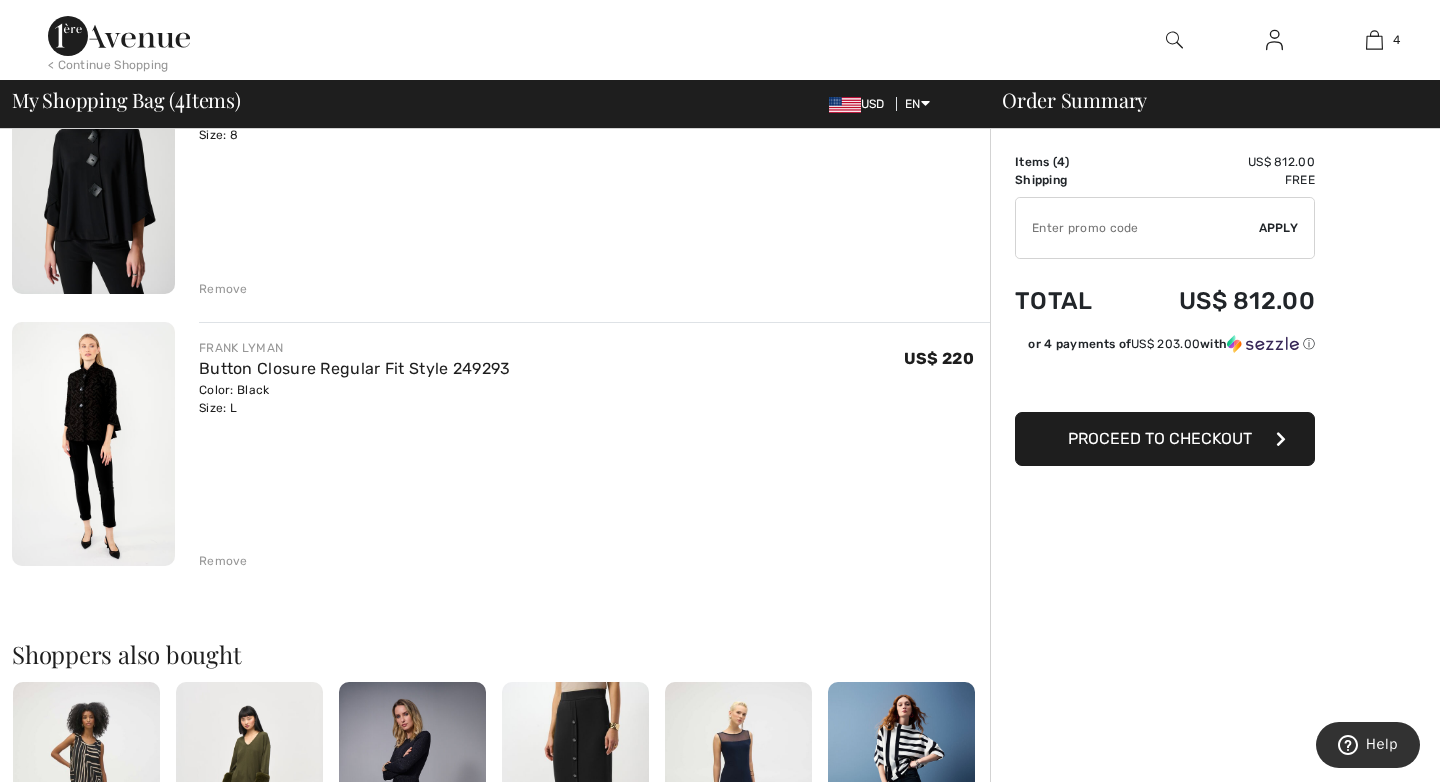 click on "Remove" at bounding box center [223, 561] 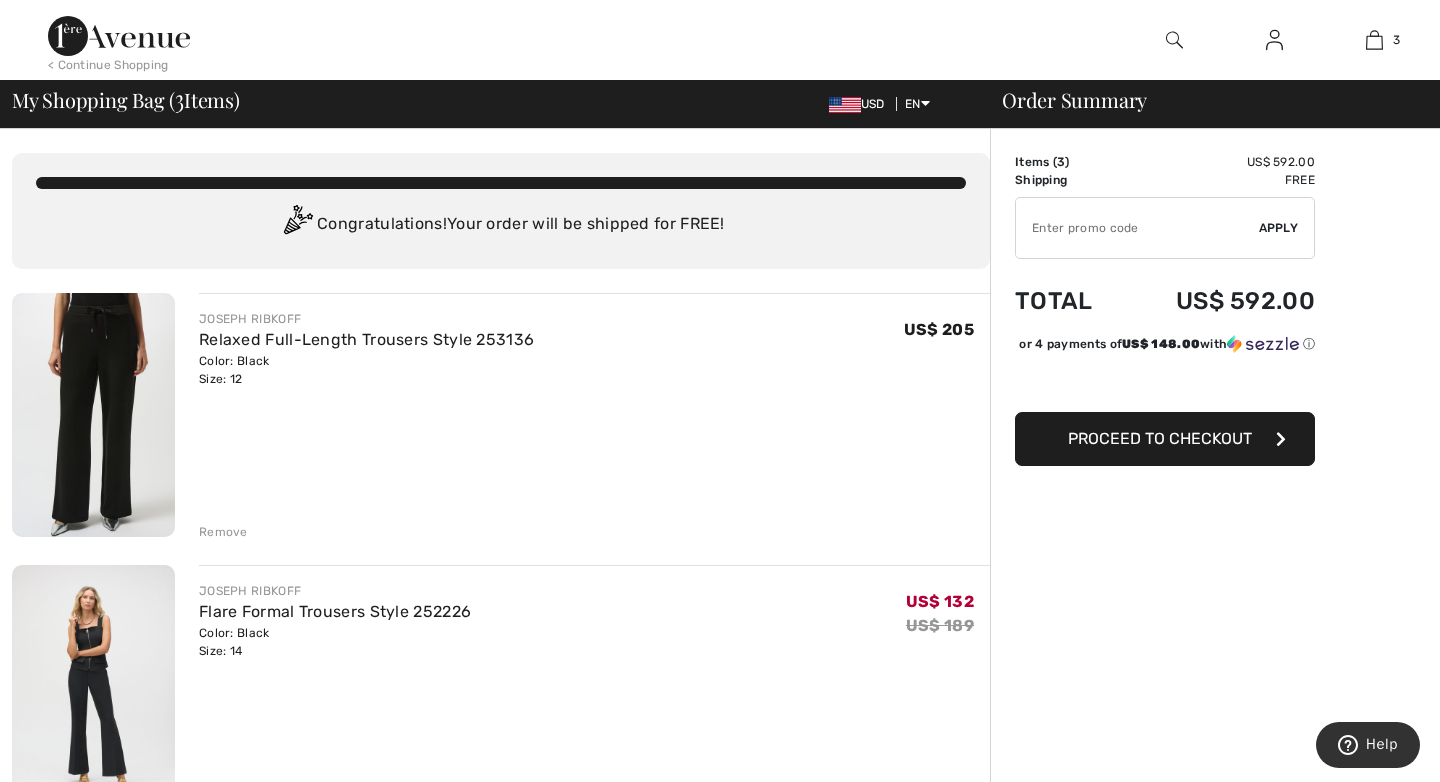 scroll, scrollTop: 0, scrollLeft: 0, axis: both 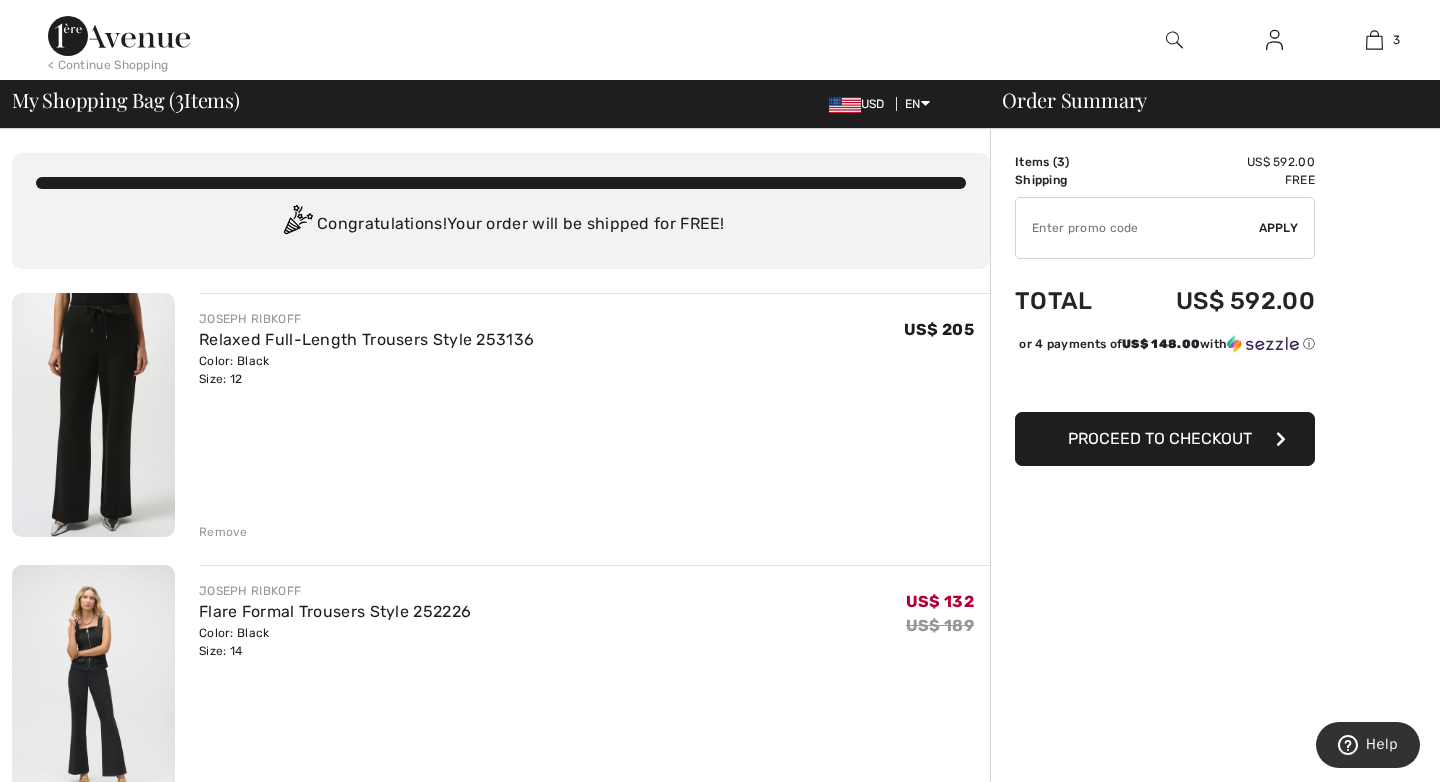 click at bounding box center [1174, 40] 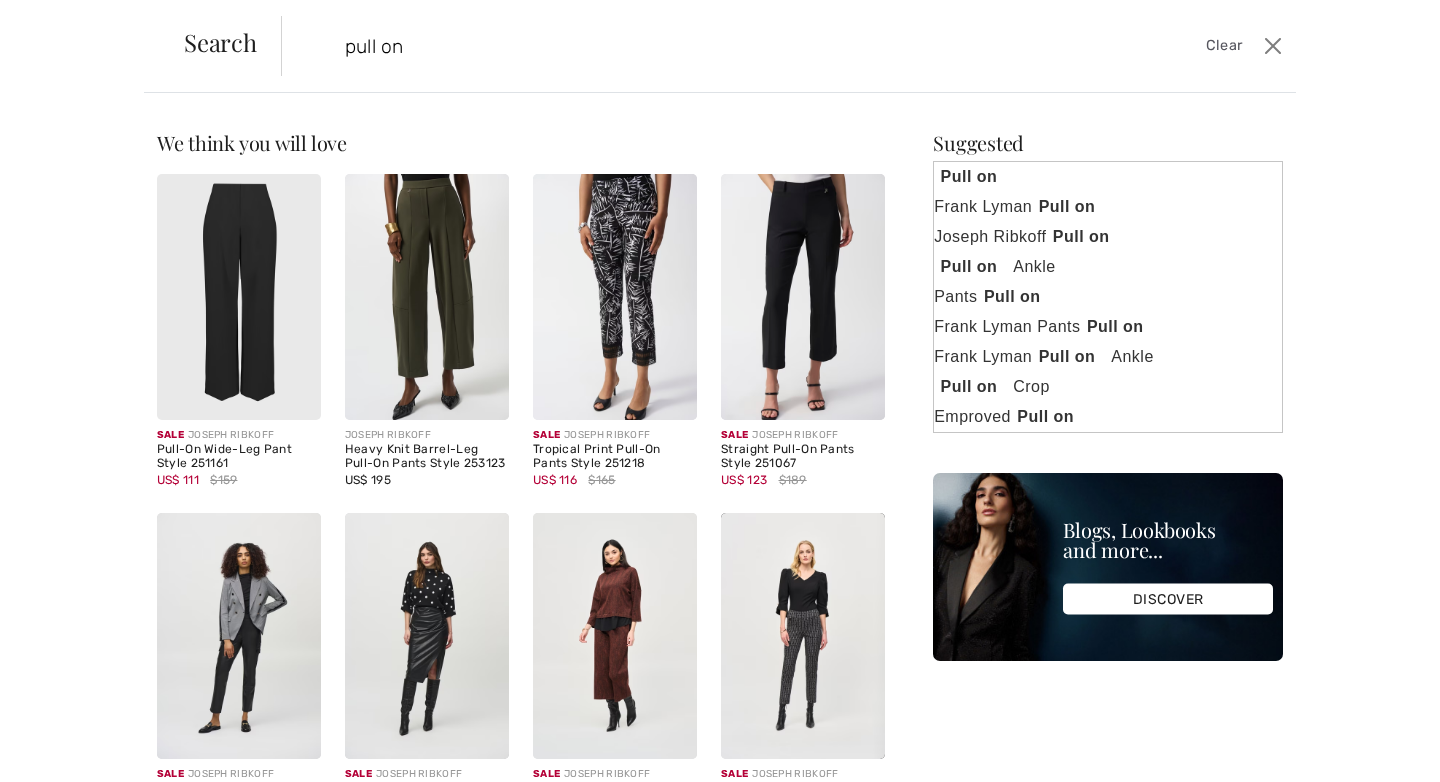type on "pull on" 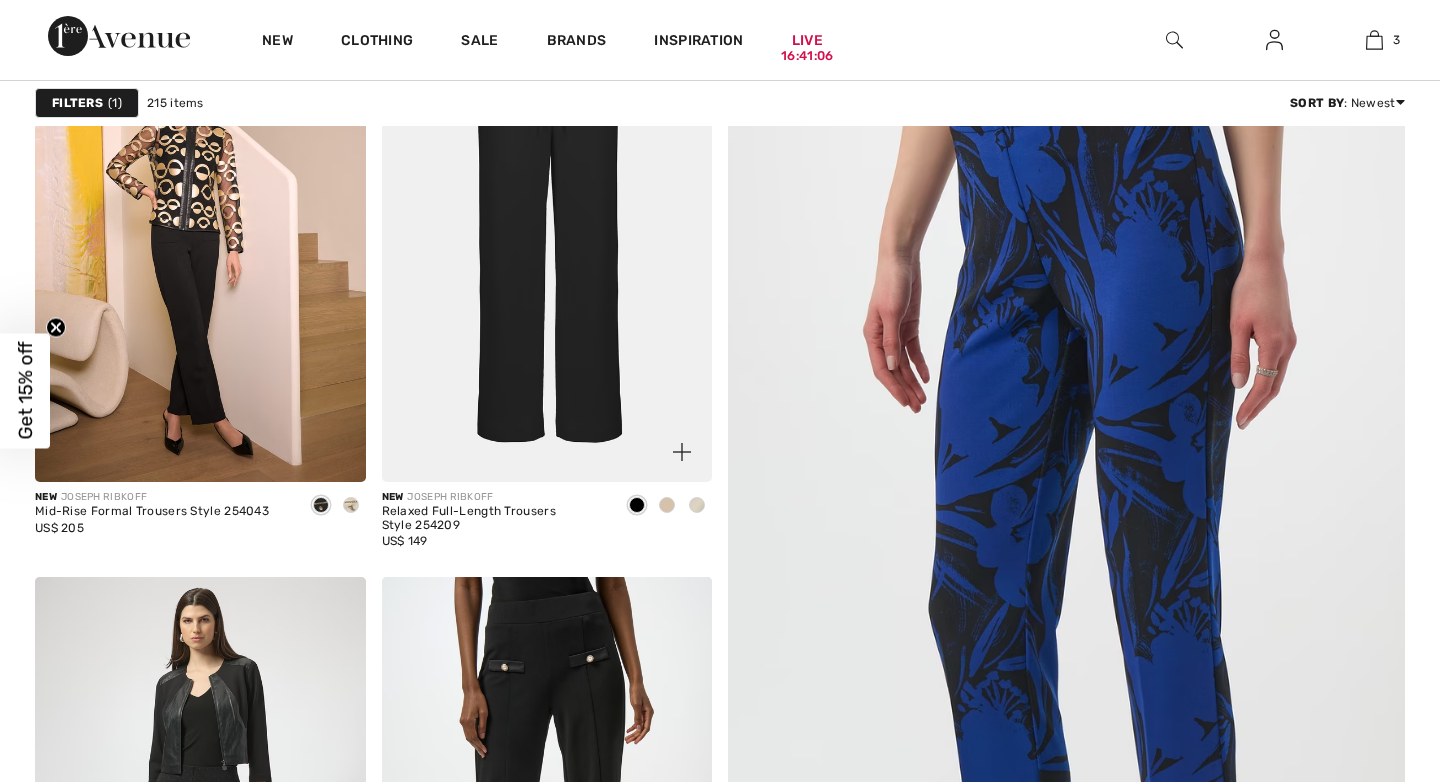 scroll, scrollTop: 0, scrollLeft: 0, axis: both 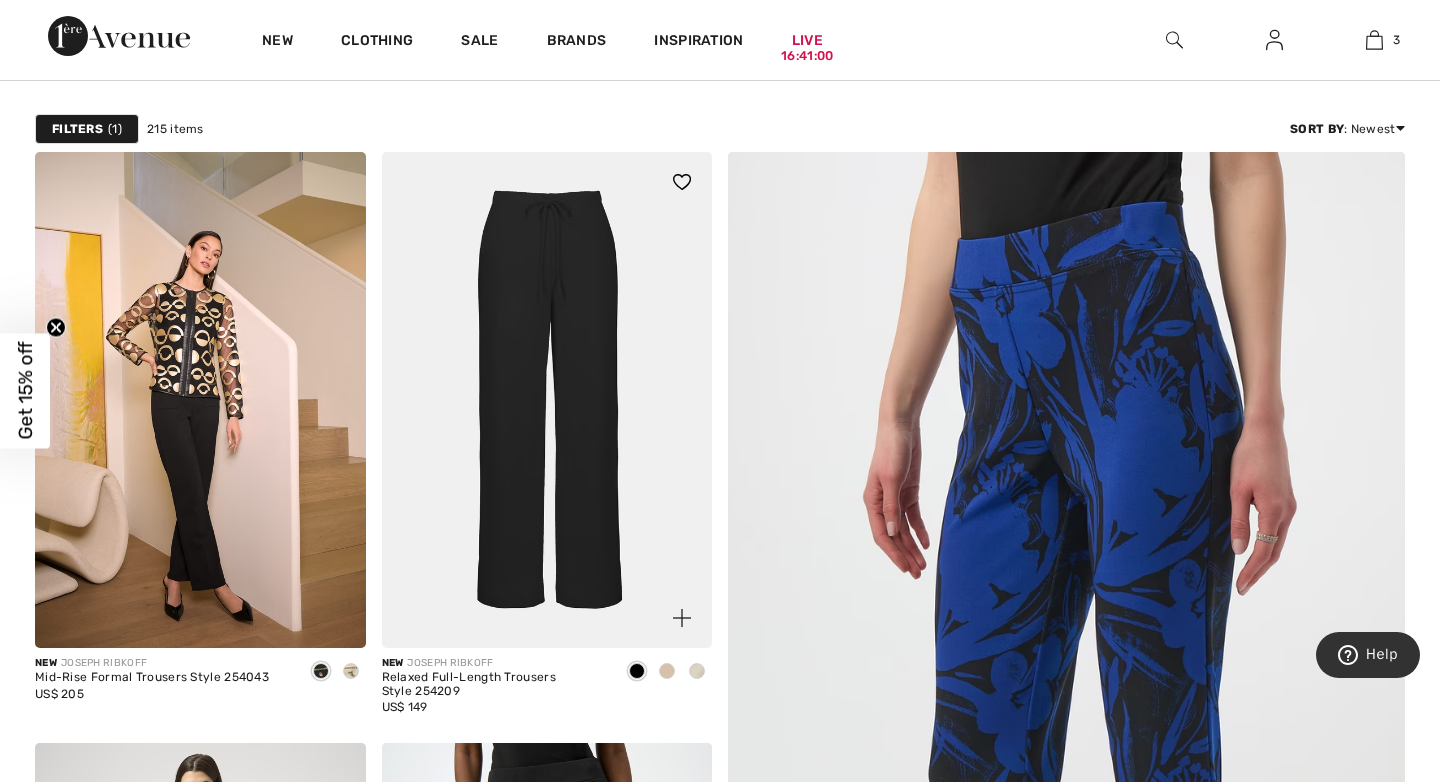click at bounding box center (667, 671) 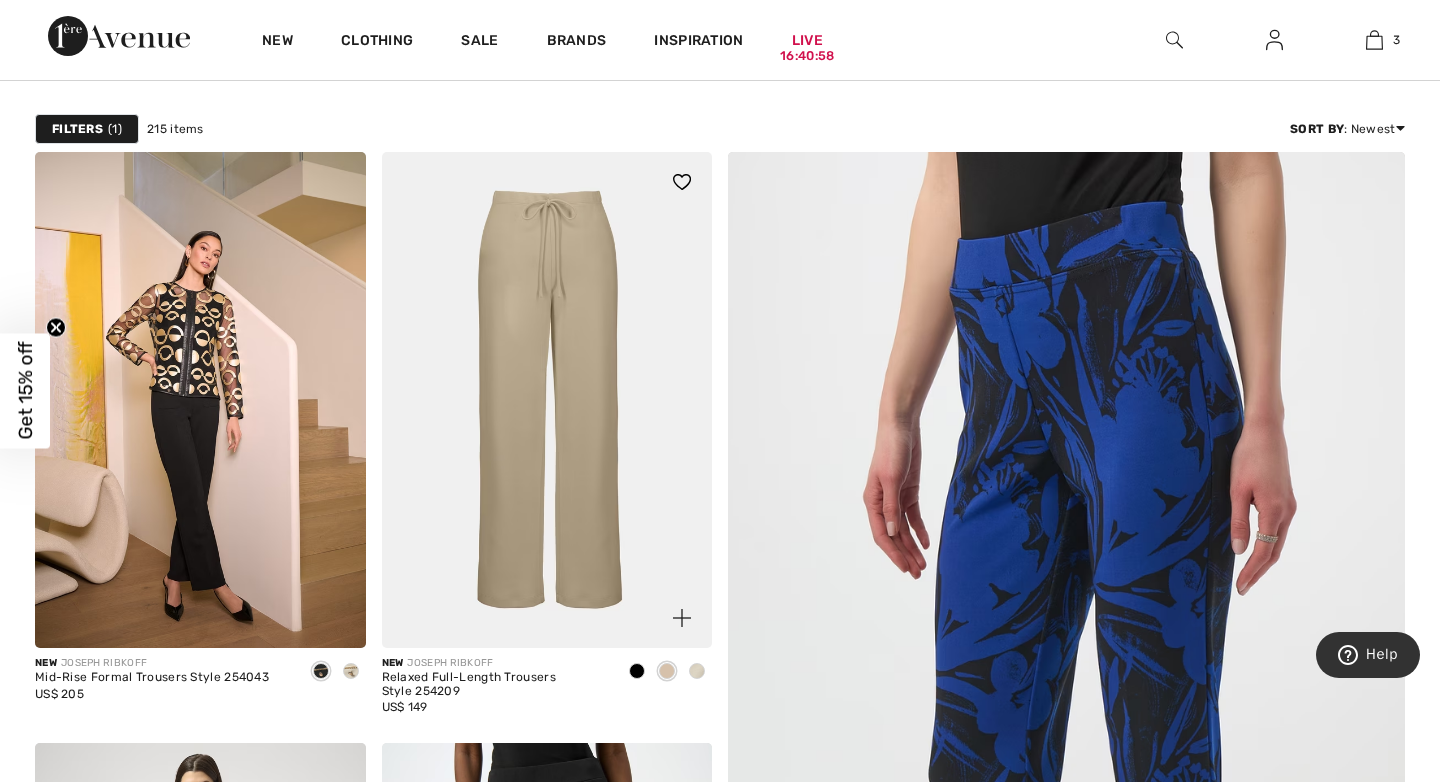 click at bounding box center (697, 671) 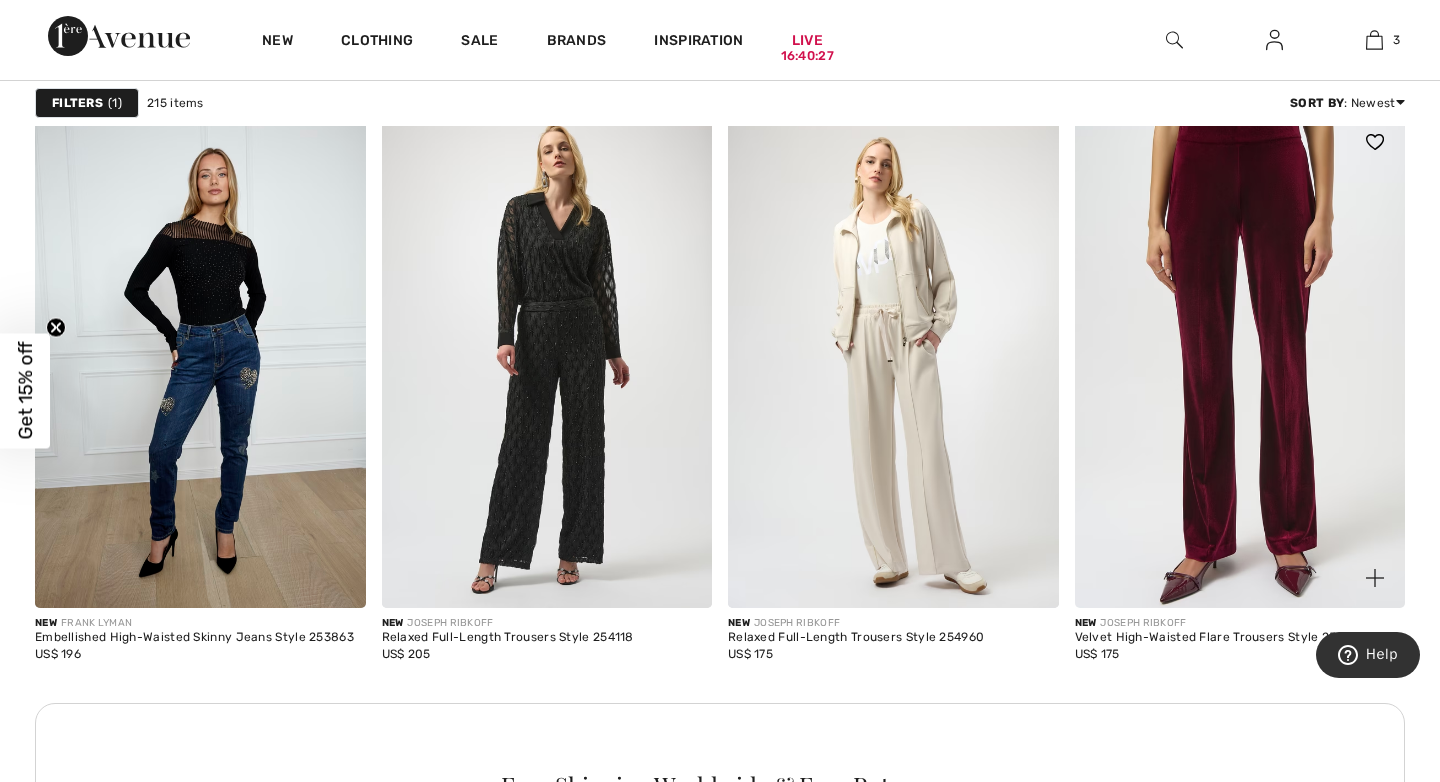 scroll, scrollTop: 1966, scrollLeft: 0, axis: vertical 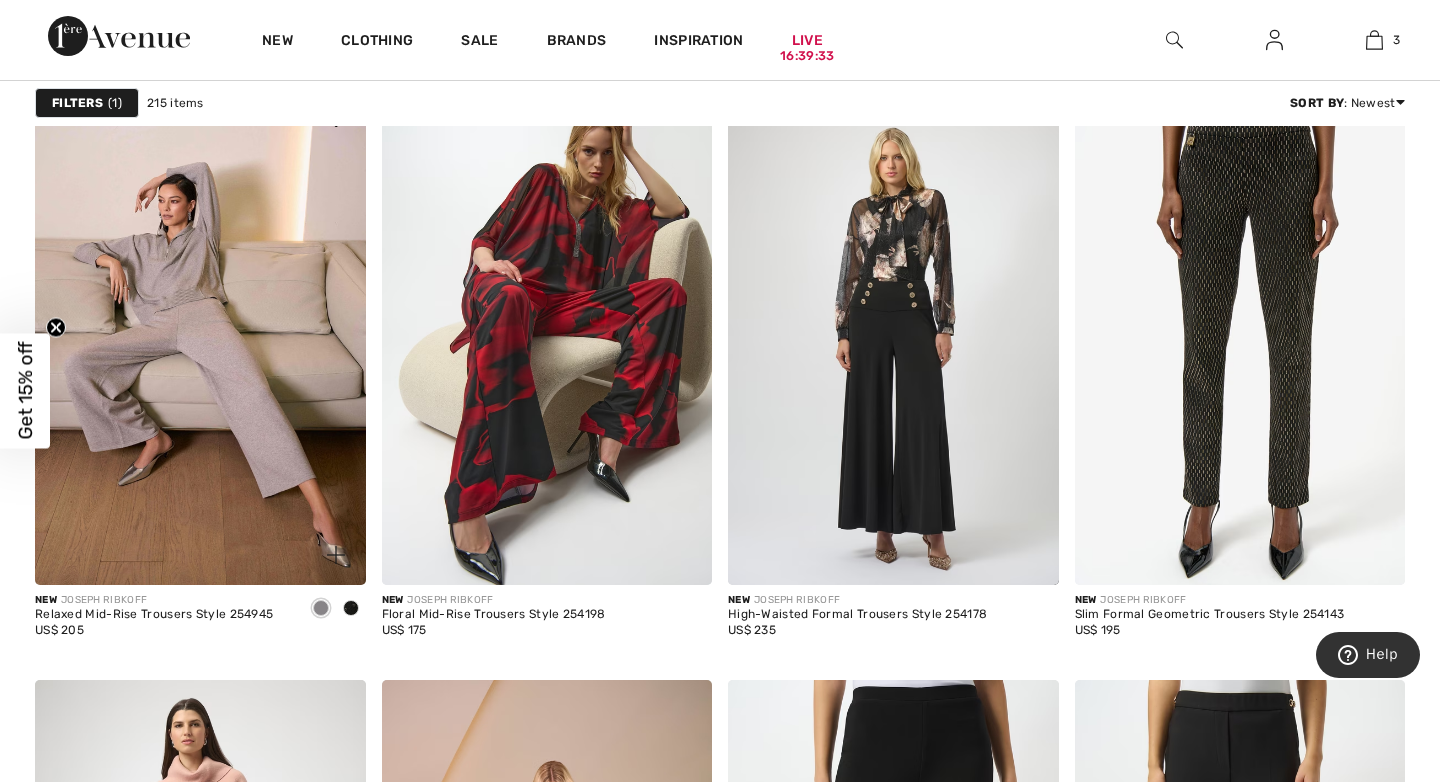 click at bounding box center (351, 608) 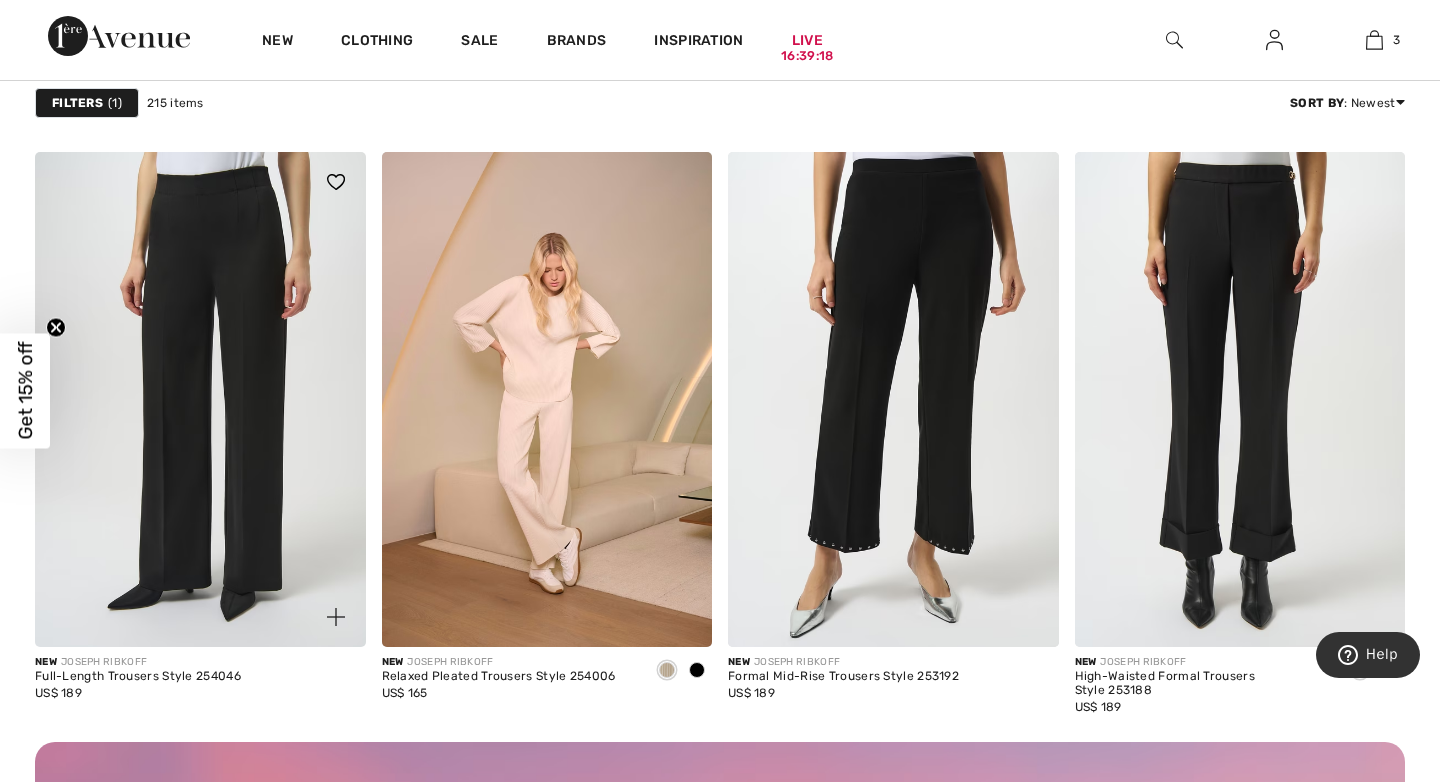scroll, scrollTop: 3908, scrollLeft: 0, axis: vertical 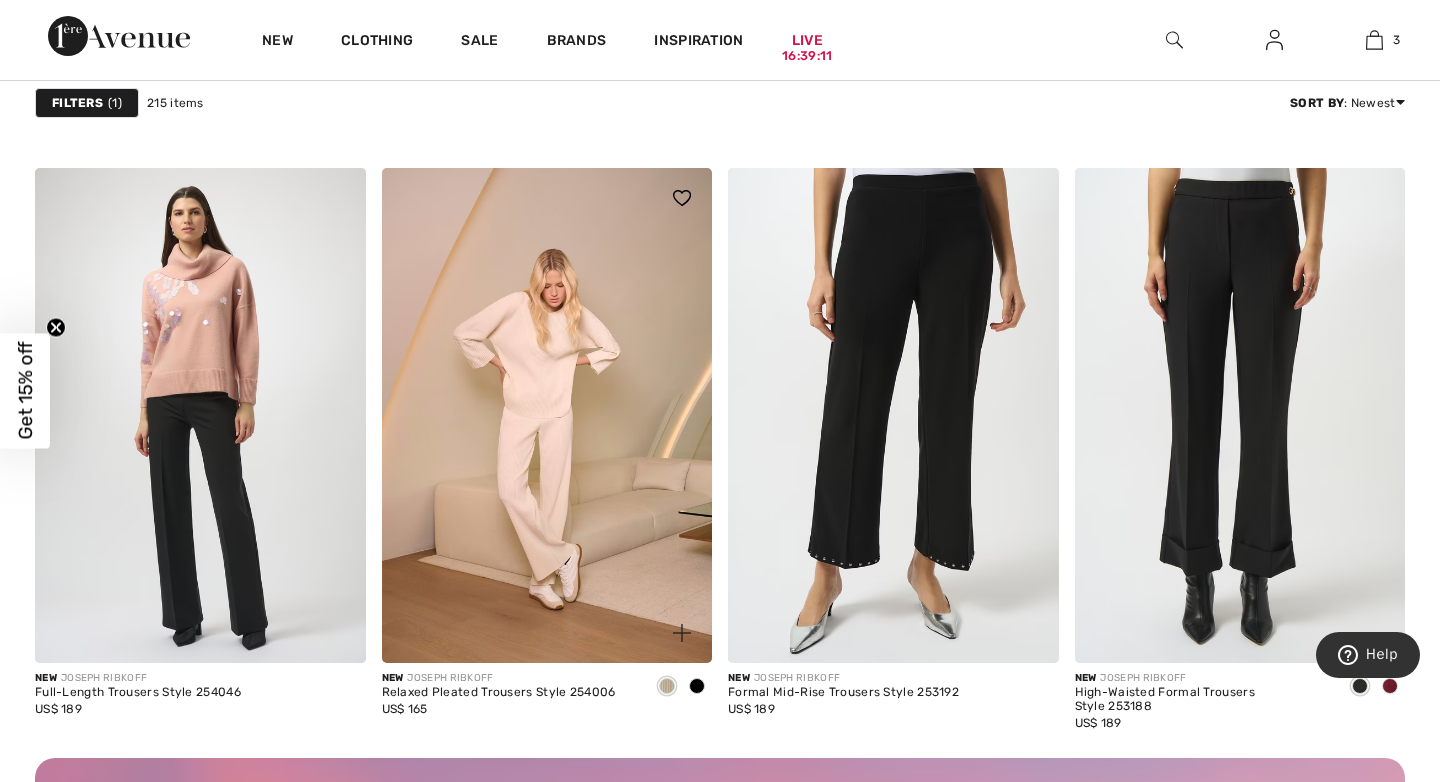 click at bounding box center (697, 686) 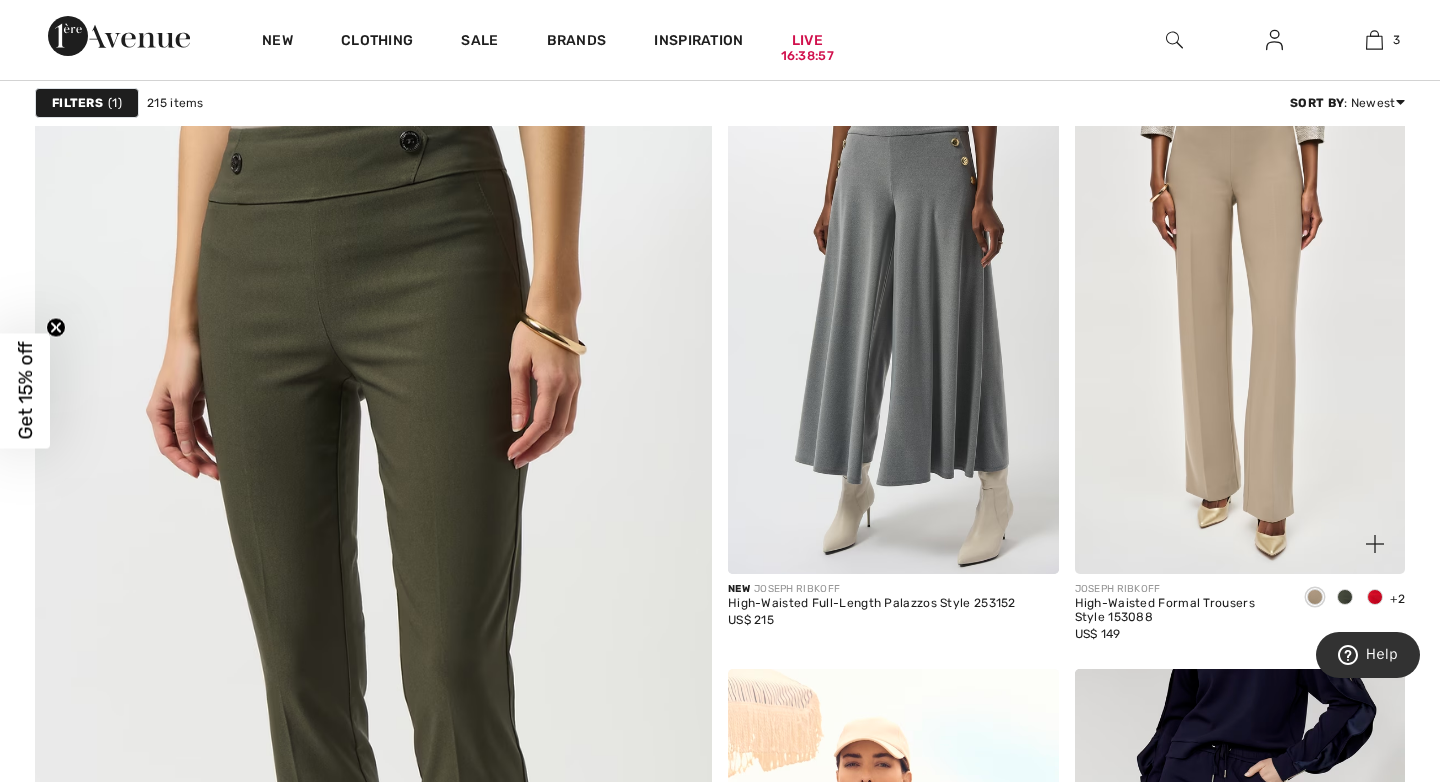 scroll, scrollTop: 4869, scrollLeft: 0, axis: vertical 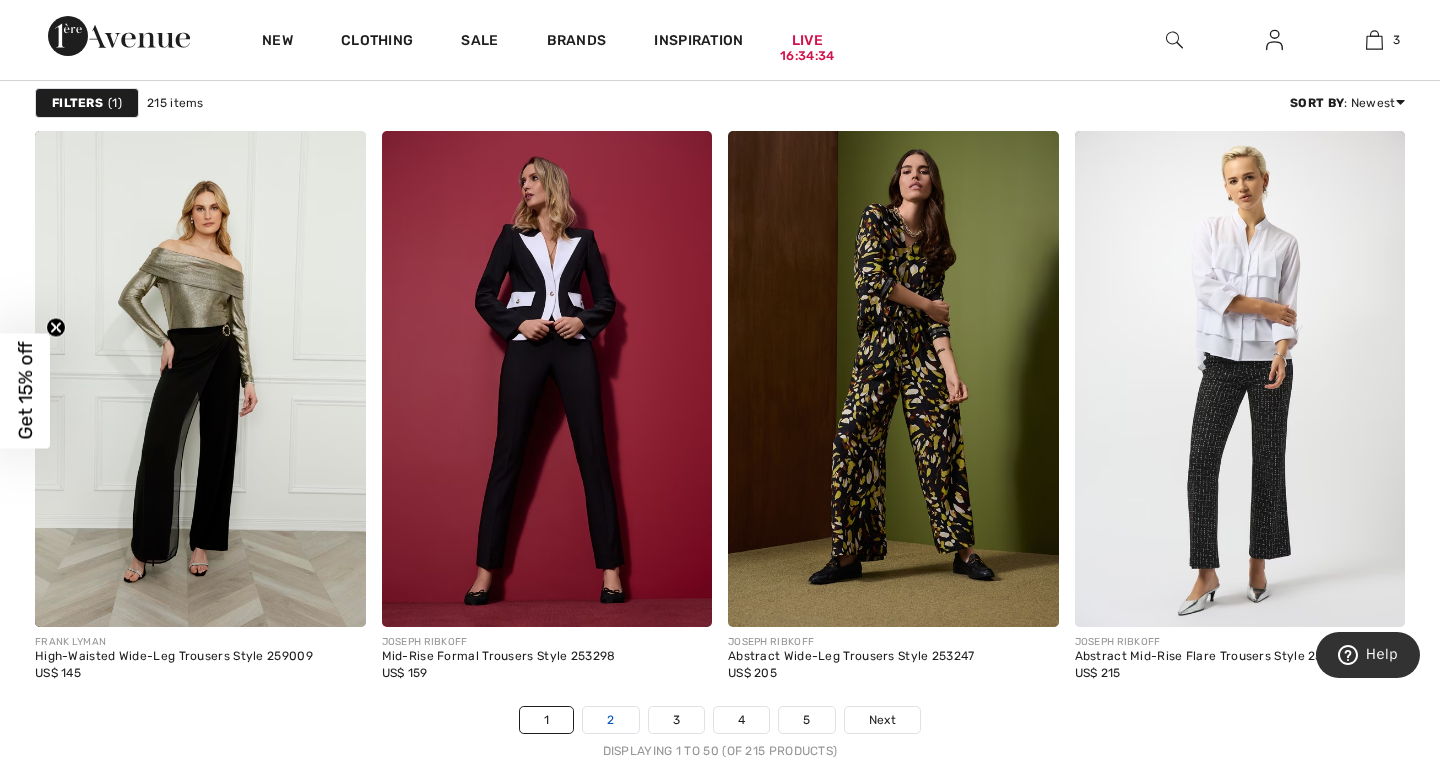 click on "2" at bounding box center (610, 720) 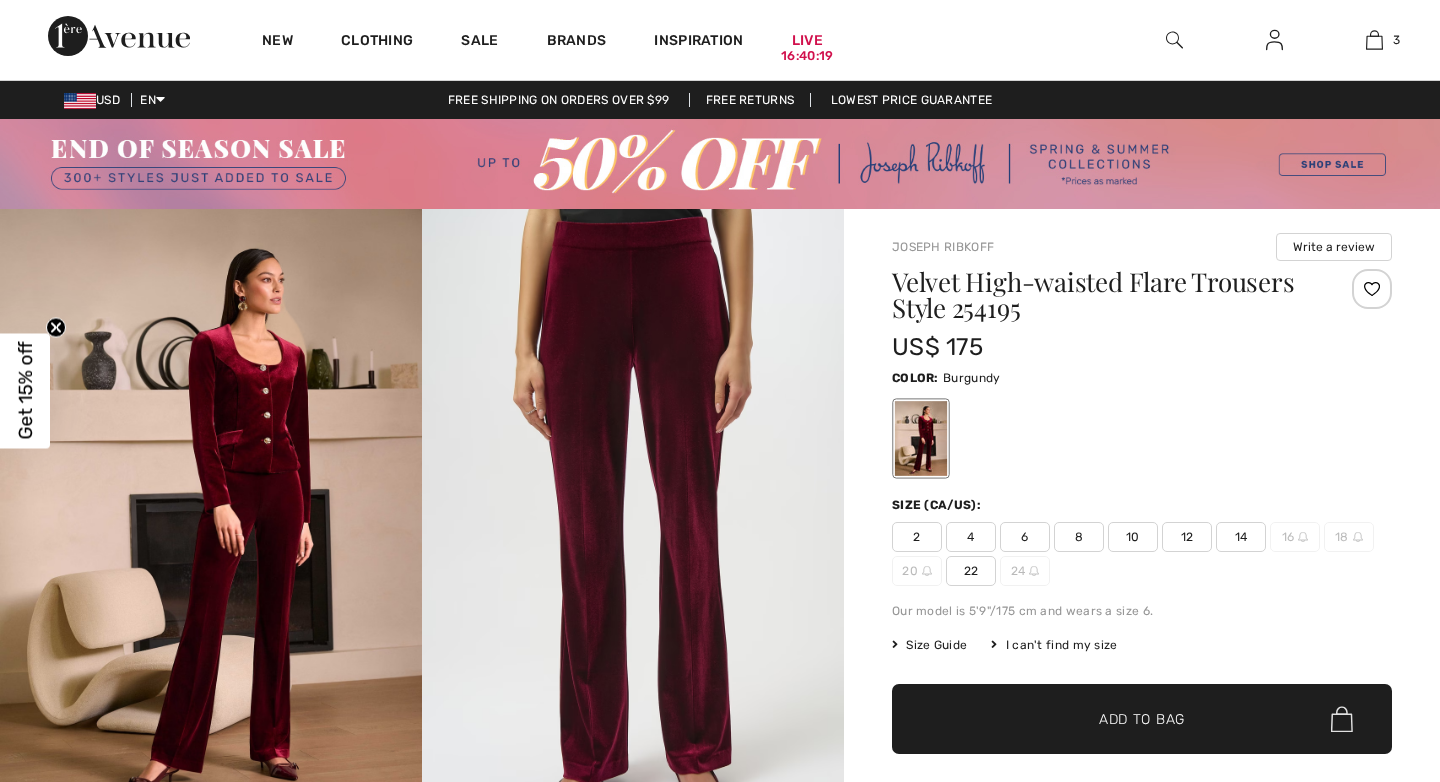 scroll, scrollTop: 0, scrollLeft: 0, axis: both 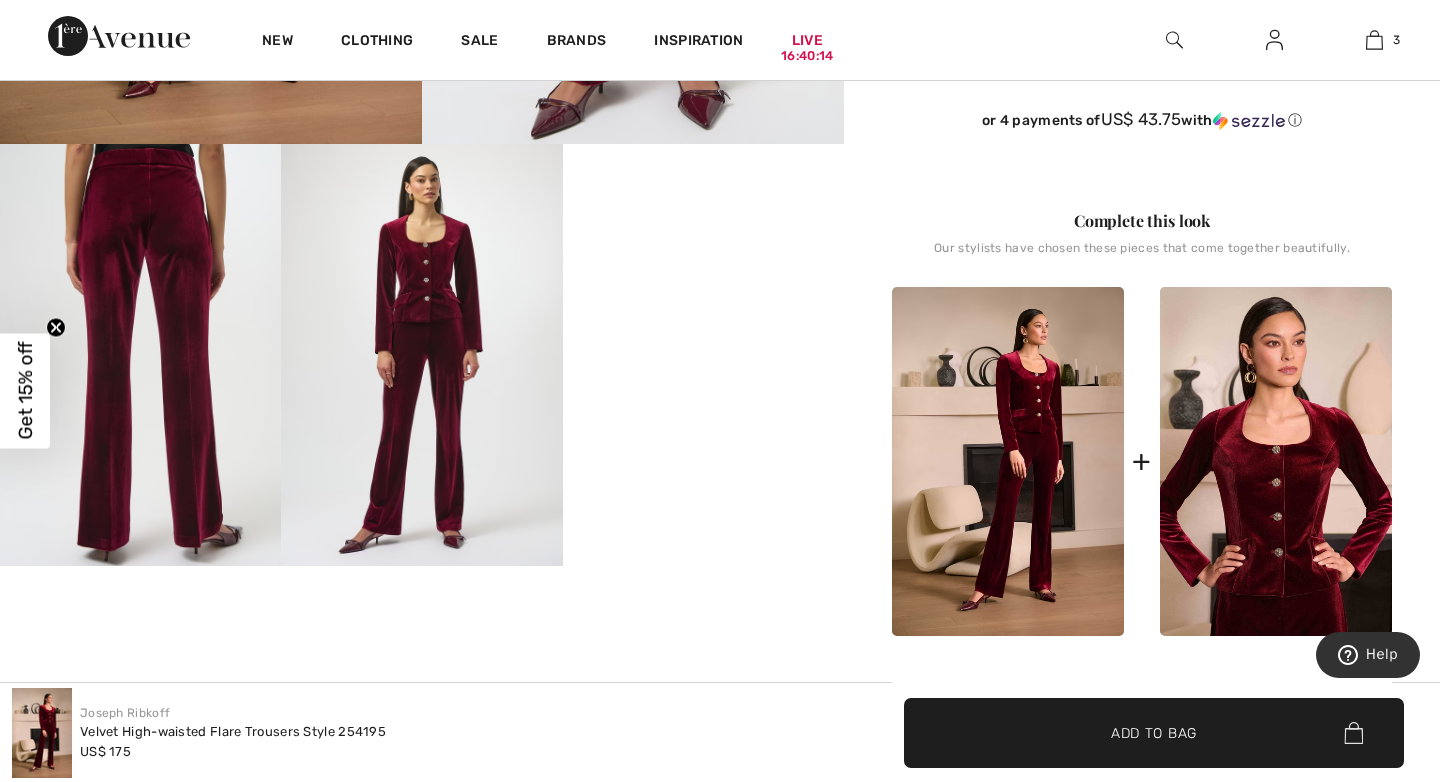 click on "Your browser does not support the video tag." at bounding box center (703, 214) 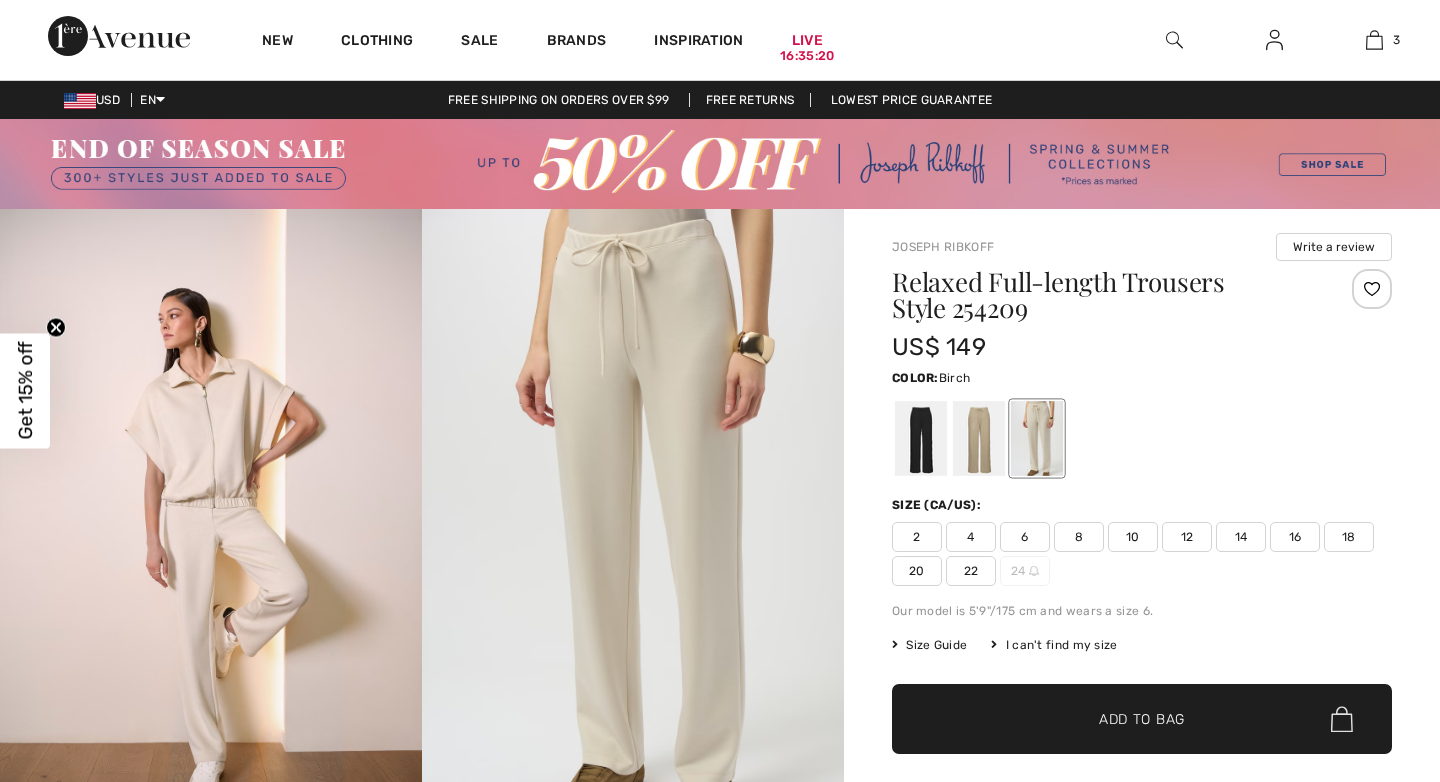 scroll, scrollTop: 0, scrollLeft: 0, axis: both 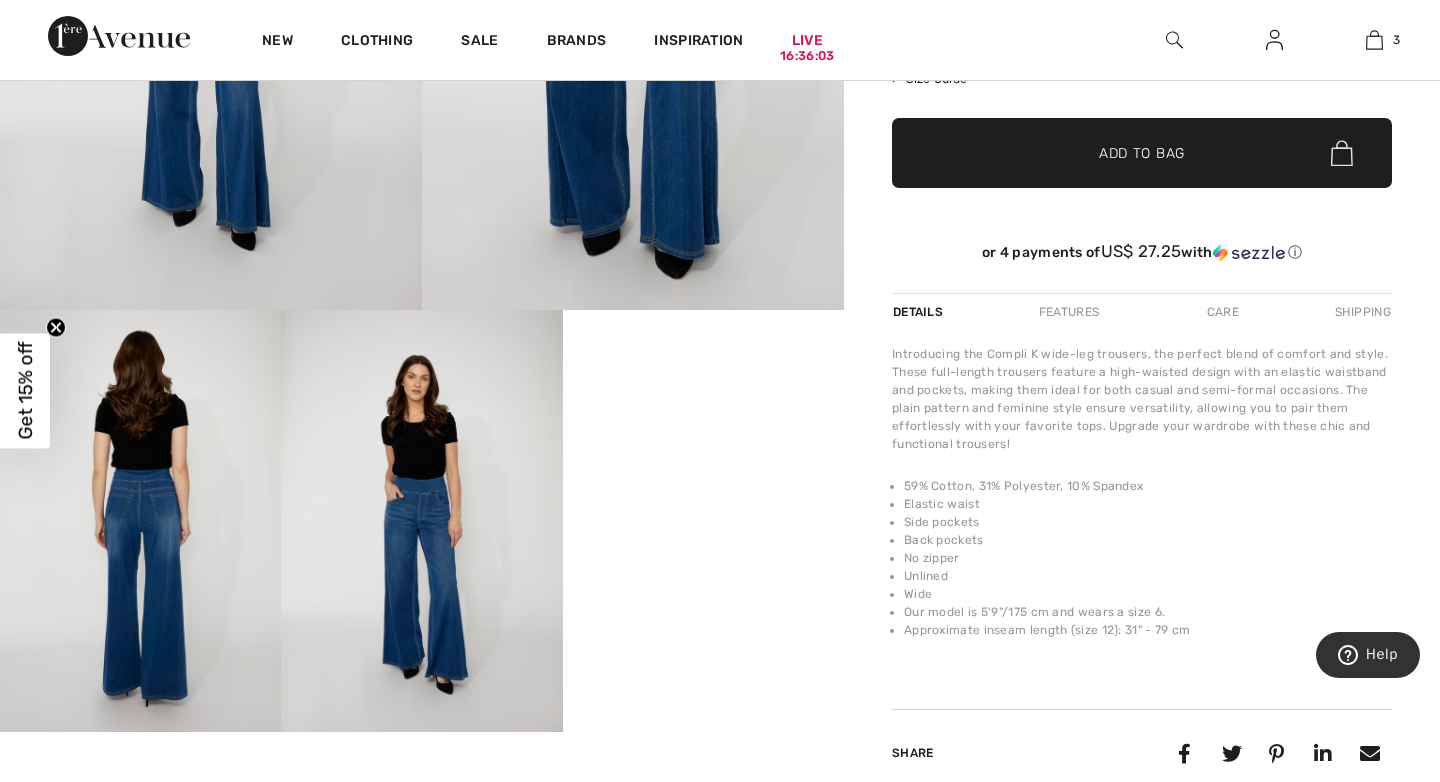 click on "Your browser does not support the video tag." at bounding box center [703, 380] 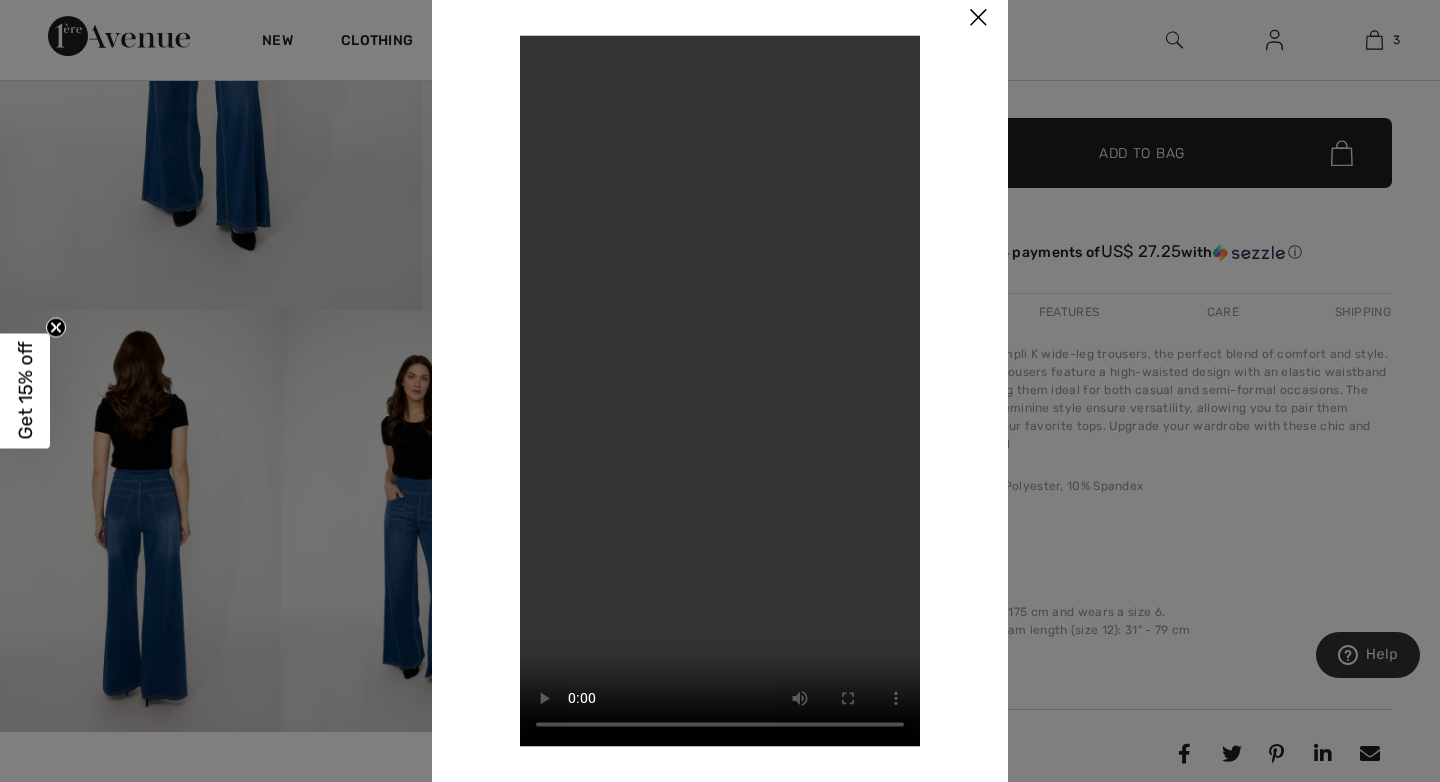 click at bounding box center (978, 18) 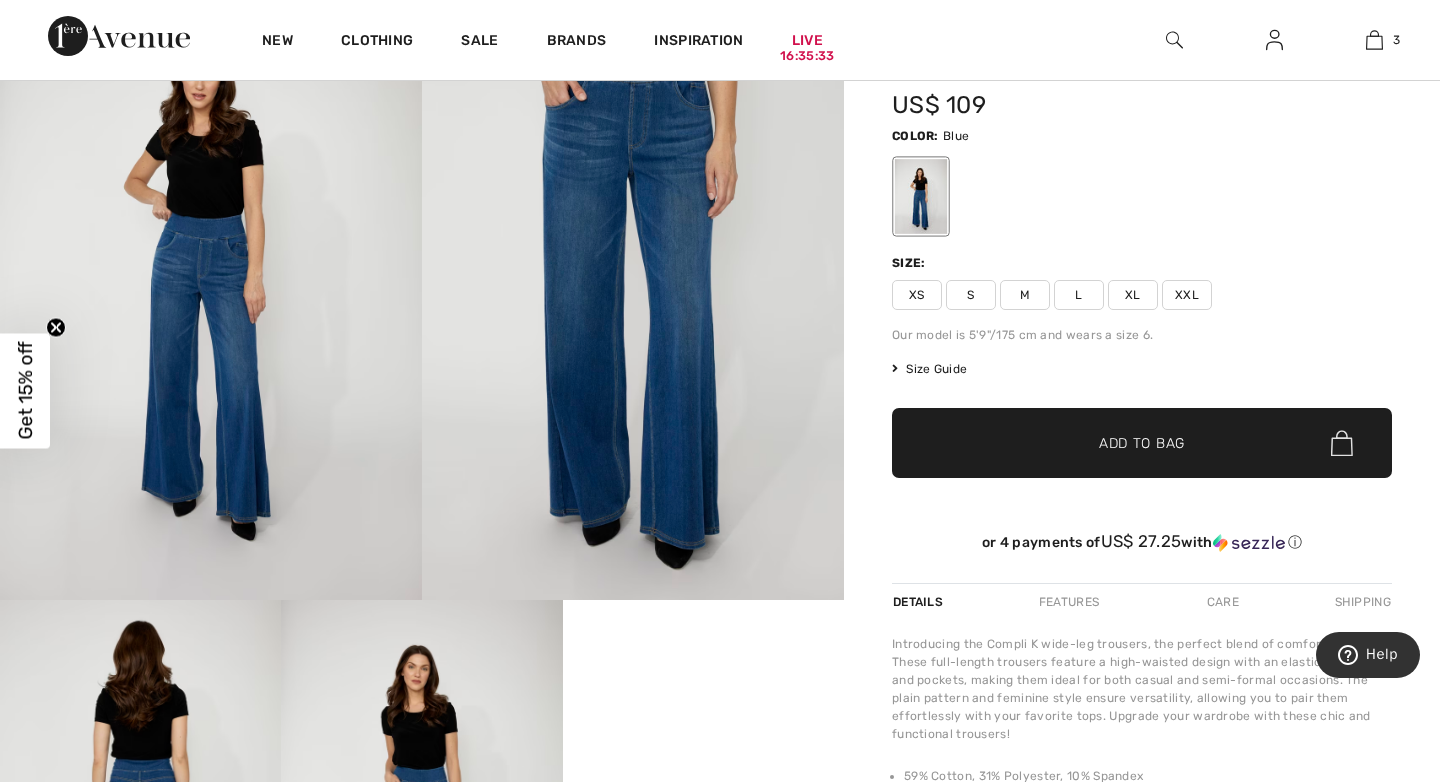 scroll, scrollTop: 238, scrollLeft: 0, axis: vertical 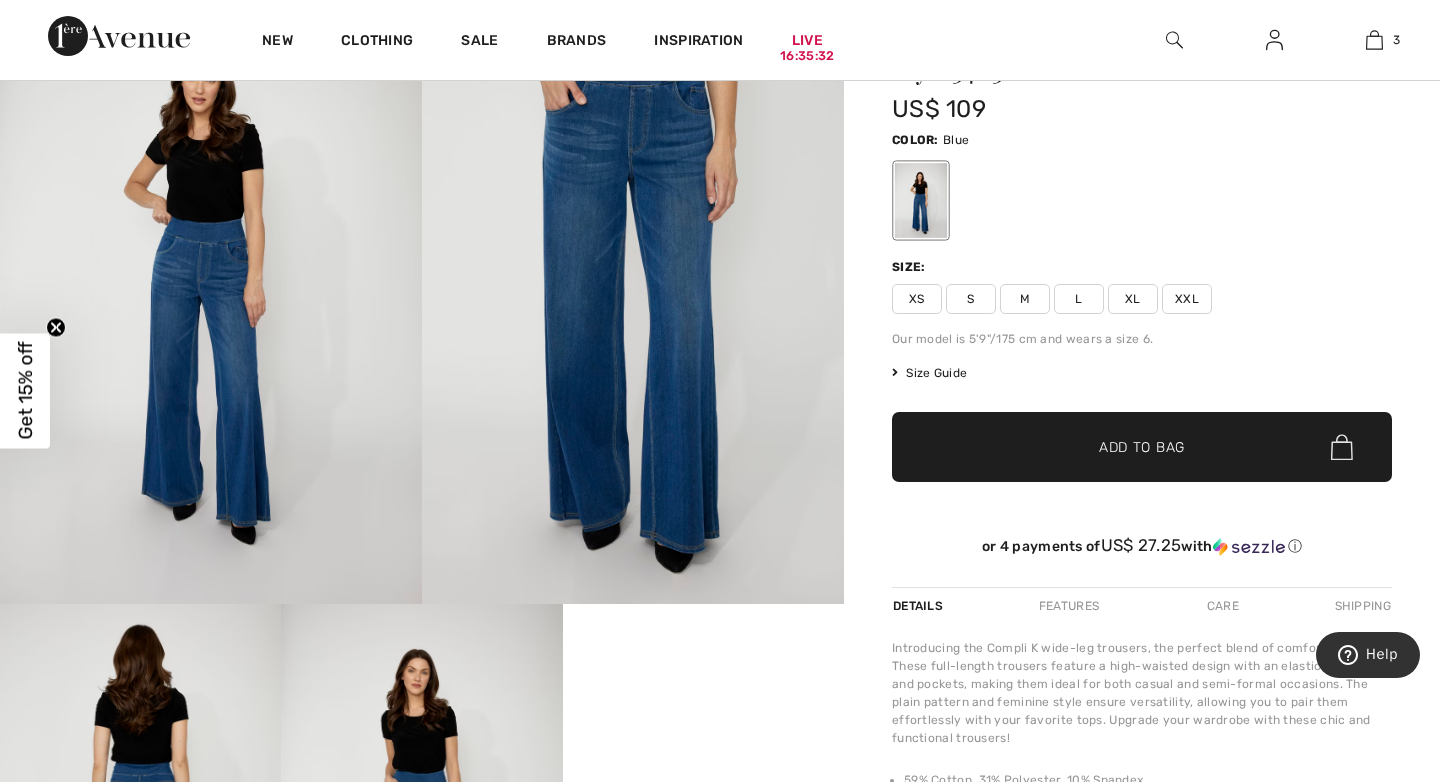 click on "Size Guide" at bounding box center (929, 373) 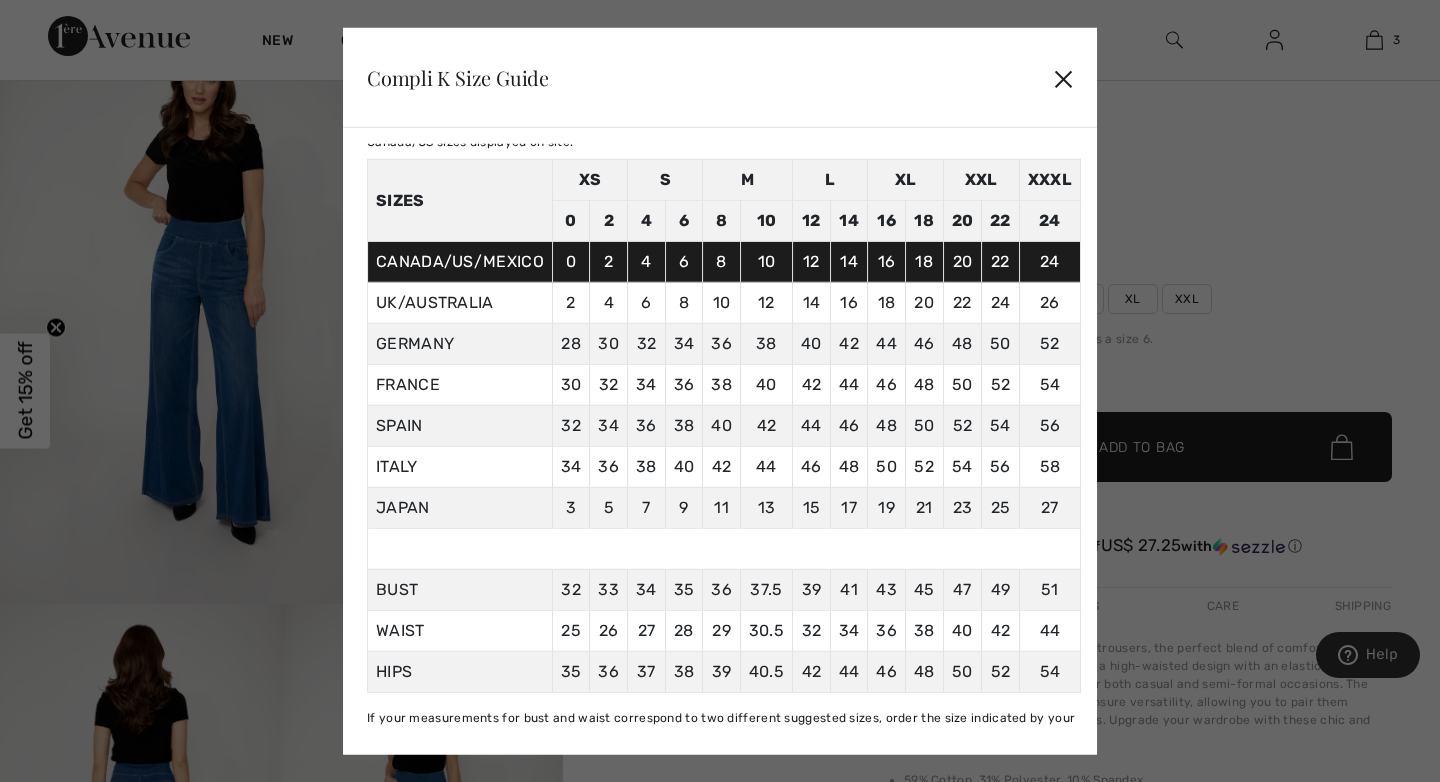 scroll, scrollTop: 68, scrollLeft: 0, axis: vertical 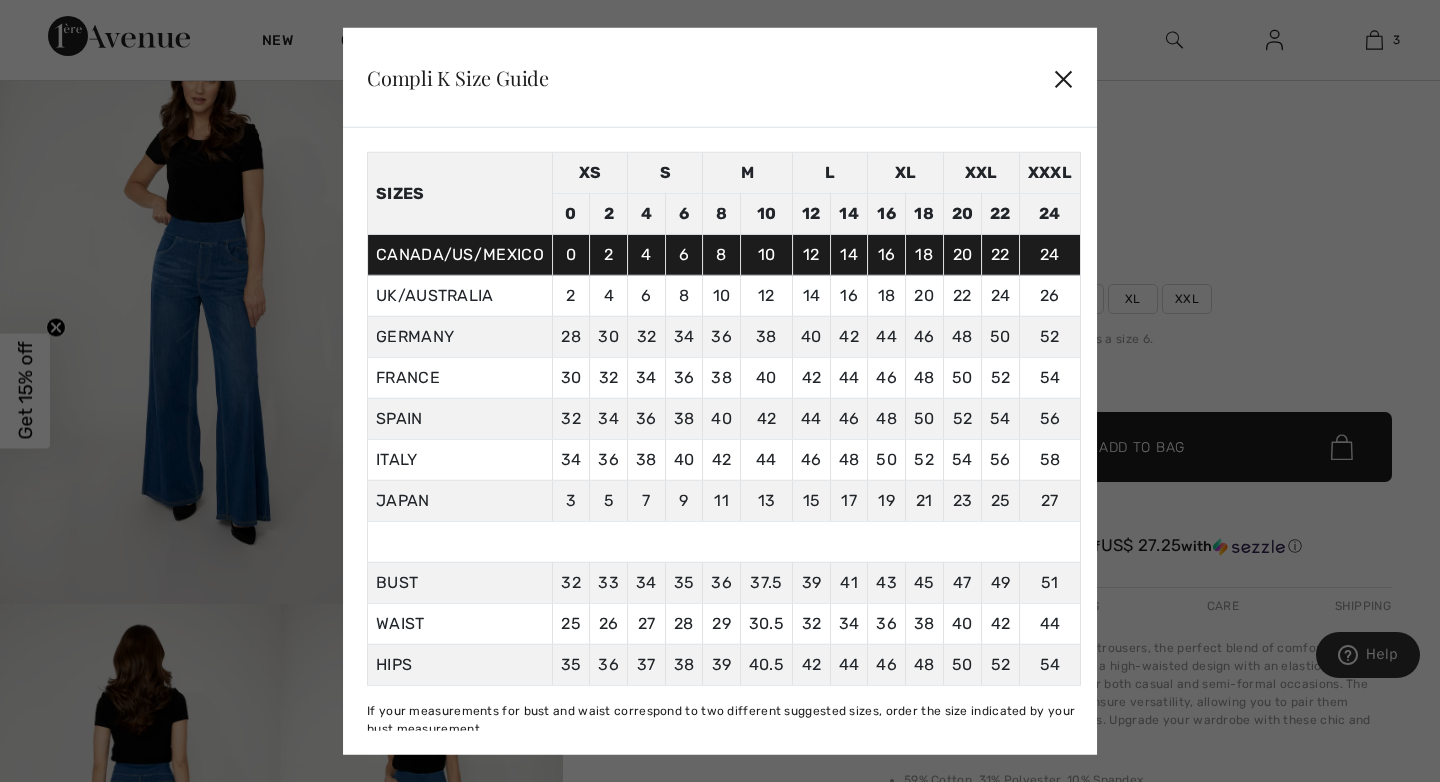 click on "✕" at bounding box center (1063, 78) 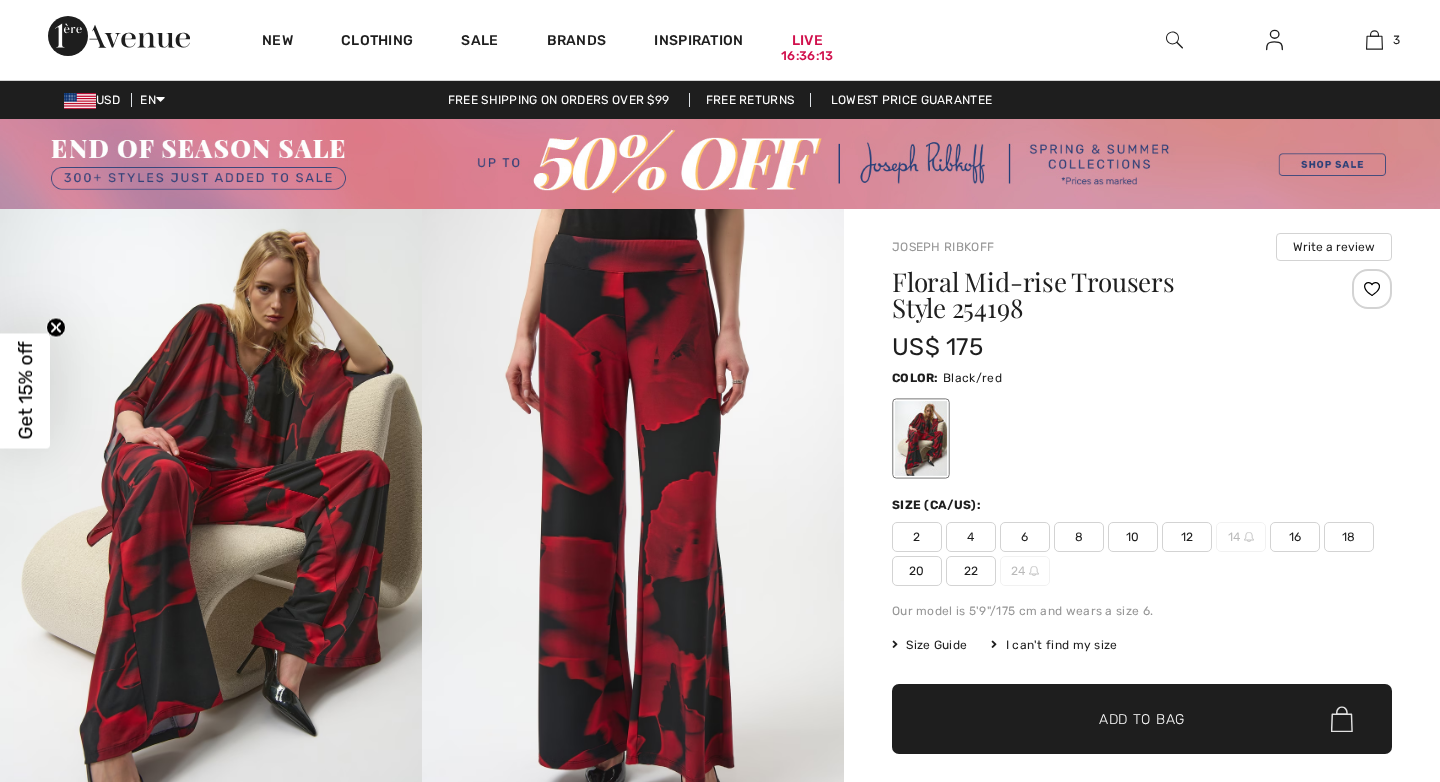 scroll, scrollTop: 0, scrollLeft: 0, axis: both 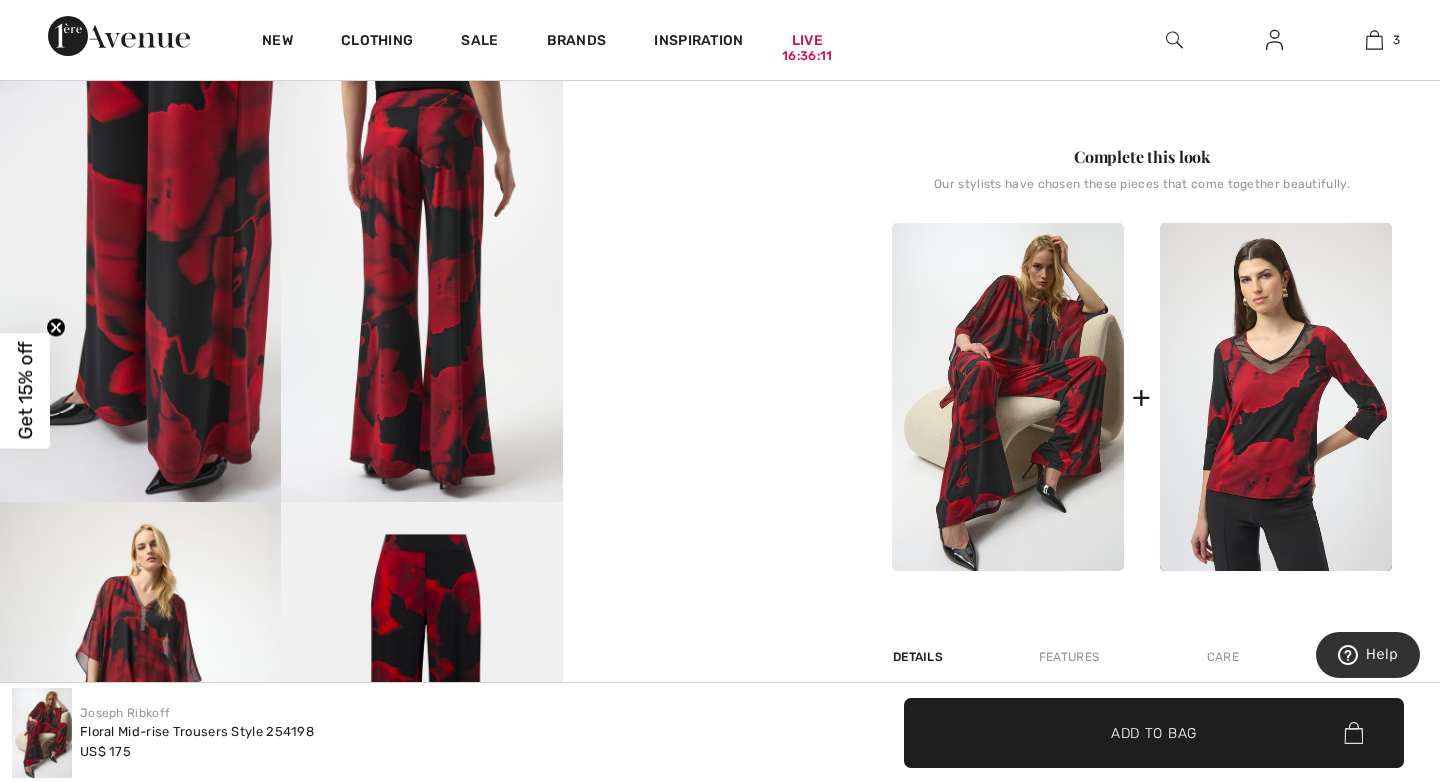 click on "Your browser does not support the video tag." at bounding box center [703, 150] 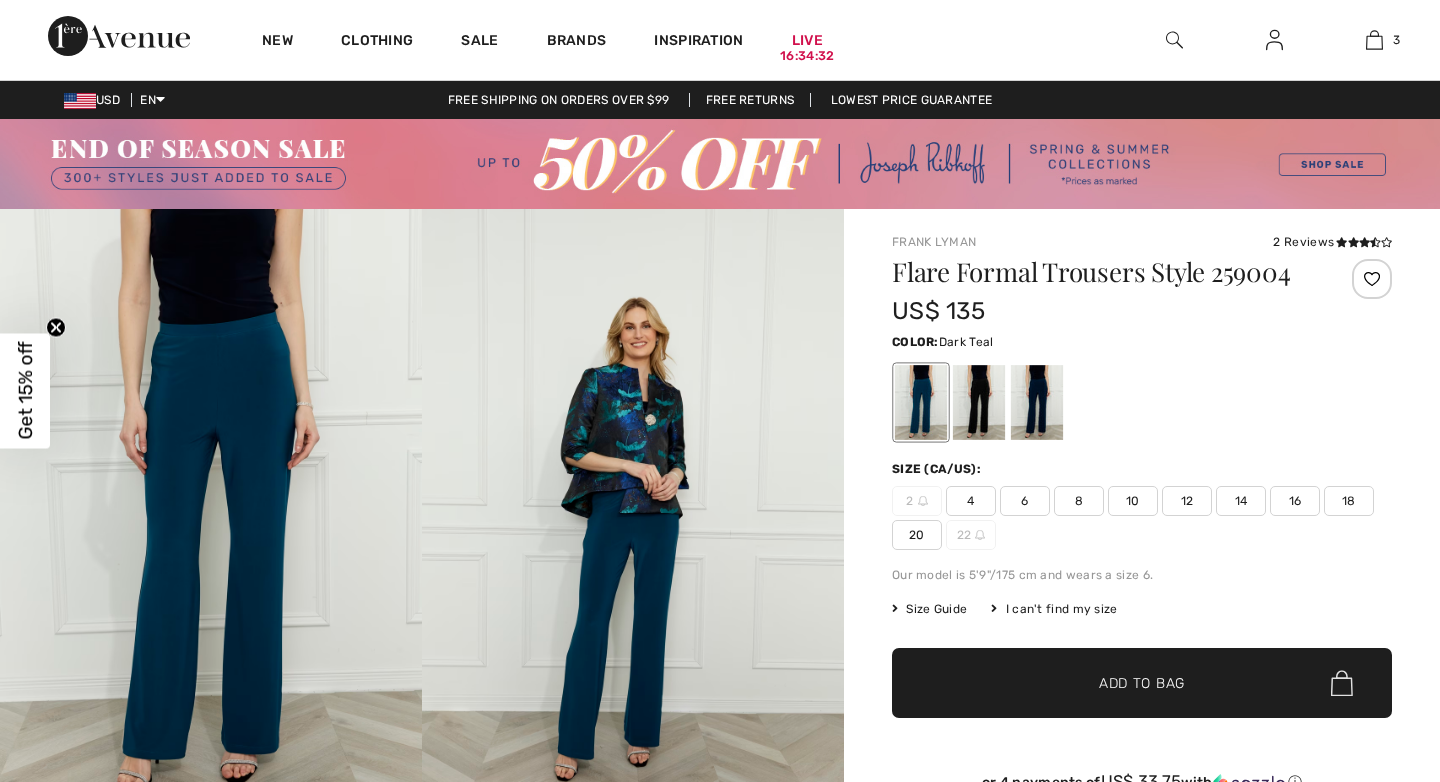 scroll, scrollTop: 0, scrollLeft: 0, axis: both 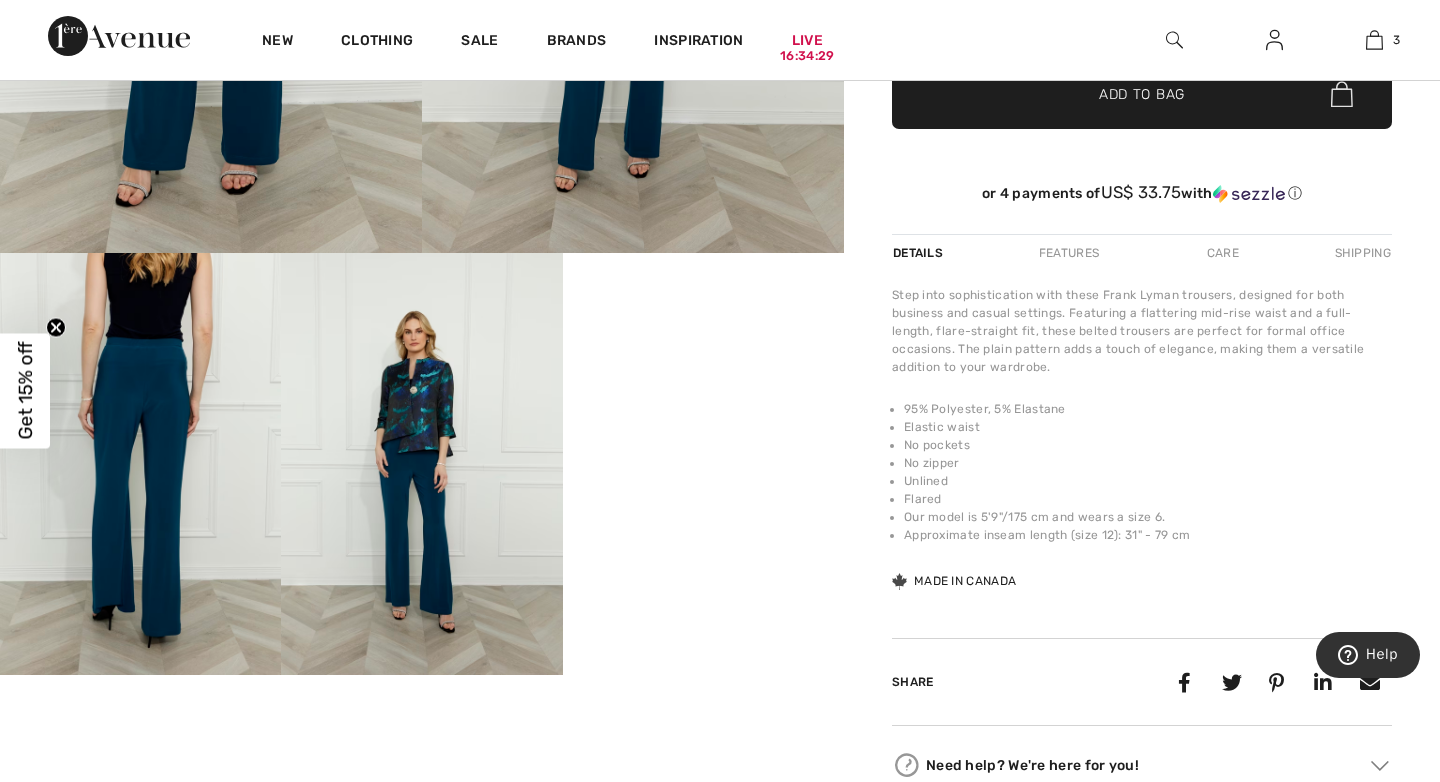 click on "Your browser does not support the video tag." at bounding box center [703, 323] 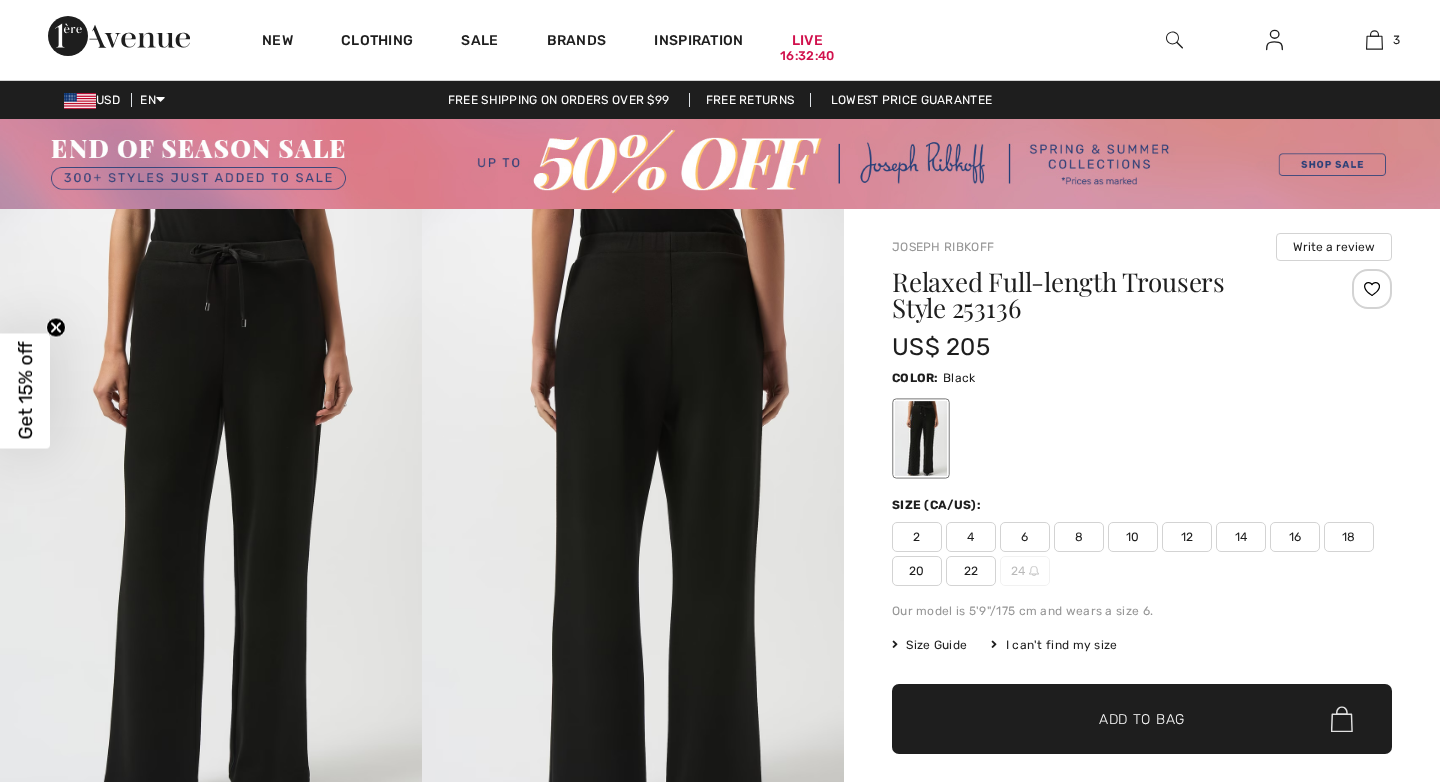scroll, scrollTop: 0, scrollLeft: 0, axis: both 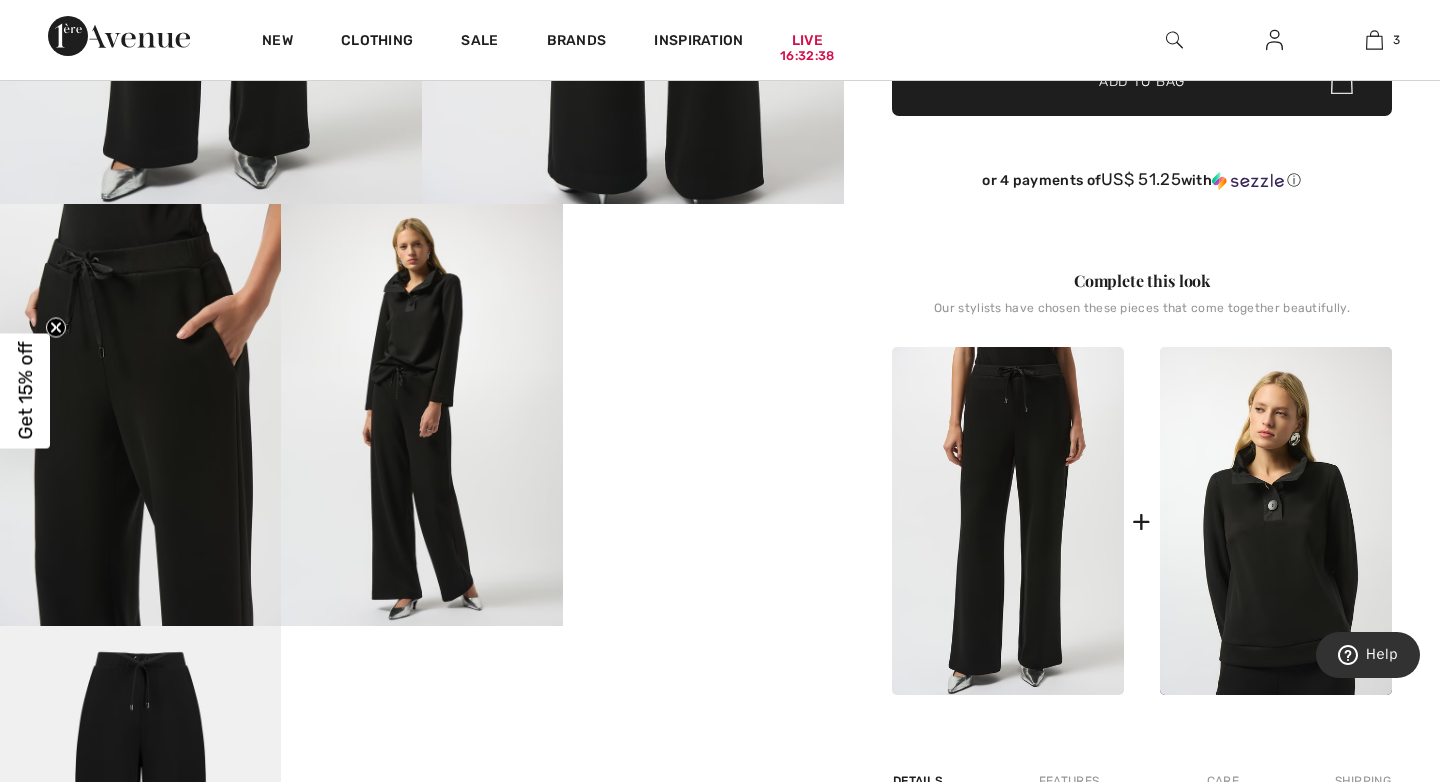 click on "Your browser does not support the video tag." at bounding box center (703, 274) 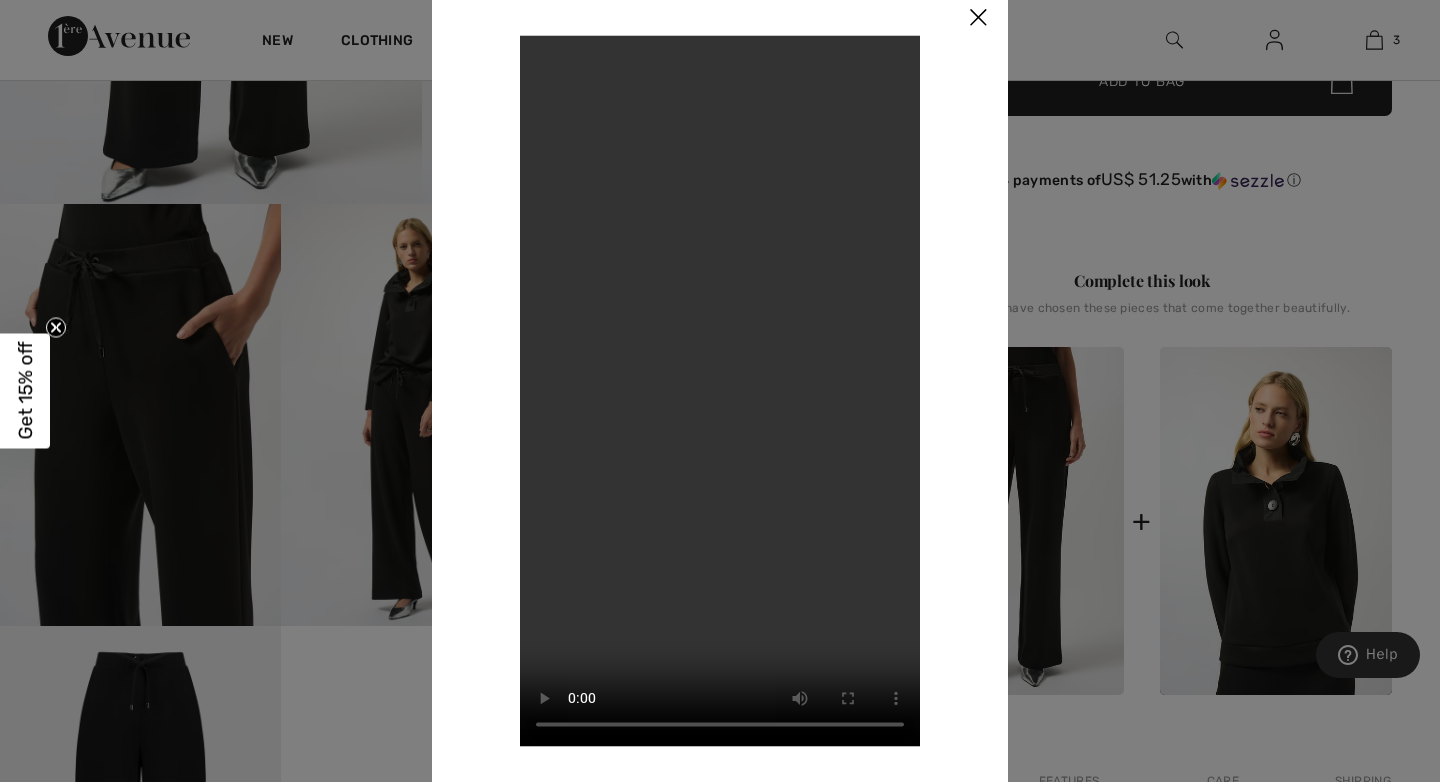 click at bounding box center (978, 18) 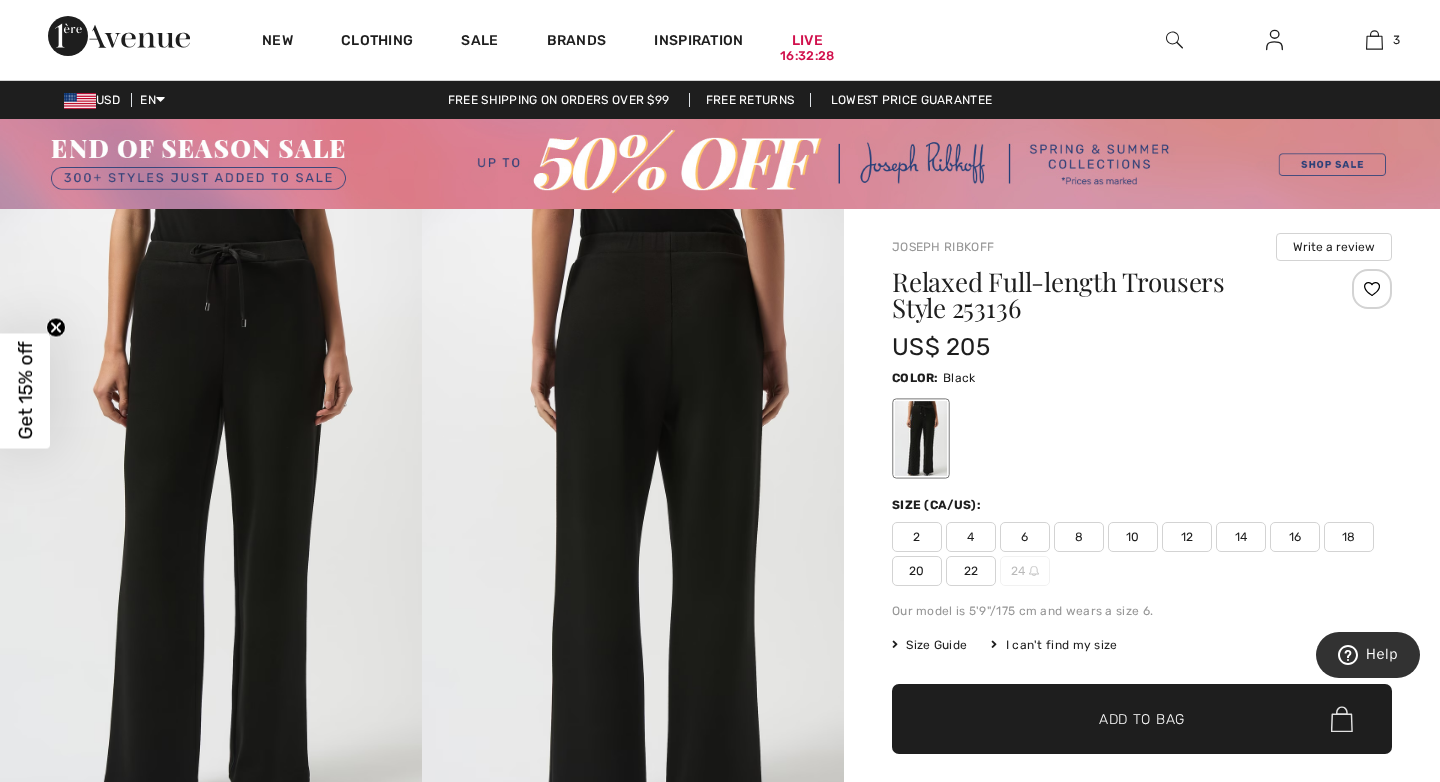 scroll, scrollTop: 0, scrollLeft: 0, axis: both 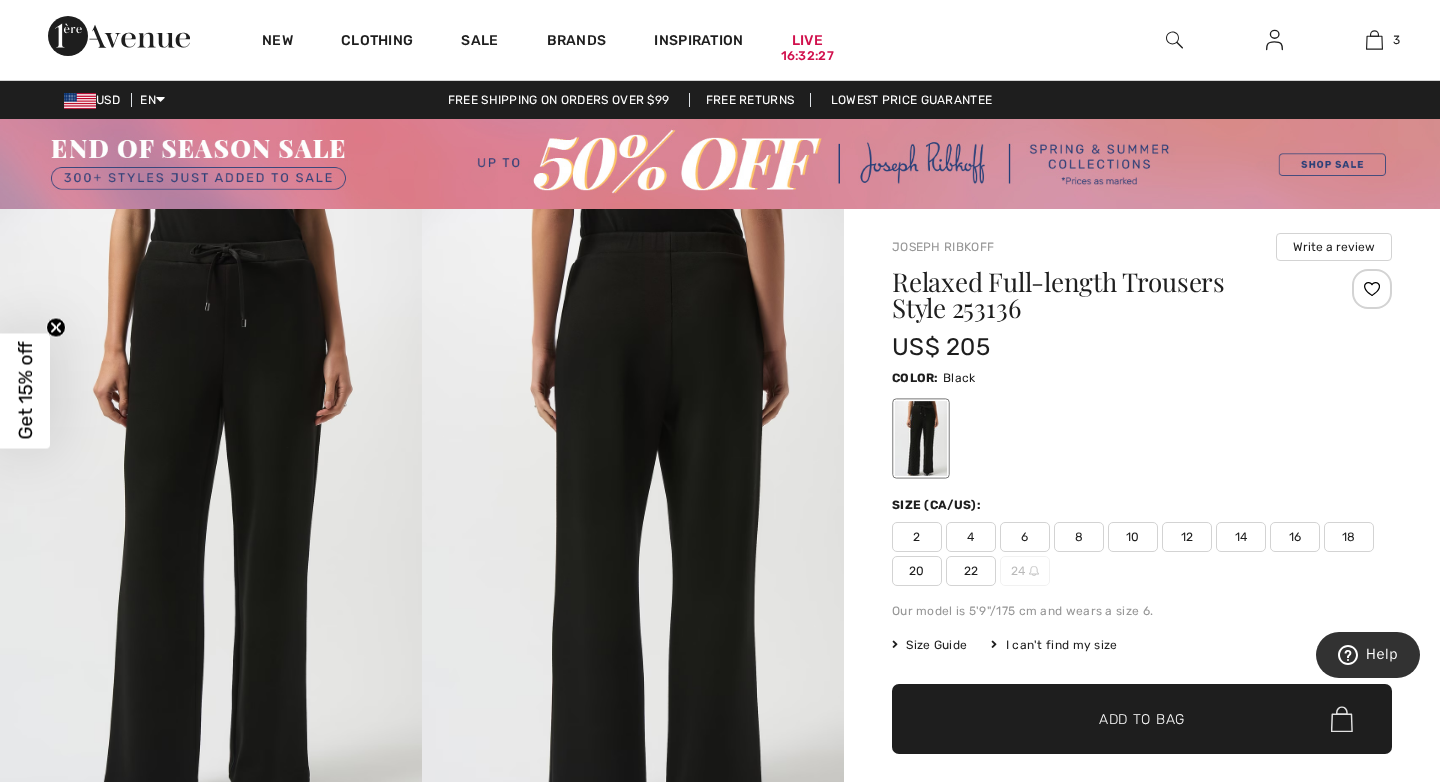 click on "12" at bounding box center [1187, 537] 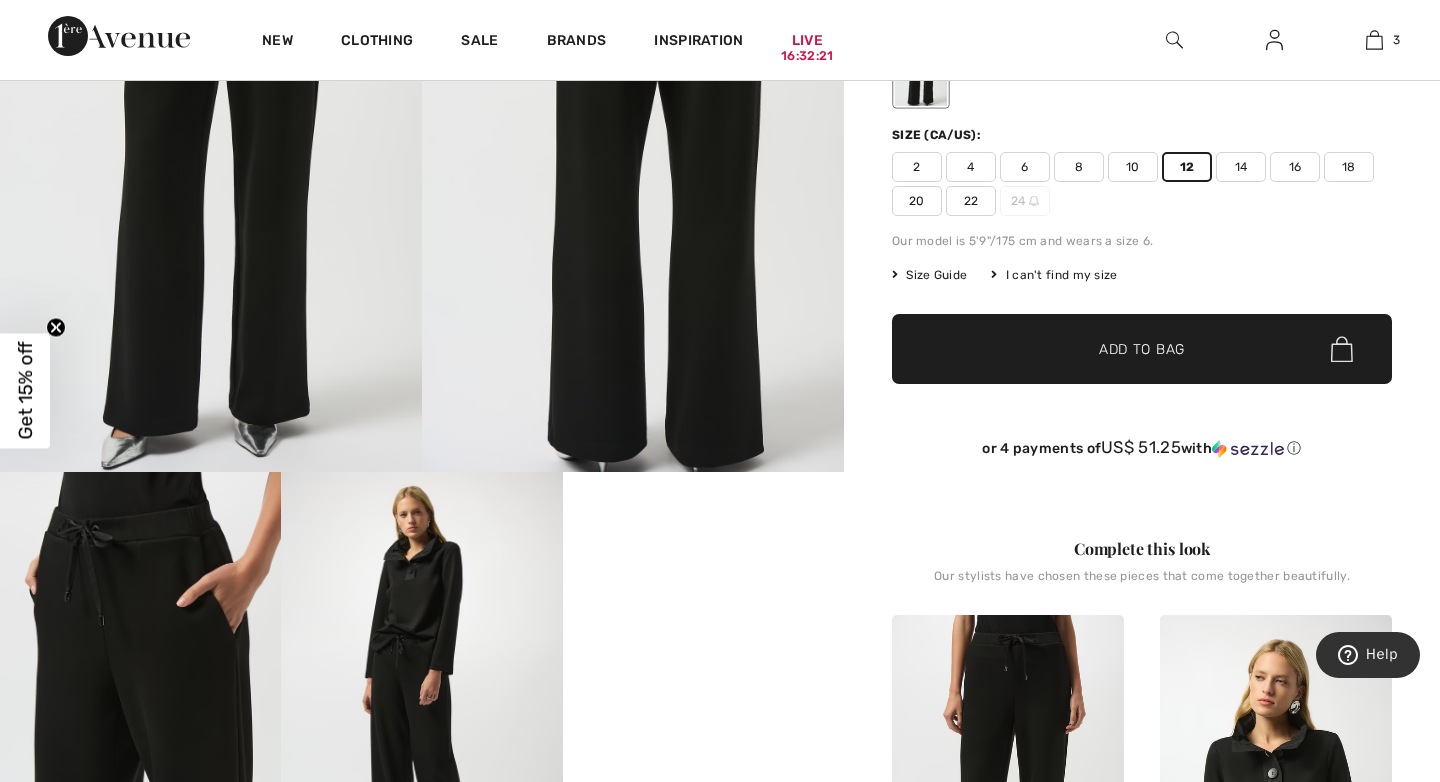 scroll, scrollTop: 343, scrollLeft: 0, axis: vertical 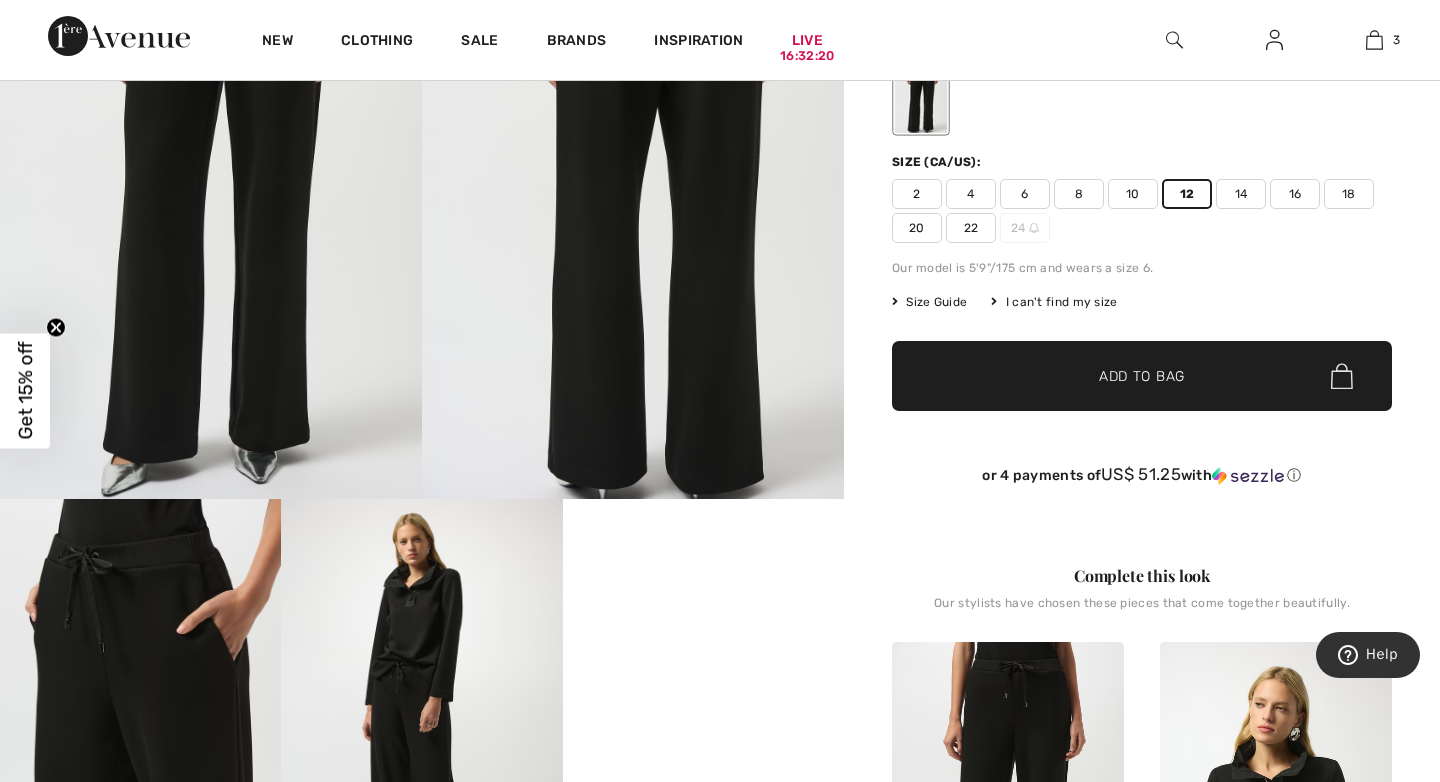 click on "Size Guide" at bounding box center (929, 302) 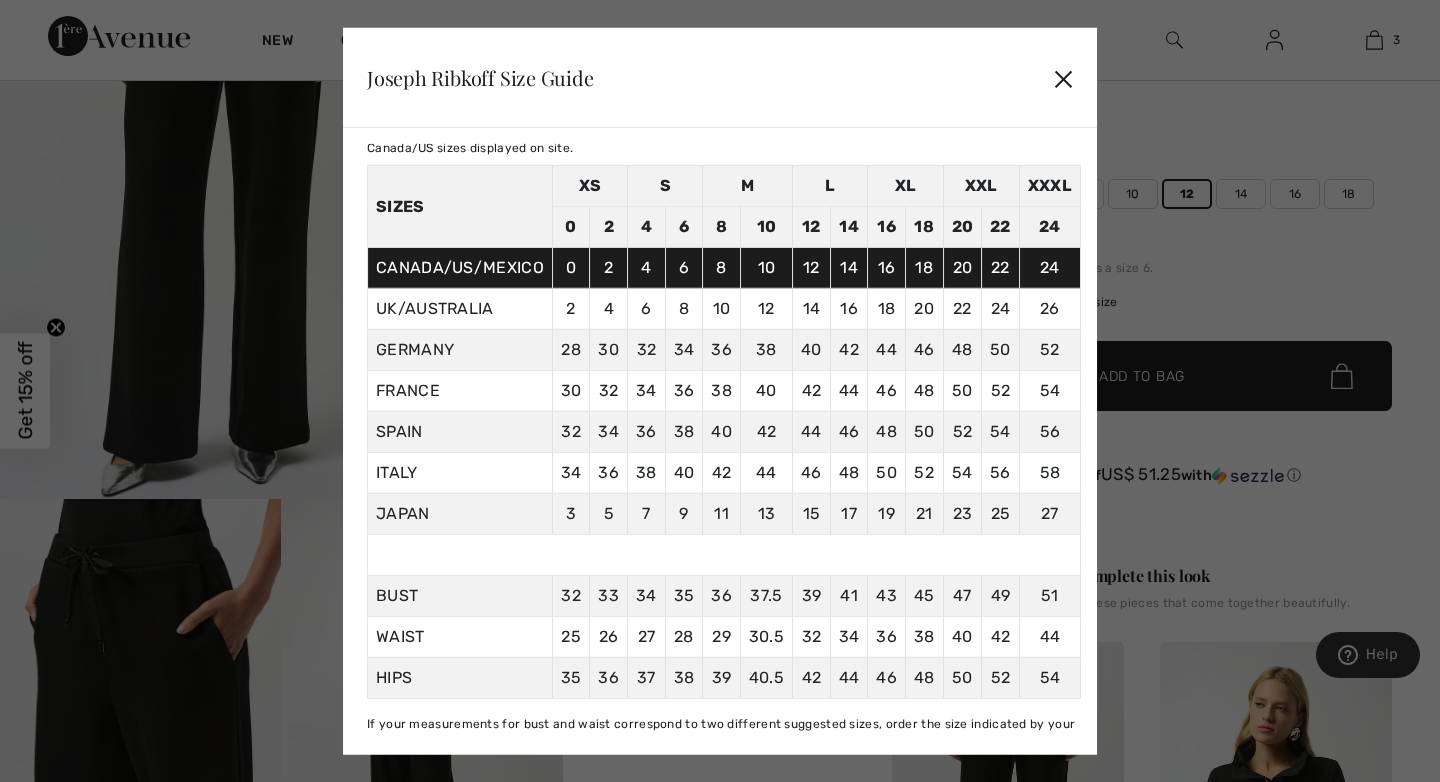 scroll, scrollTop: 63, scrollLeft: 0, axis: vertical 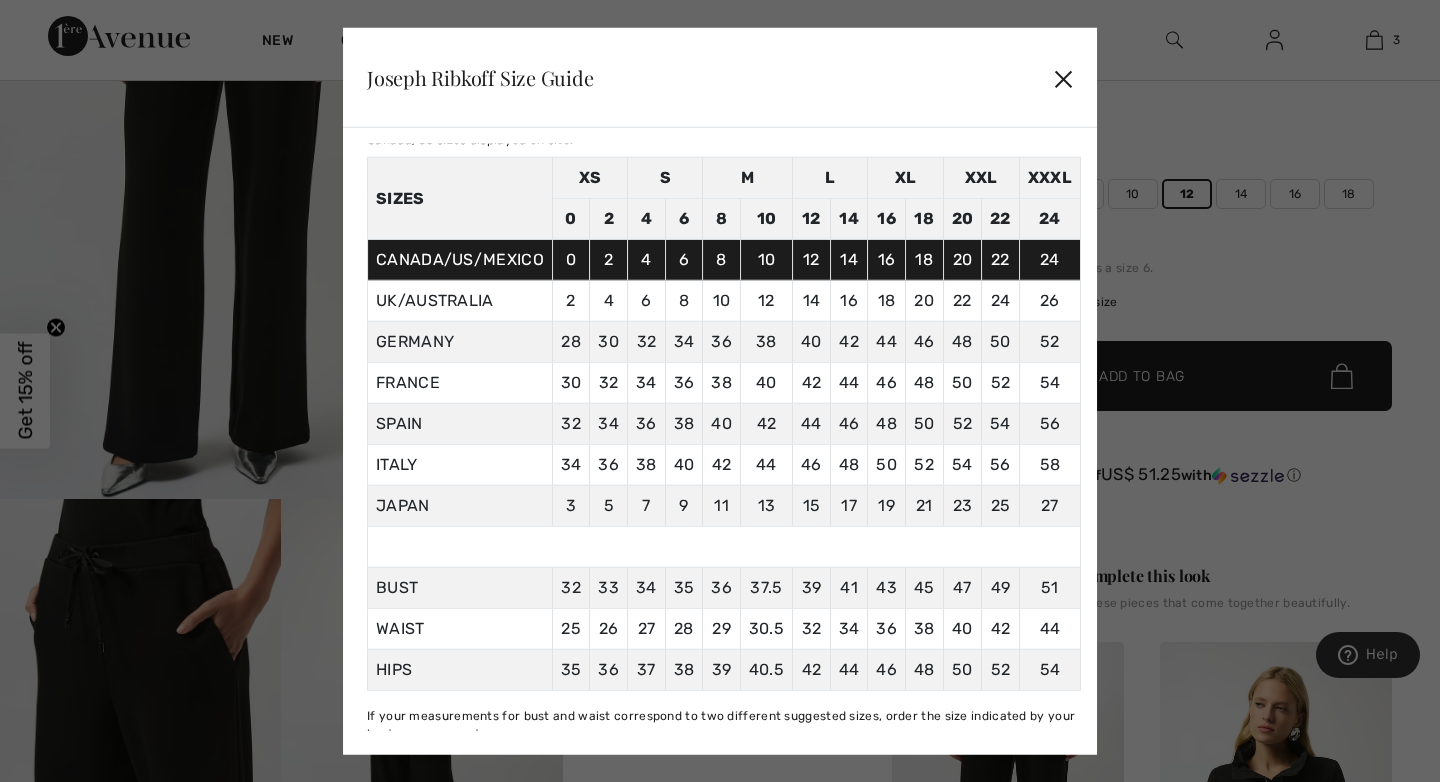 click on "✕" at bounding box center [1063, 78] 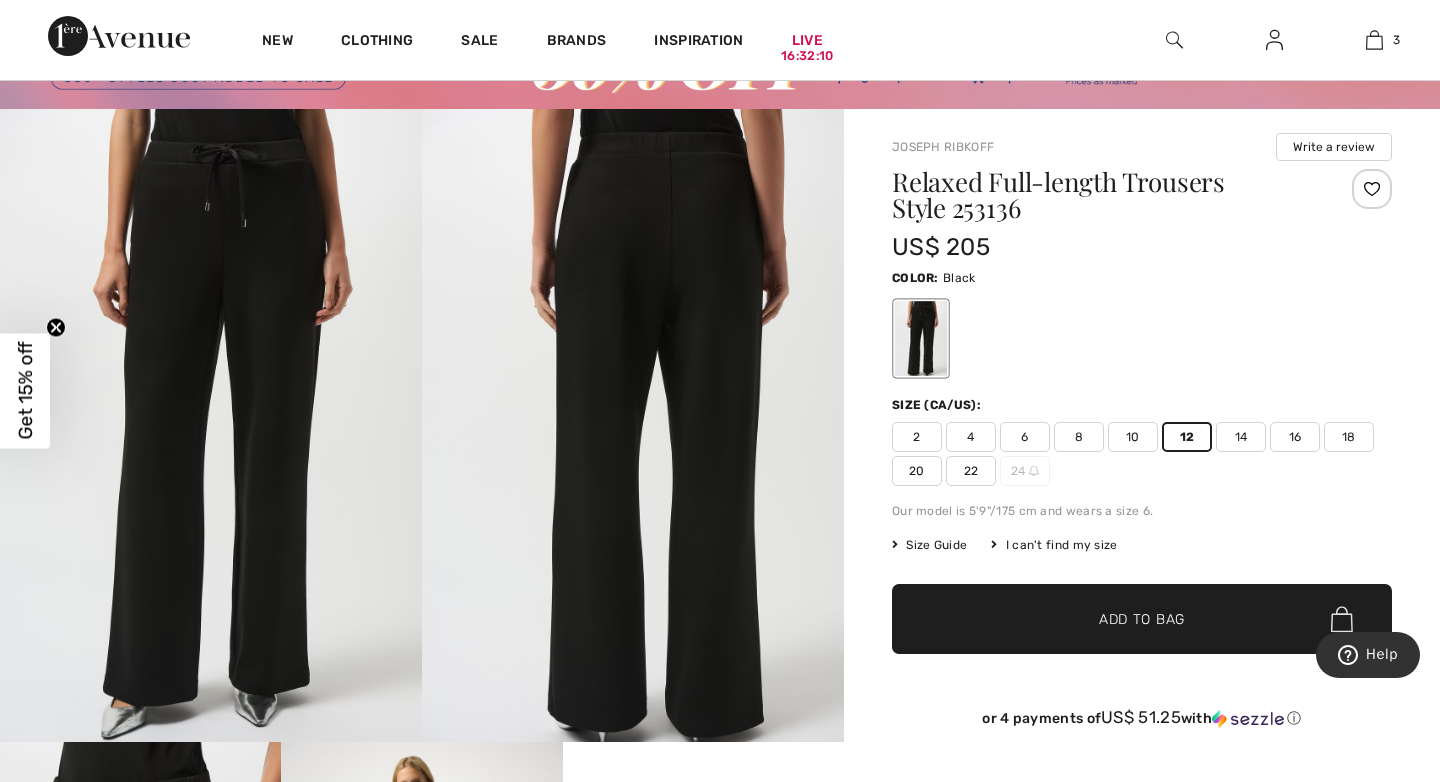 scroll, scrollTop: 99, scrollLeft: 0, axis: vertical 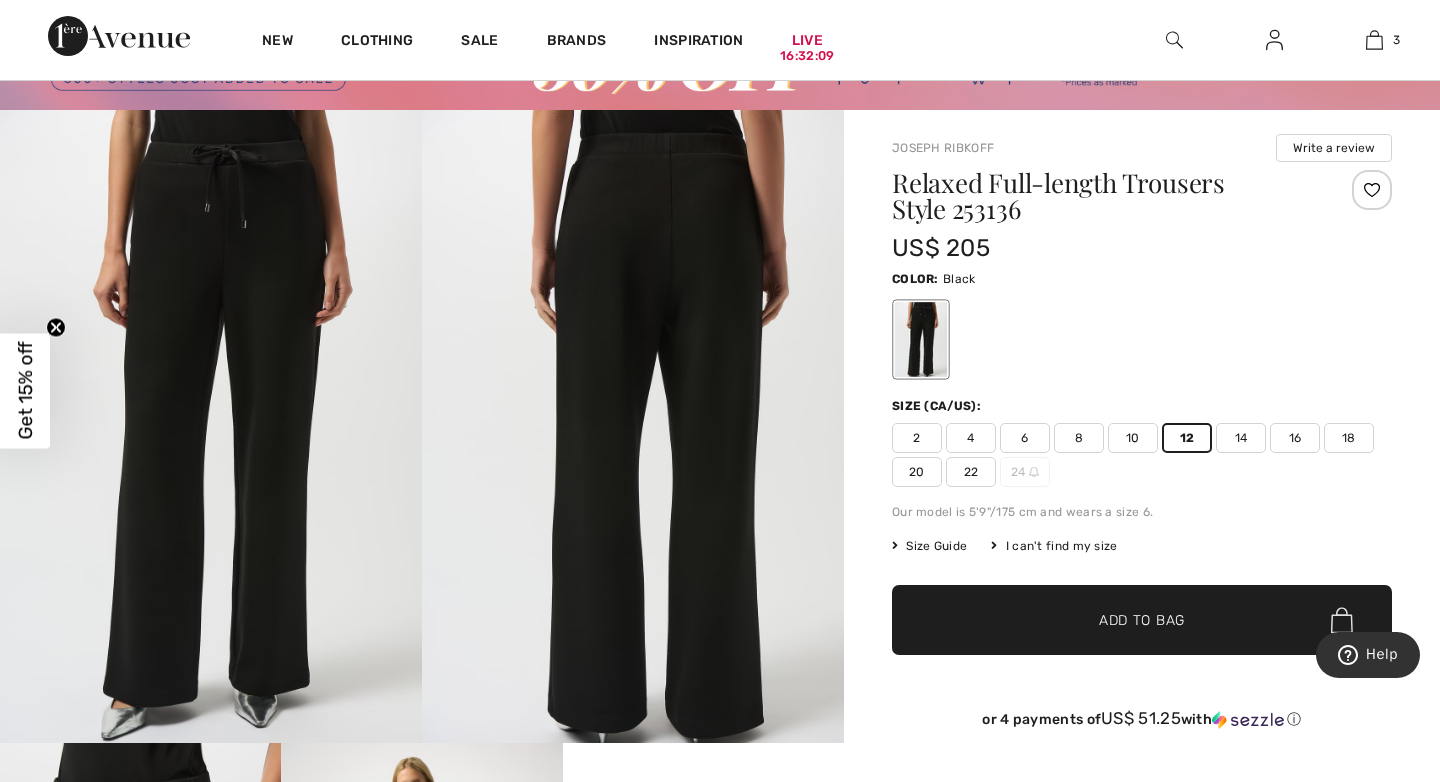 click on "✔ Added to Bag" at bounding box center (1112, 620) 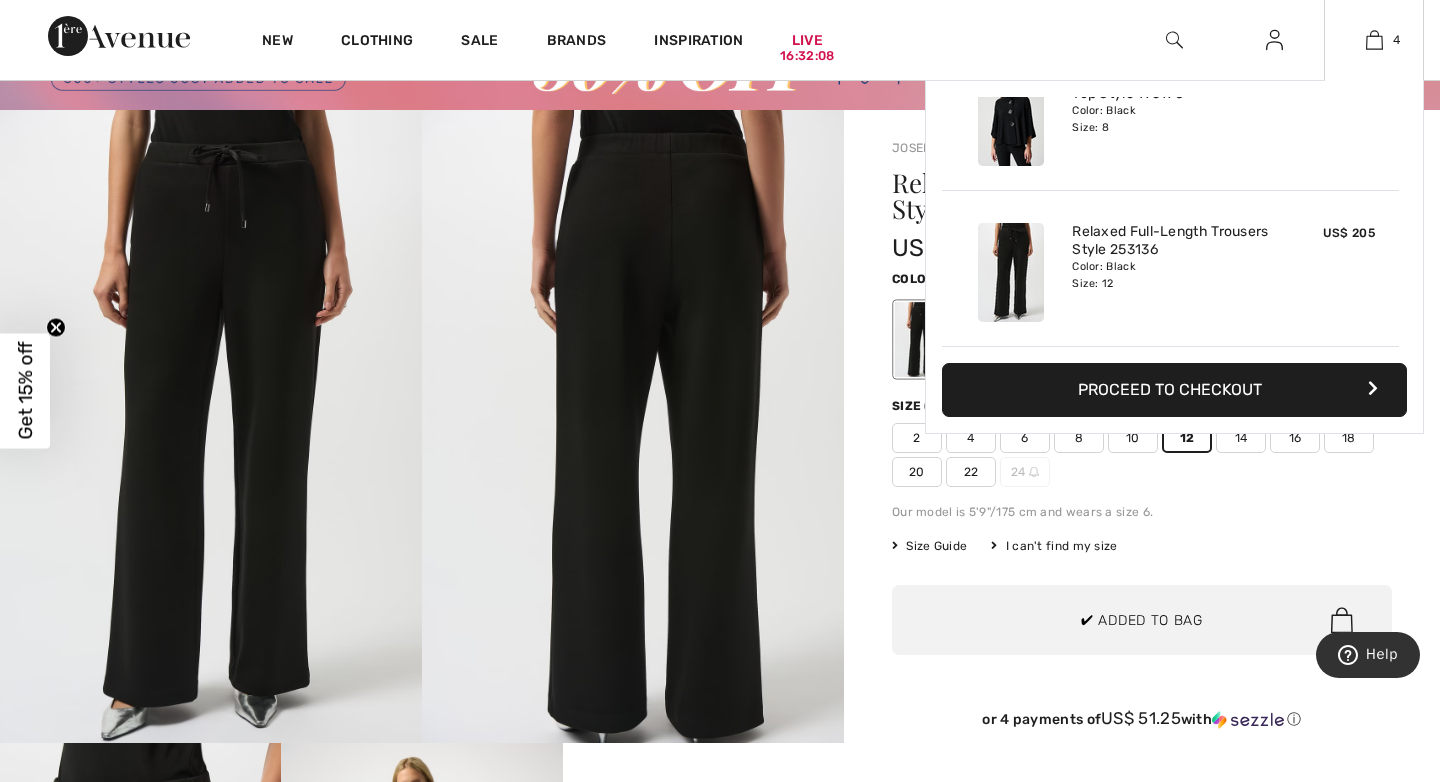scroll, scrollTop: 374, scrollLeft: 0, axis: vertical 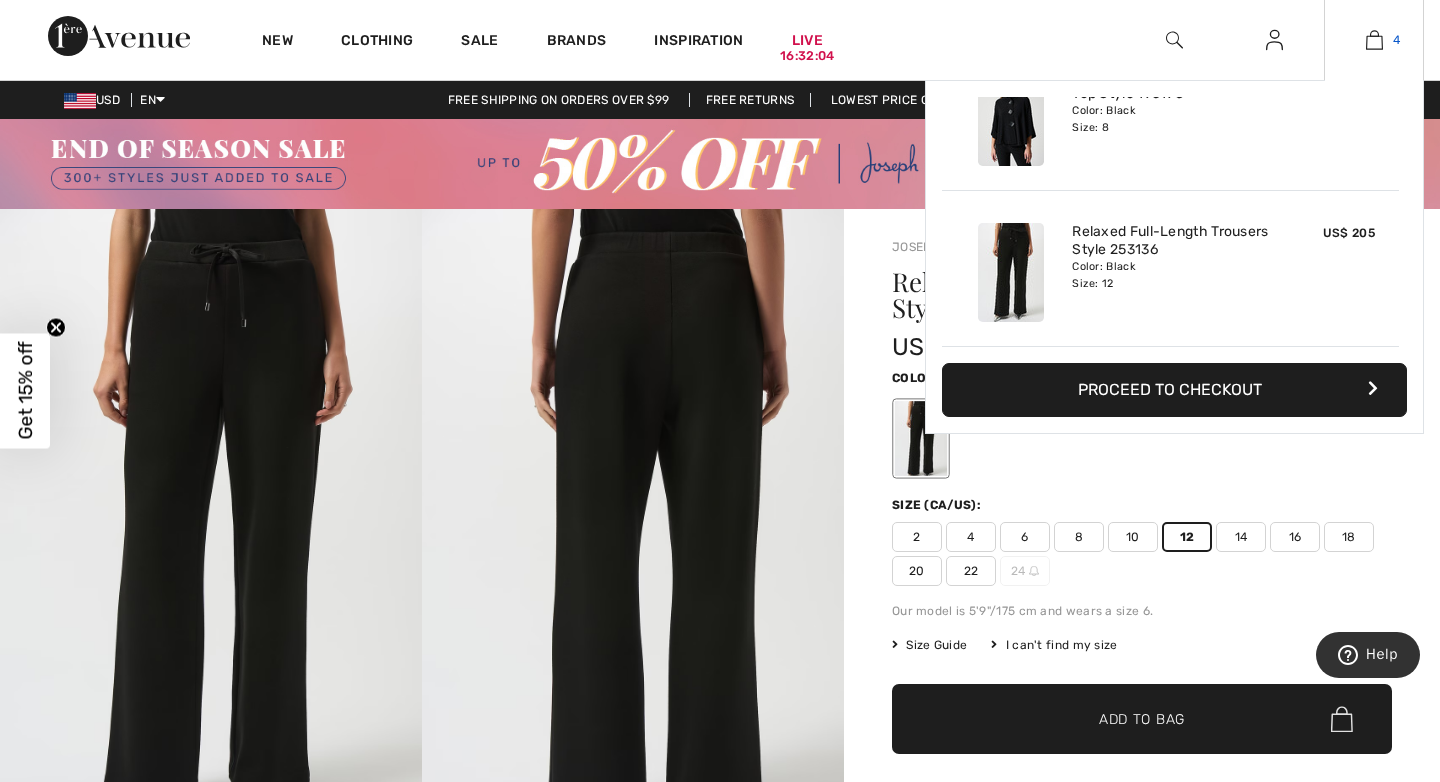 click at bounding box center [1374, 40] 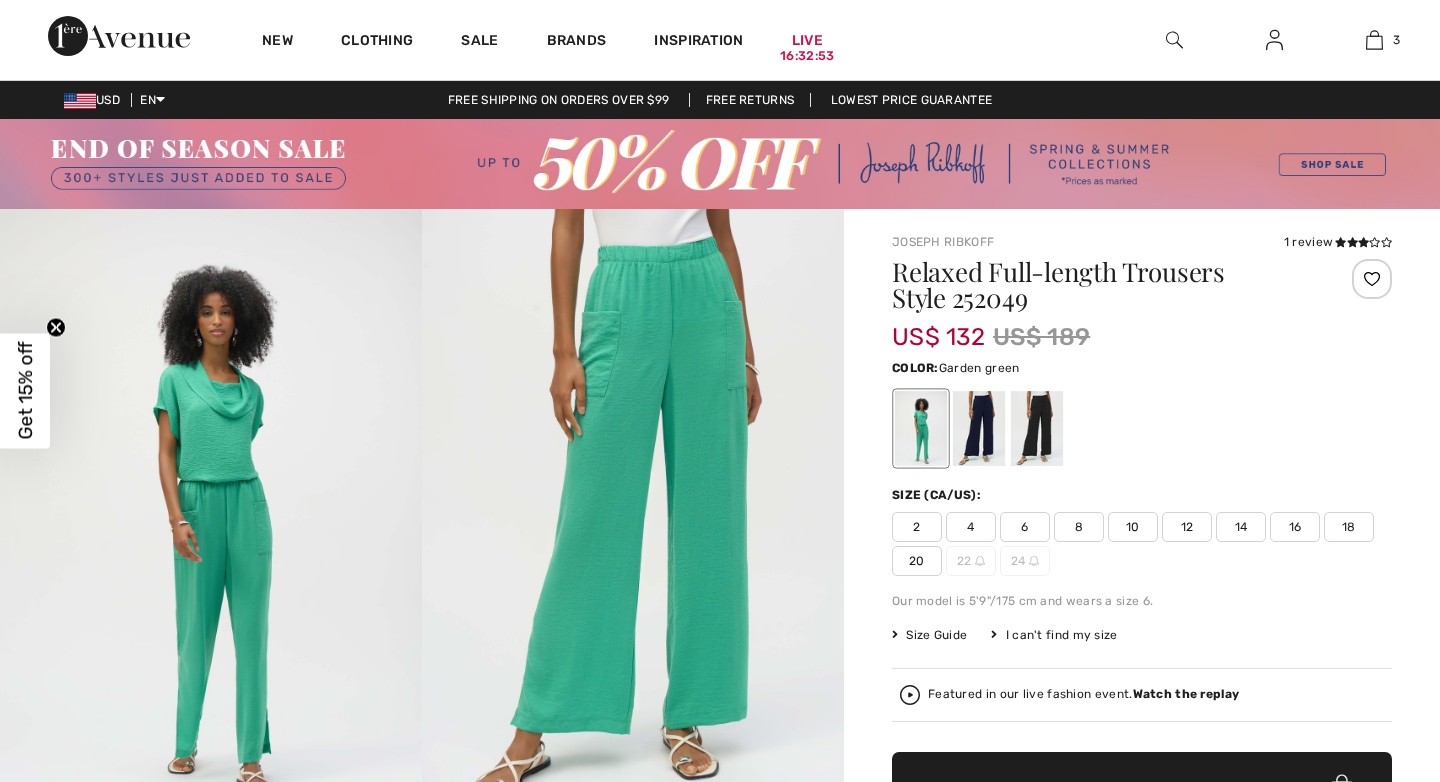 scroll, scrollTop: 0, scrollLeft: 0, axis: both 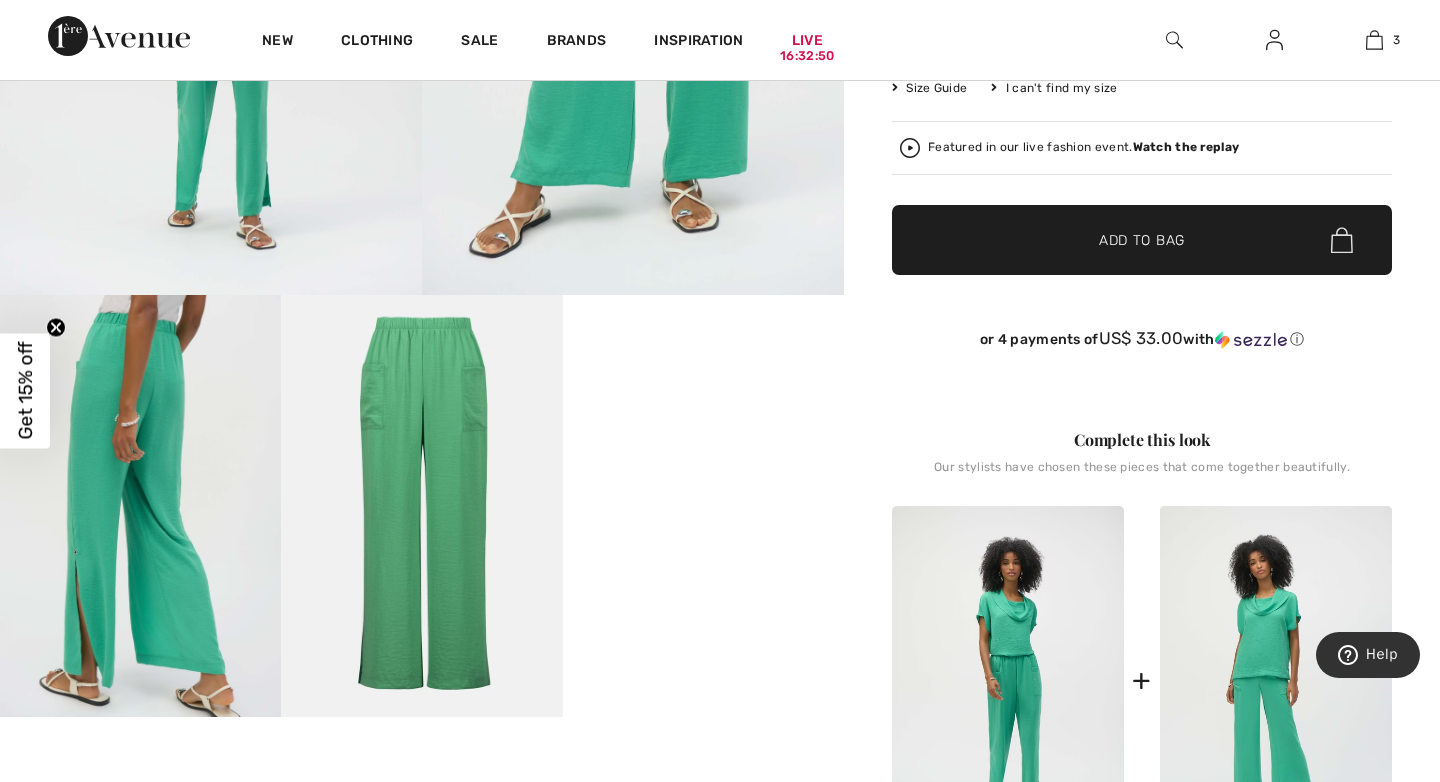 click on "Your browser does not support the video tag." at bounding box center (703, 365) 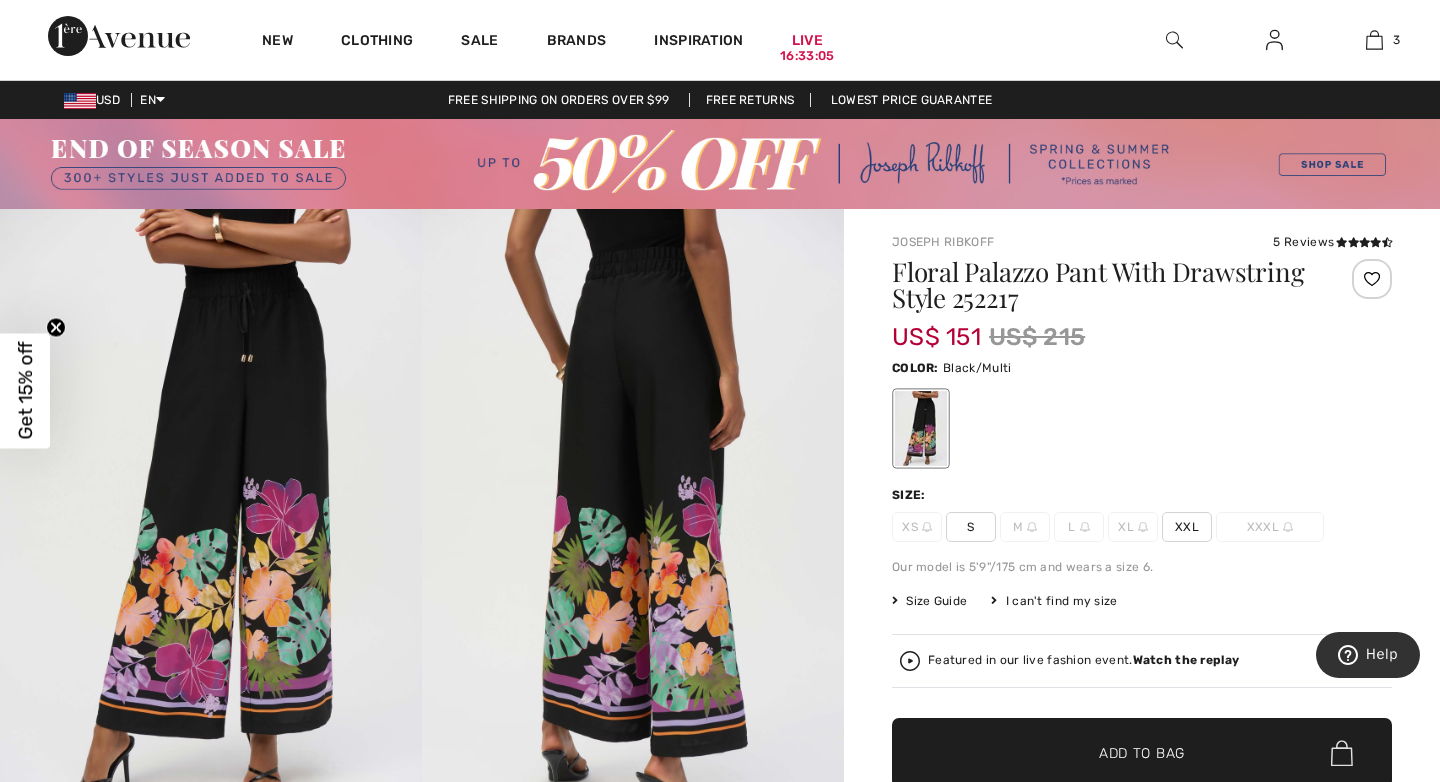 scroll, scrollTop: 673, scrollLeft: 0, axis: vertical 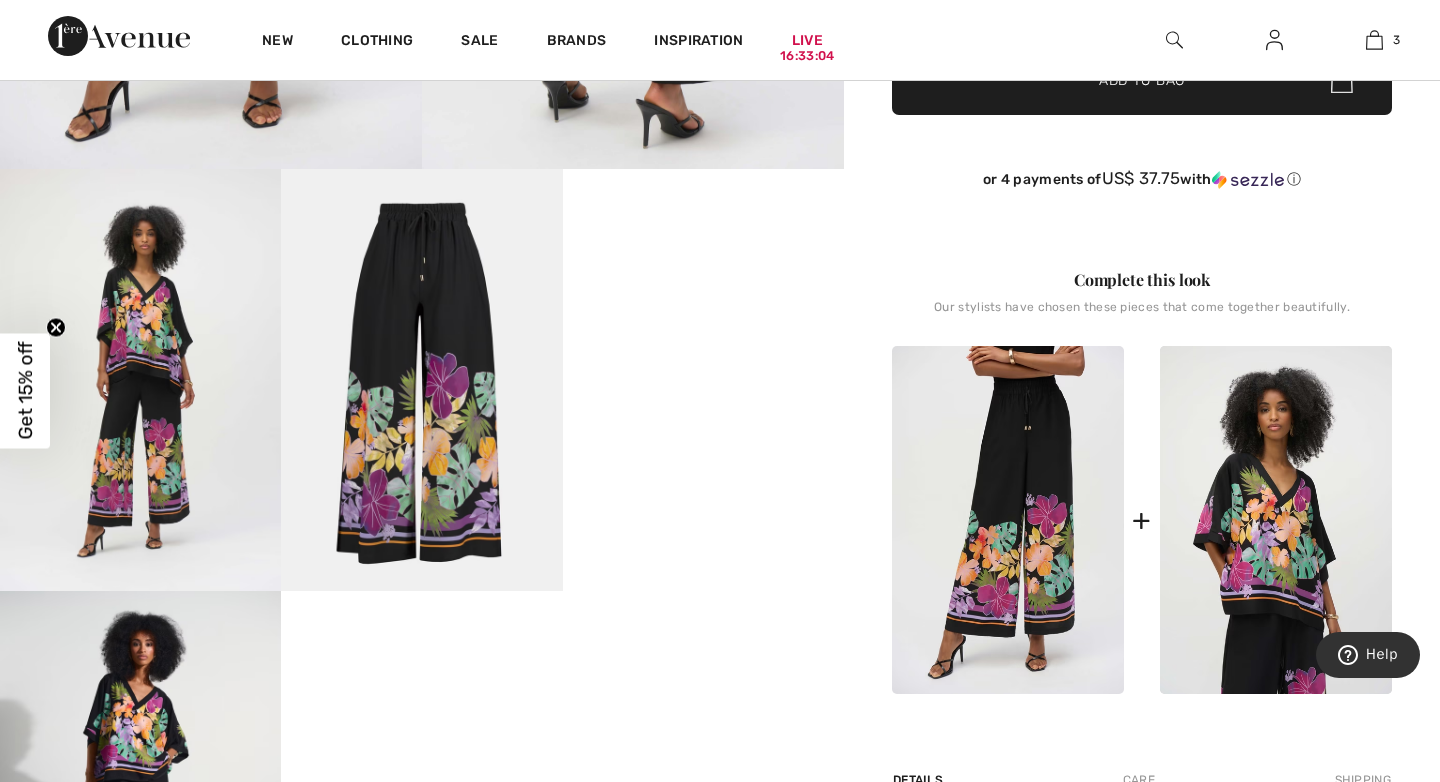 click on "Your browser does not support the video tag." at bounding box center [703, 239] 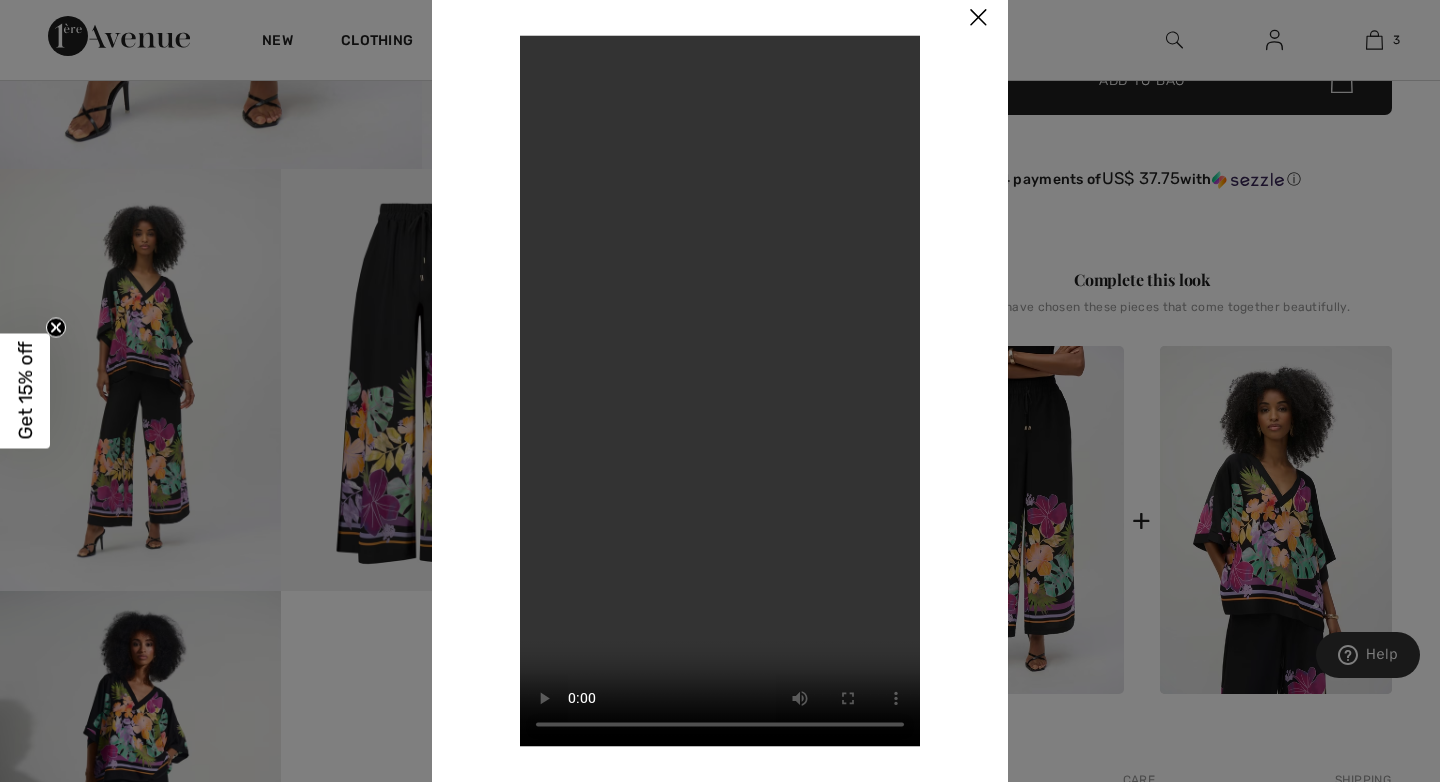 click at bounding box center [978, 18] 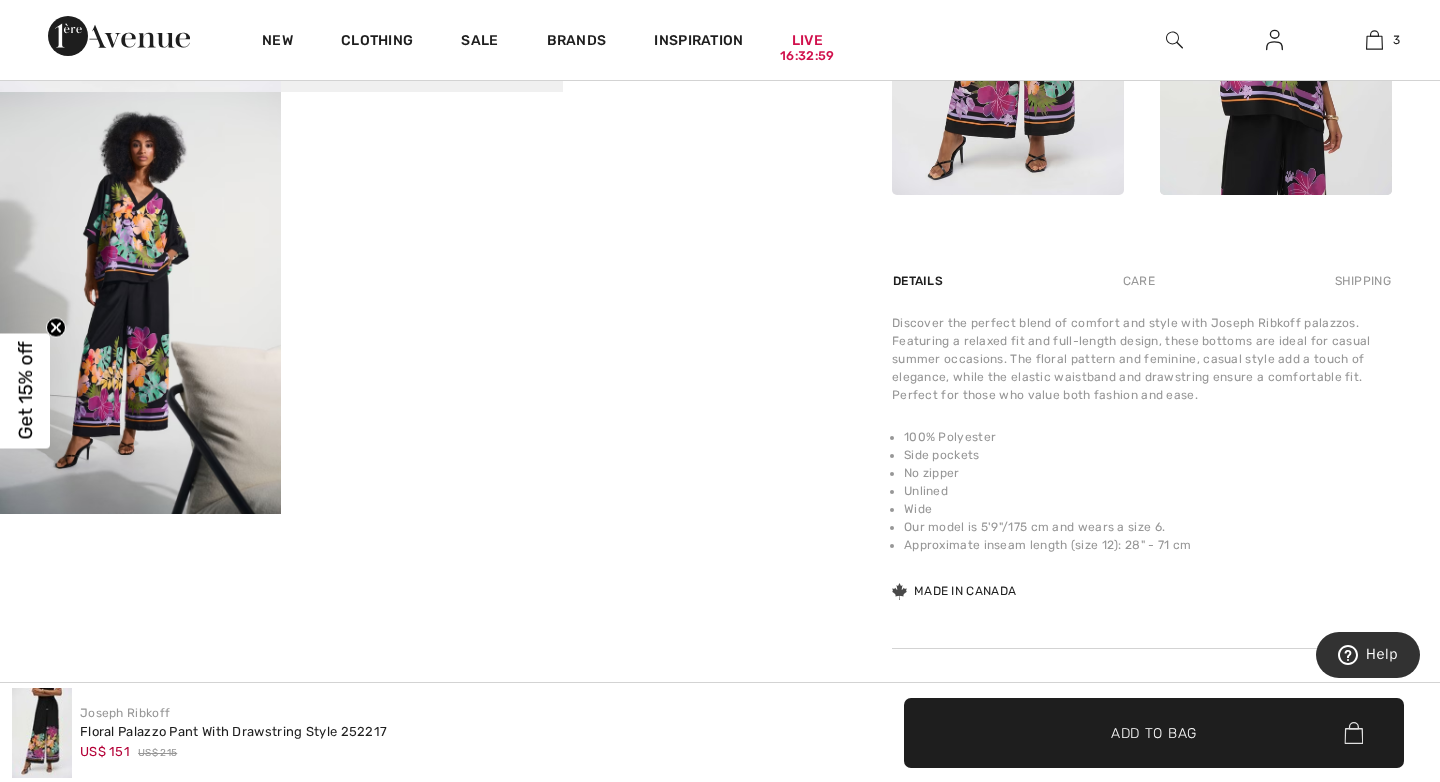 scroll, scrollTop: 1174, scrollLeft: 0, axis: vertical 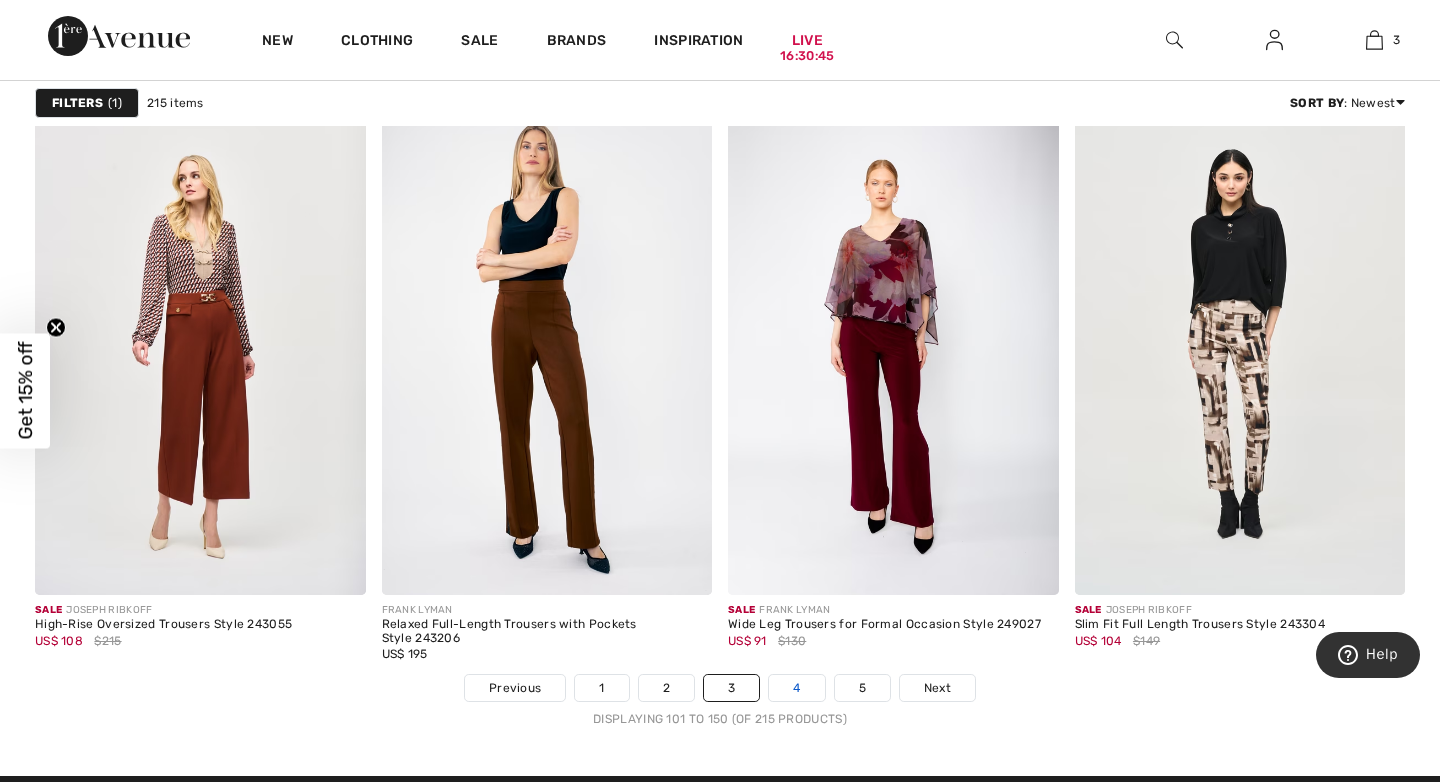 click on "4" at bounding box center [796, 688] 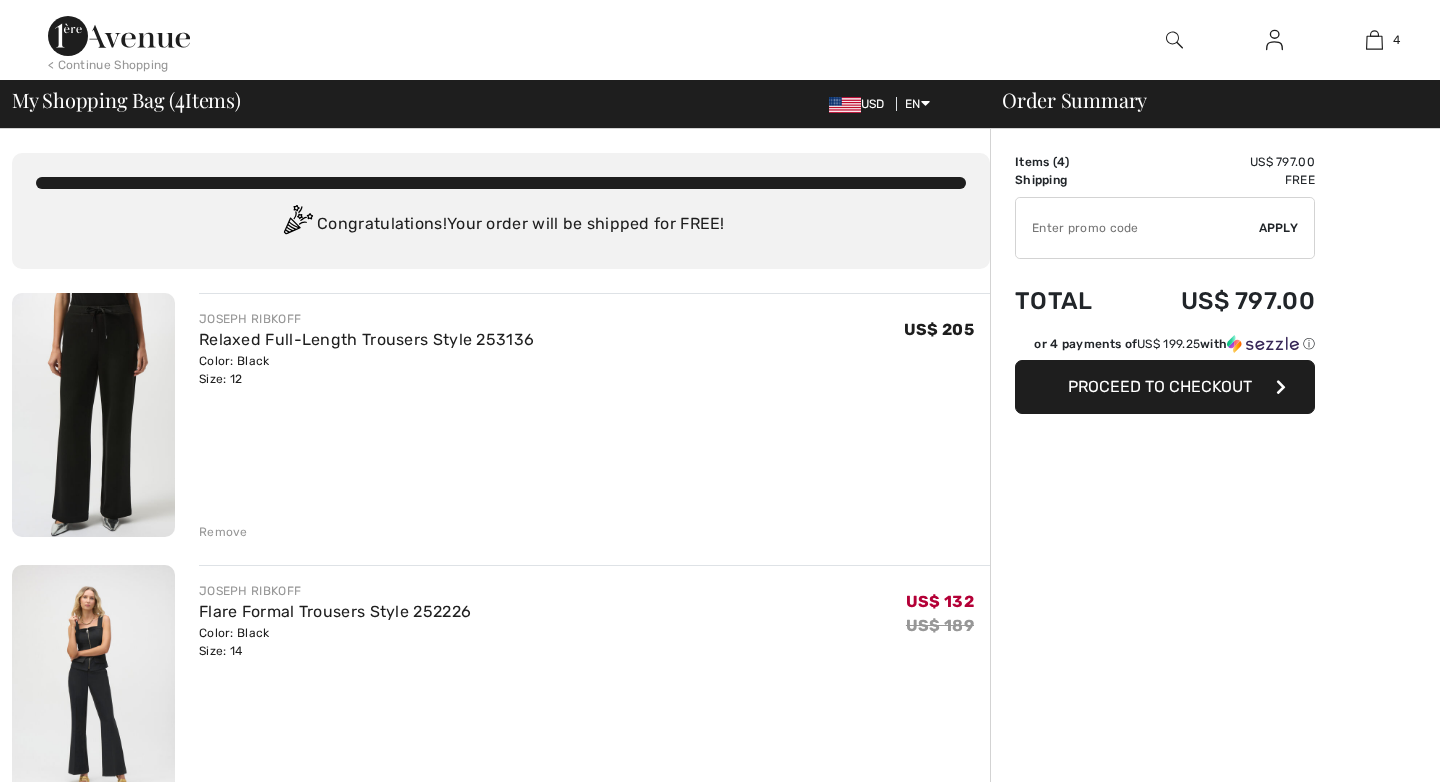 scroll, scrollTop: 0, scrollLeft: 0, axis: both 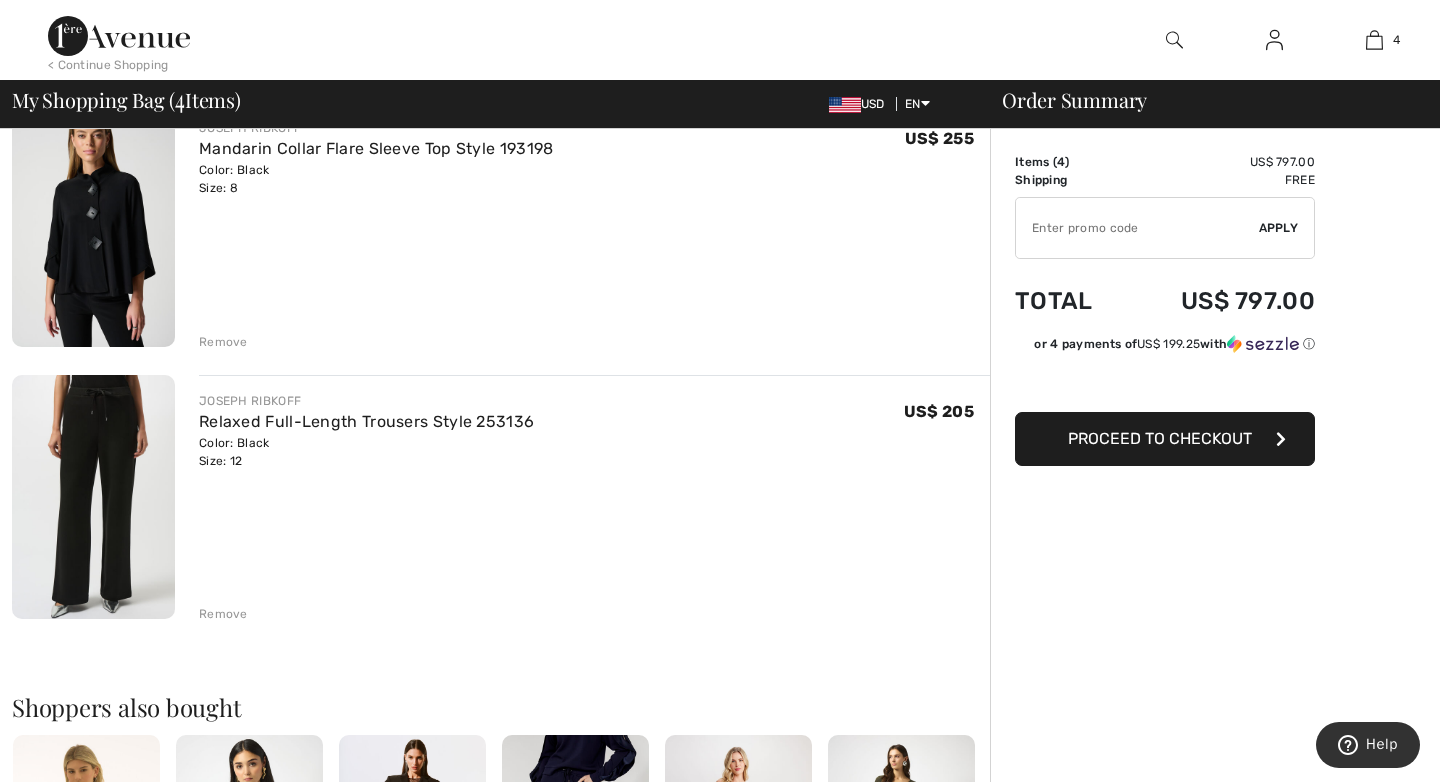 click on "Remove" at bounding box center (223, 614) 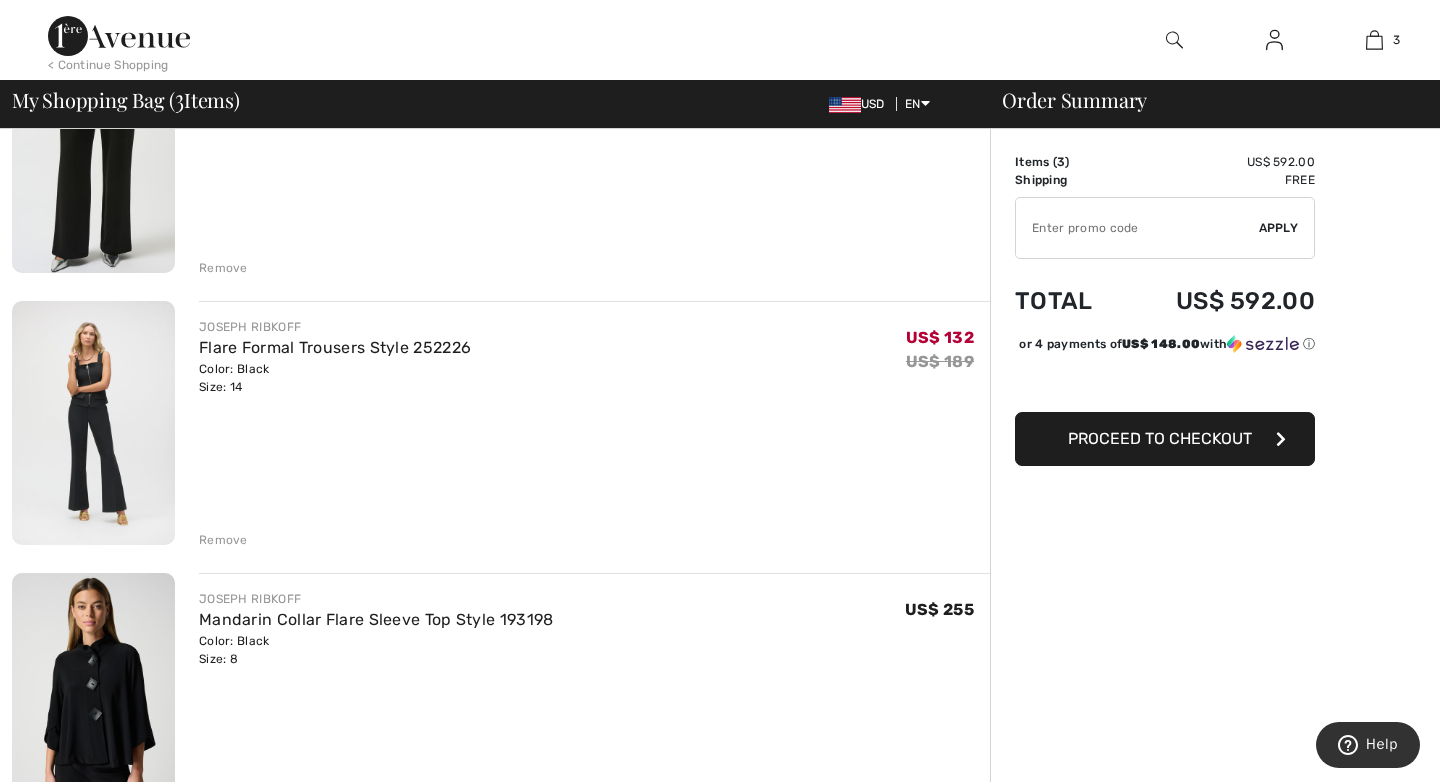 scroll, scrollTop: 260, scrollLeft: 0, axis: vertical 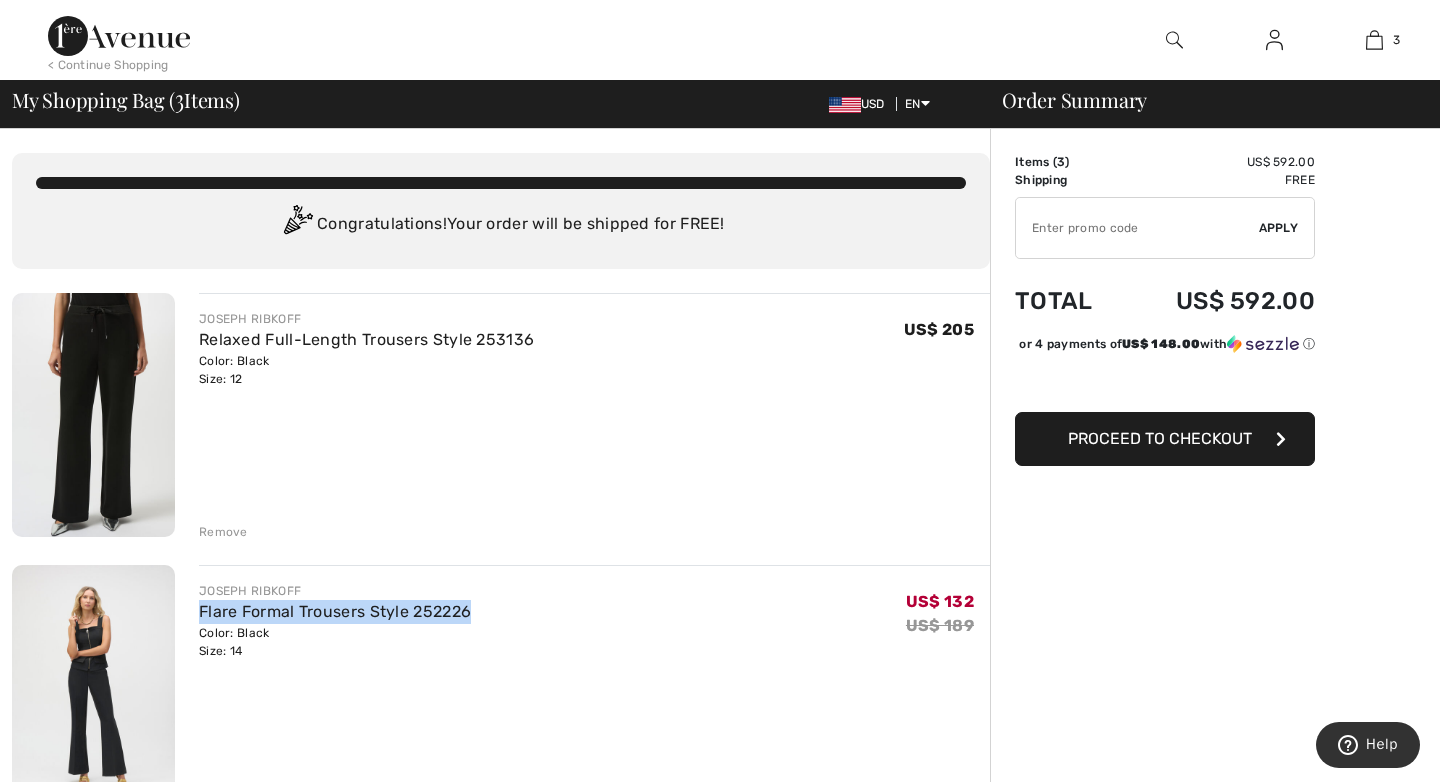 click at bounding box center [1174, 40] 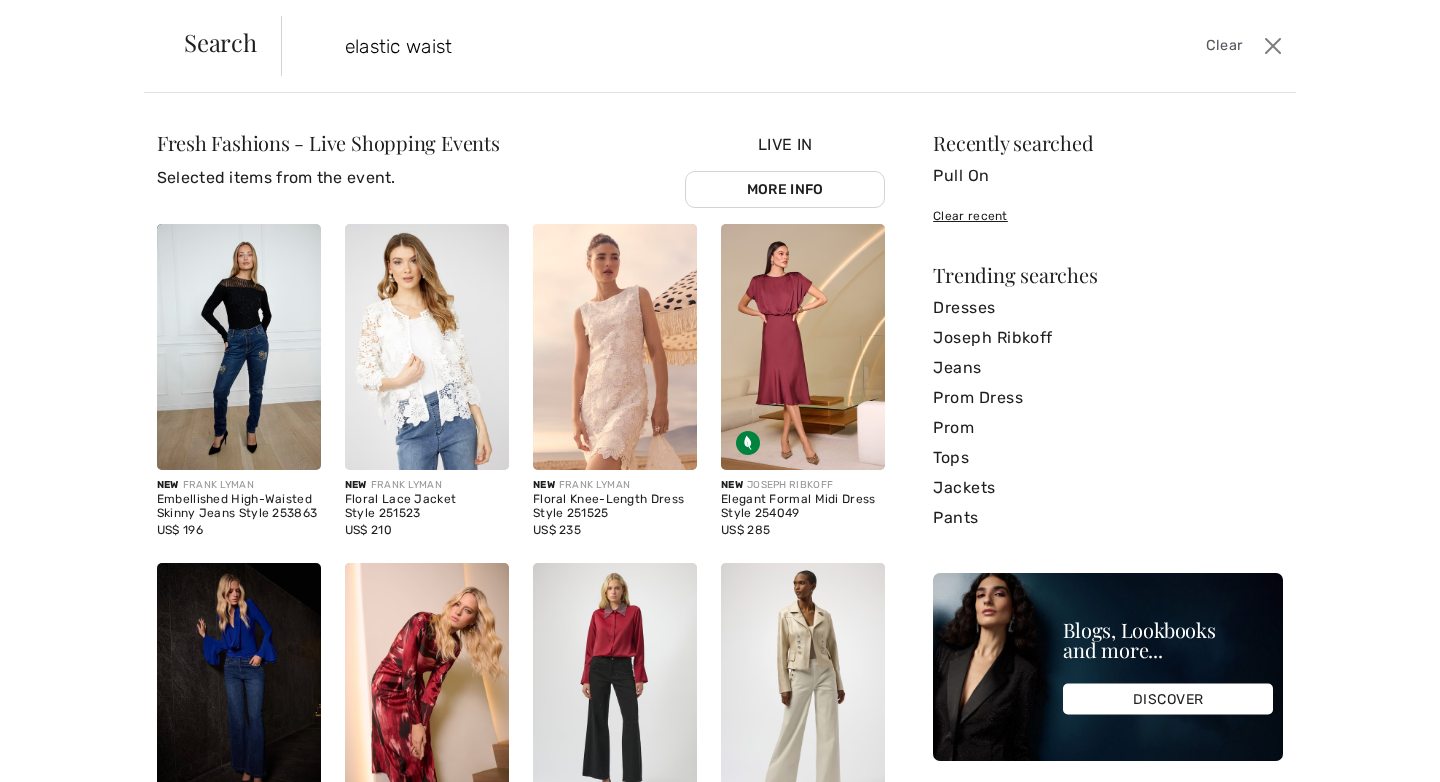 type on "elastic waist" 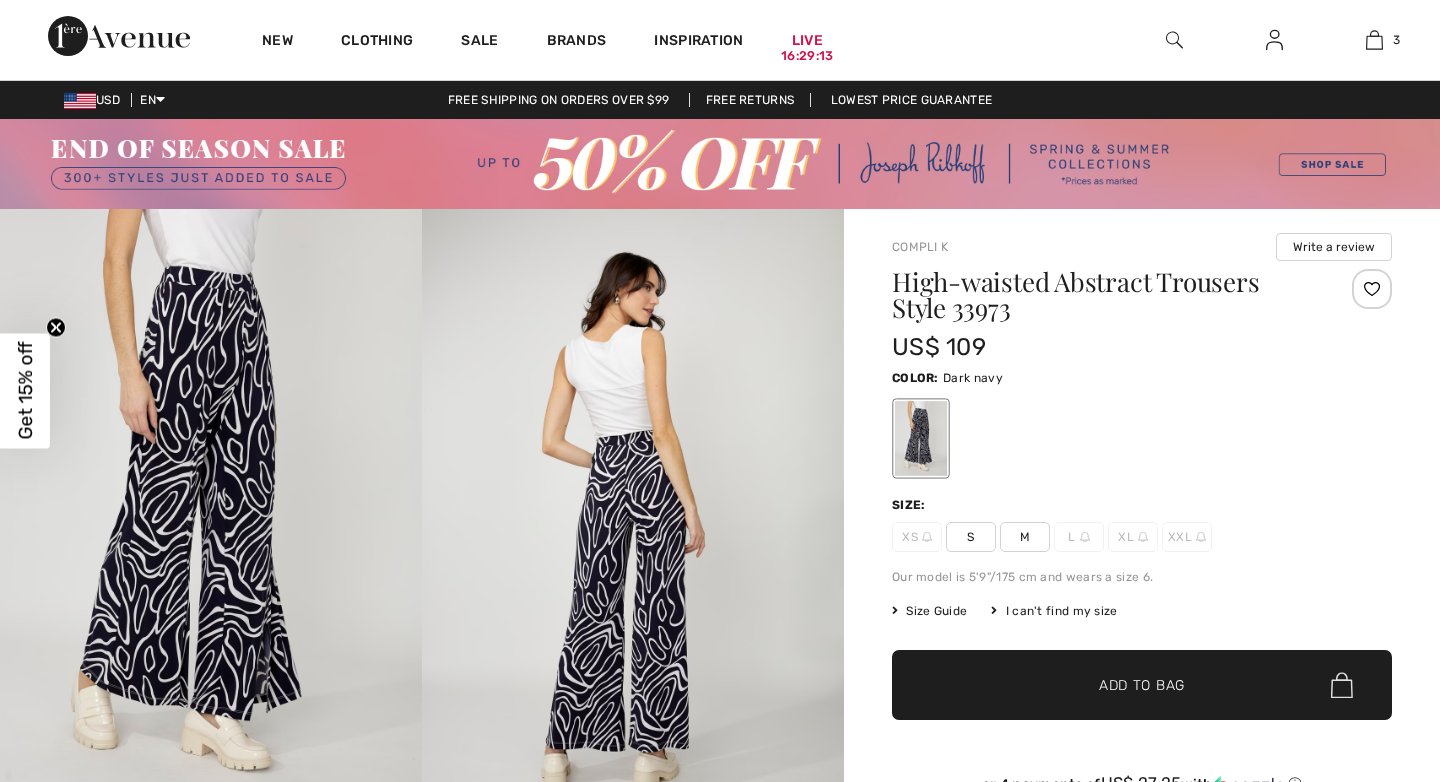 scroll, scrollTop: 0, scrollLeft: 0, axis: both 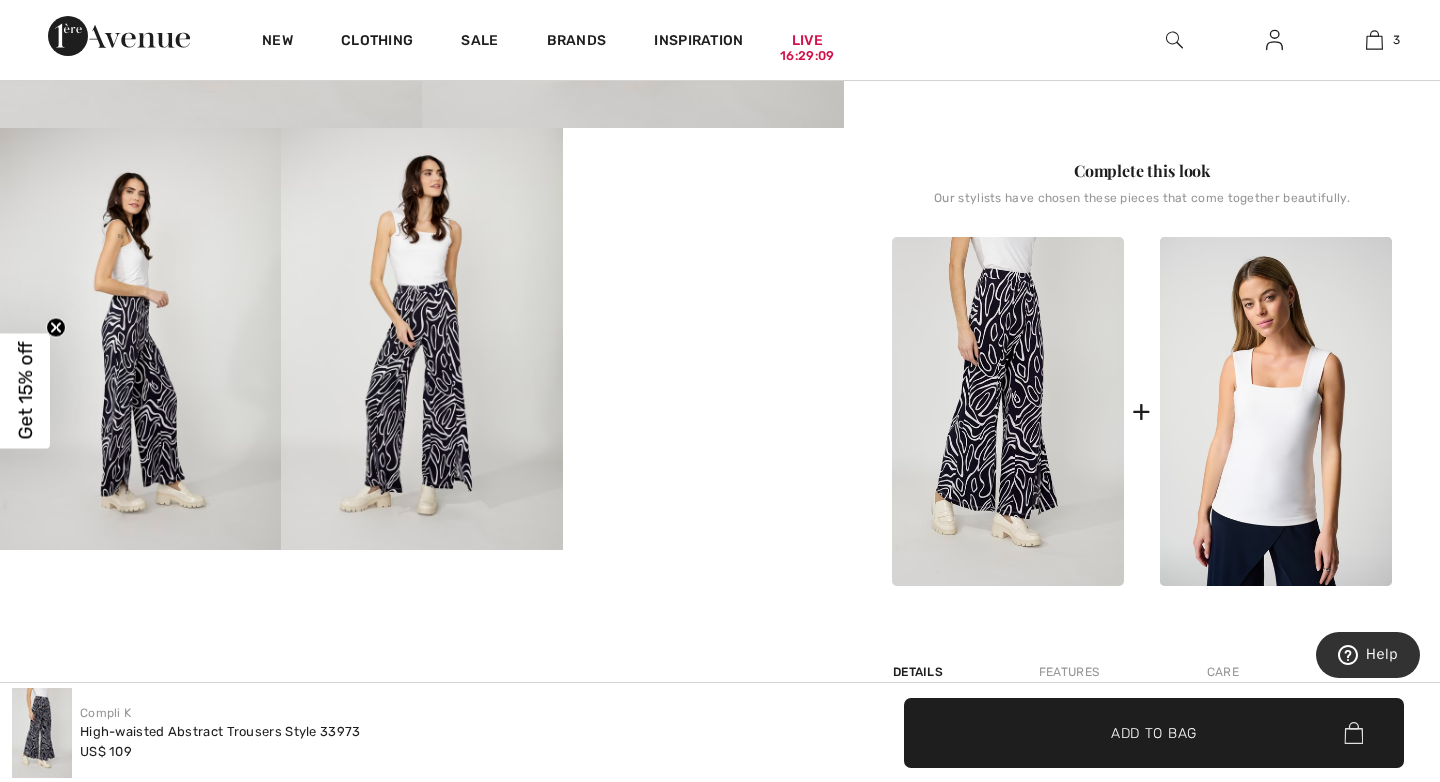 click on "Your browser does not support the video tag." at bounding box center (703, 198) 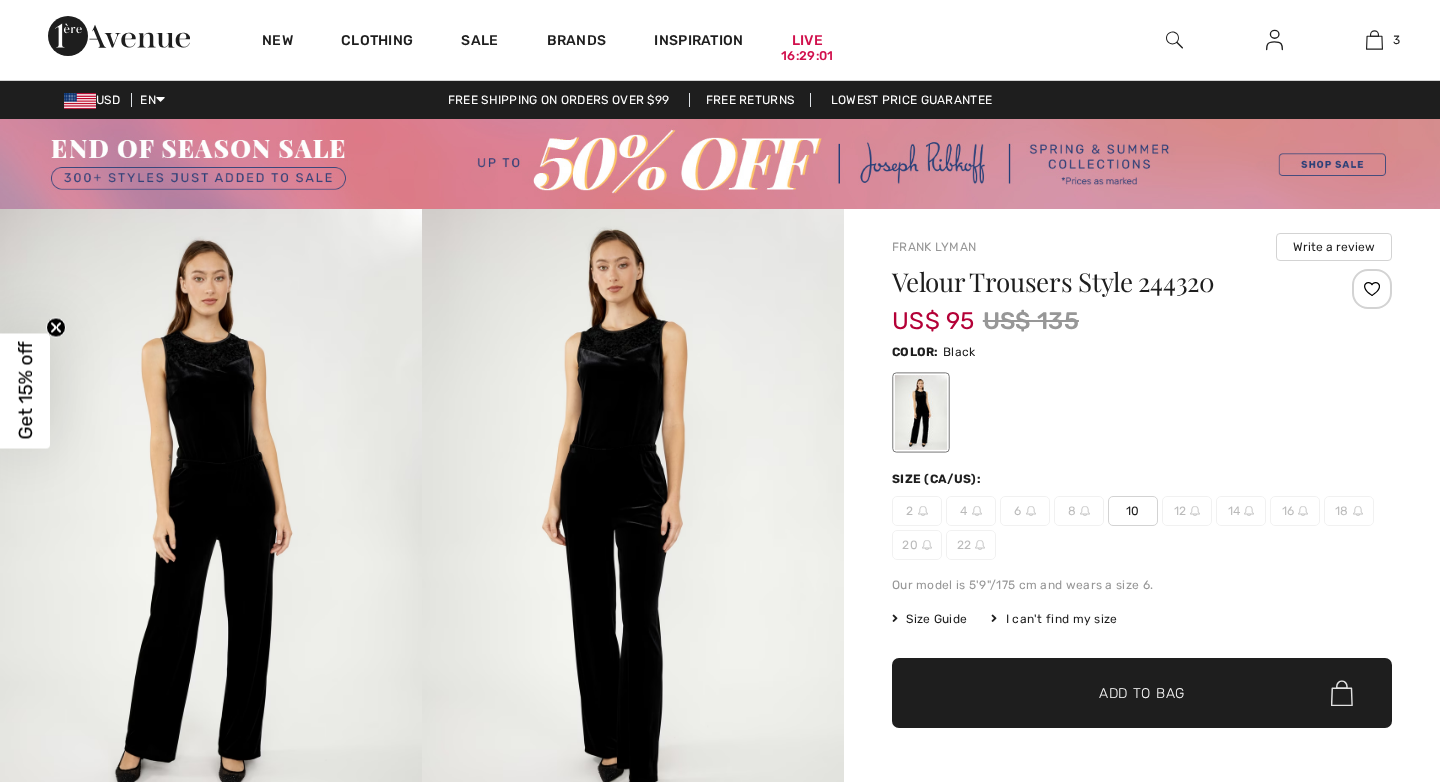 scroll, scrollTop: 0, scrollLeft: 0, axis: both 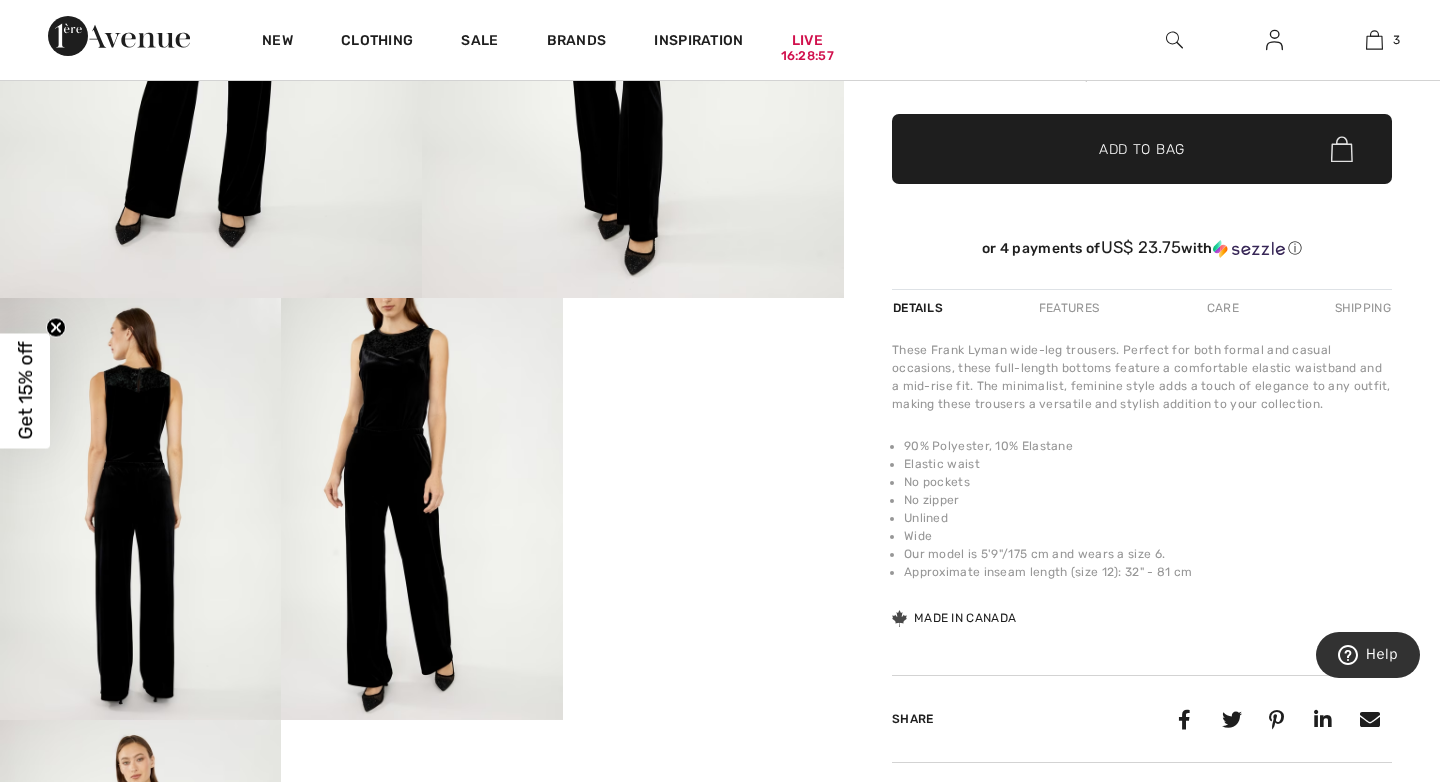 click on "Your browser does not support the video tag." at bounding box center [703, 368] 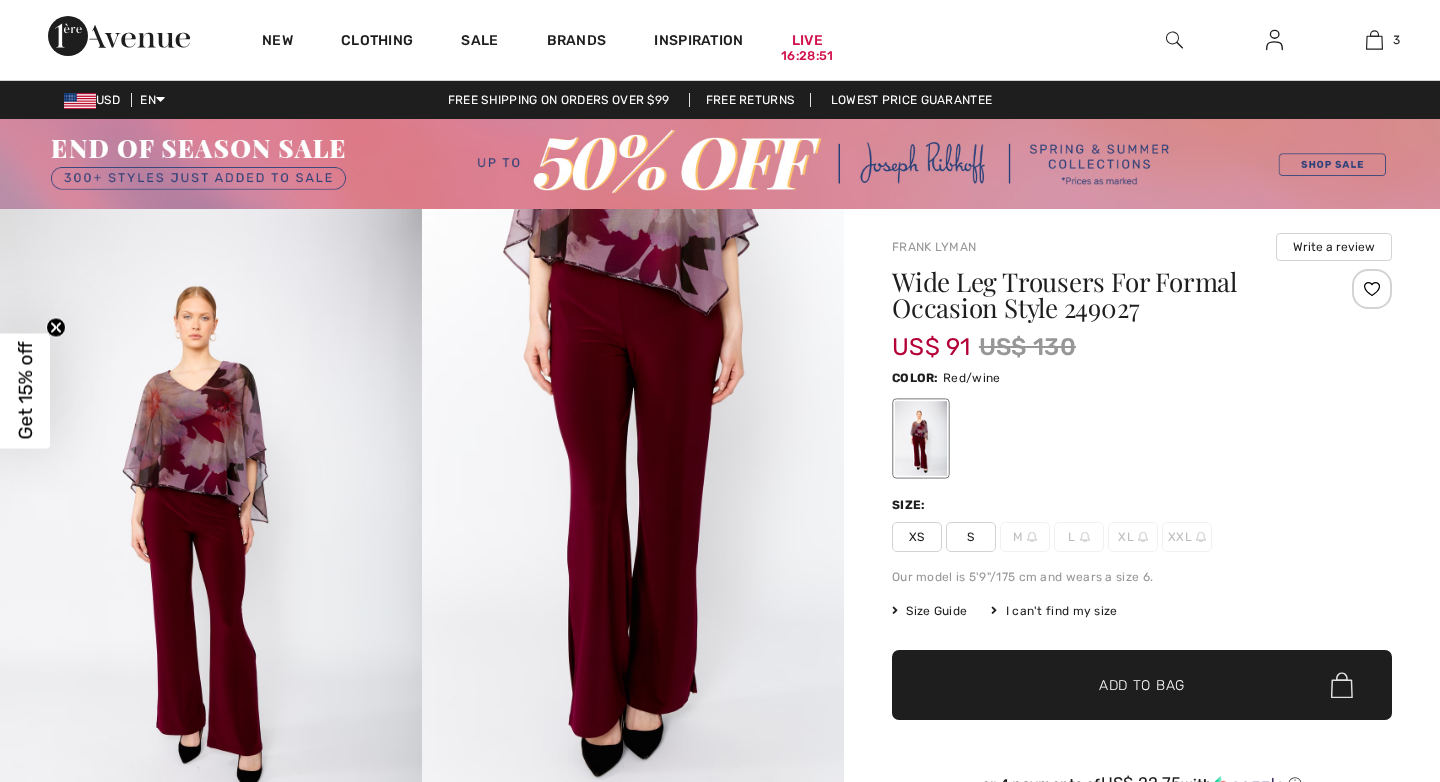 scroll, scrollTop: 0, scrollLeft: 0, axis: both 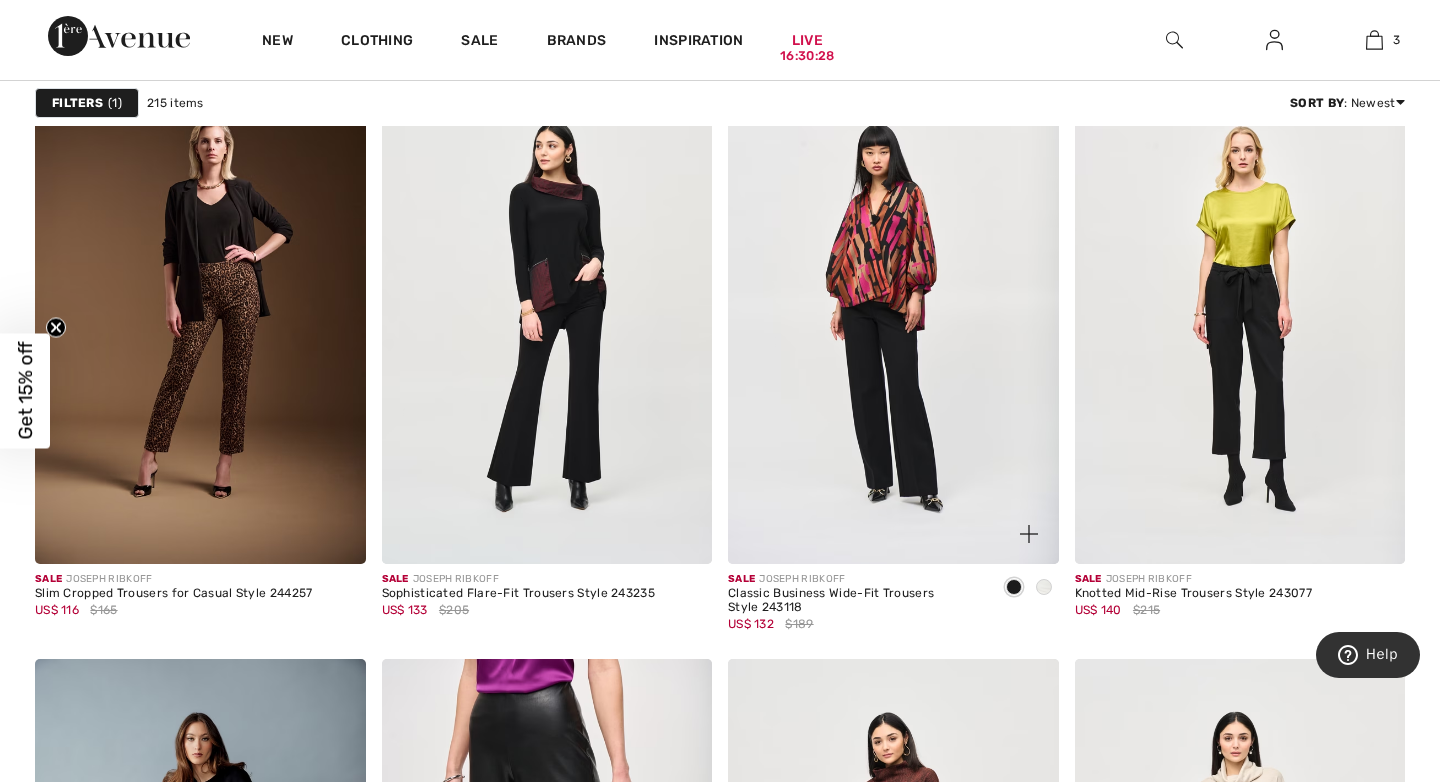 click at bounding box center (1044, 587) 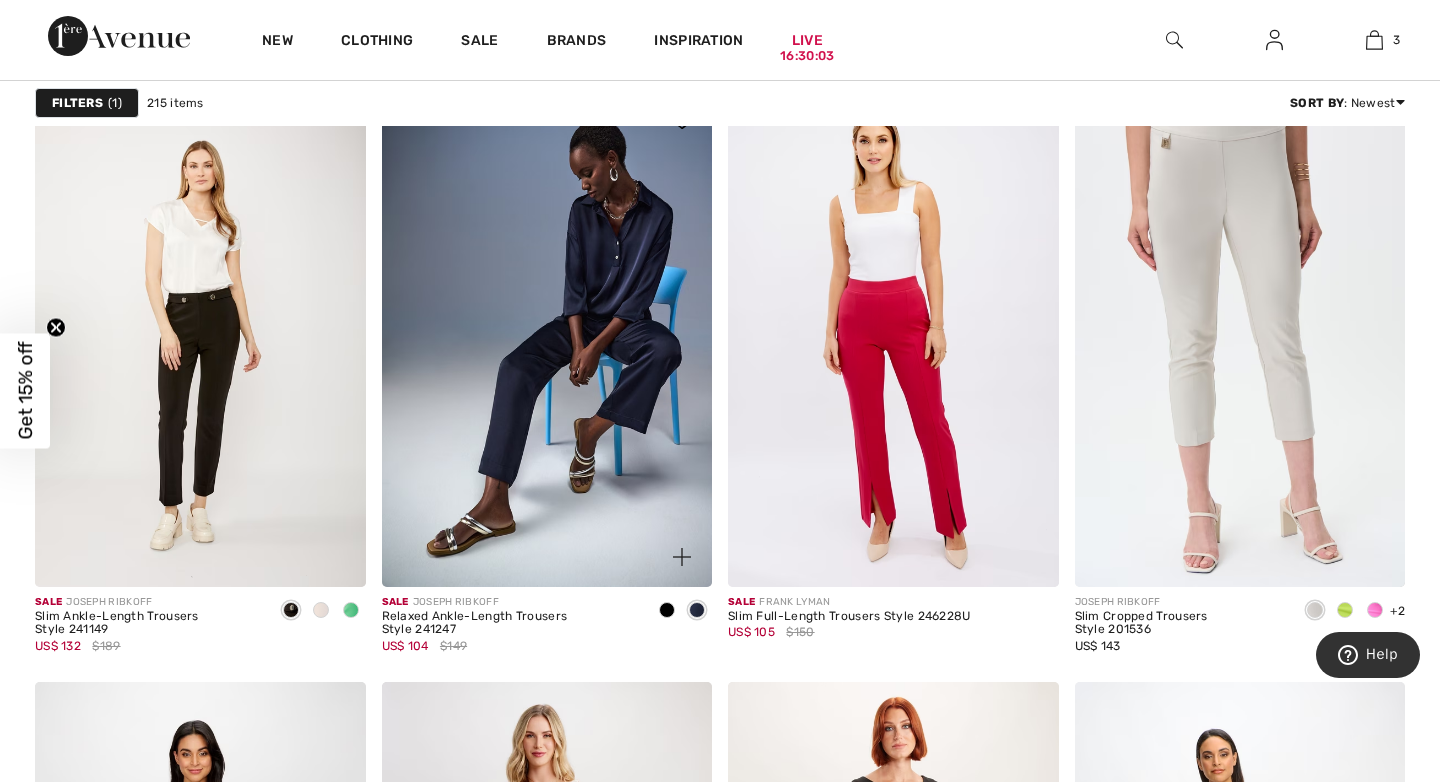 scroll, scrollTop: 3378, scrollLeft: 0, axis: vertical 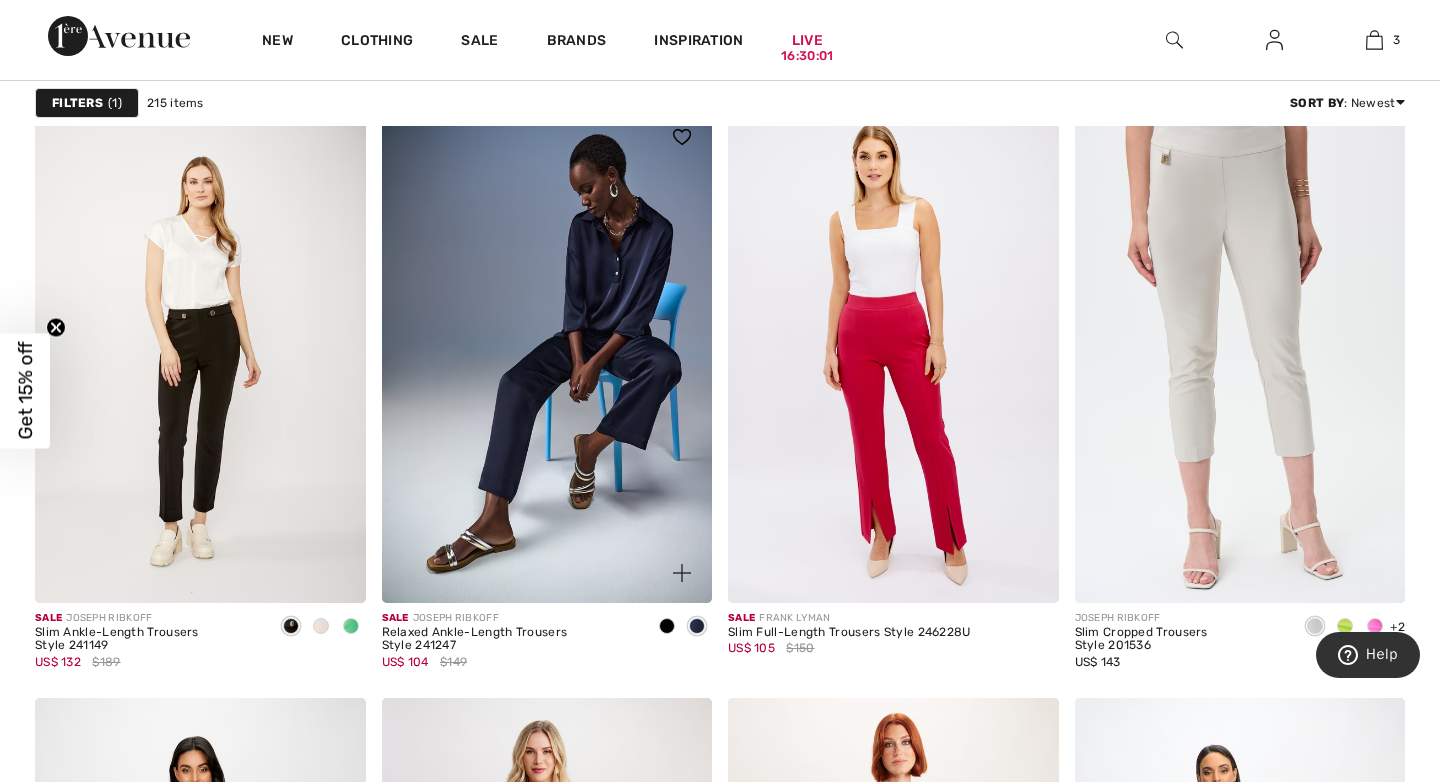 click at bounding box center [667, 626] 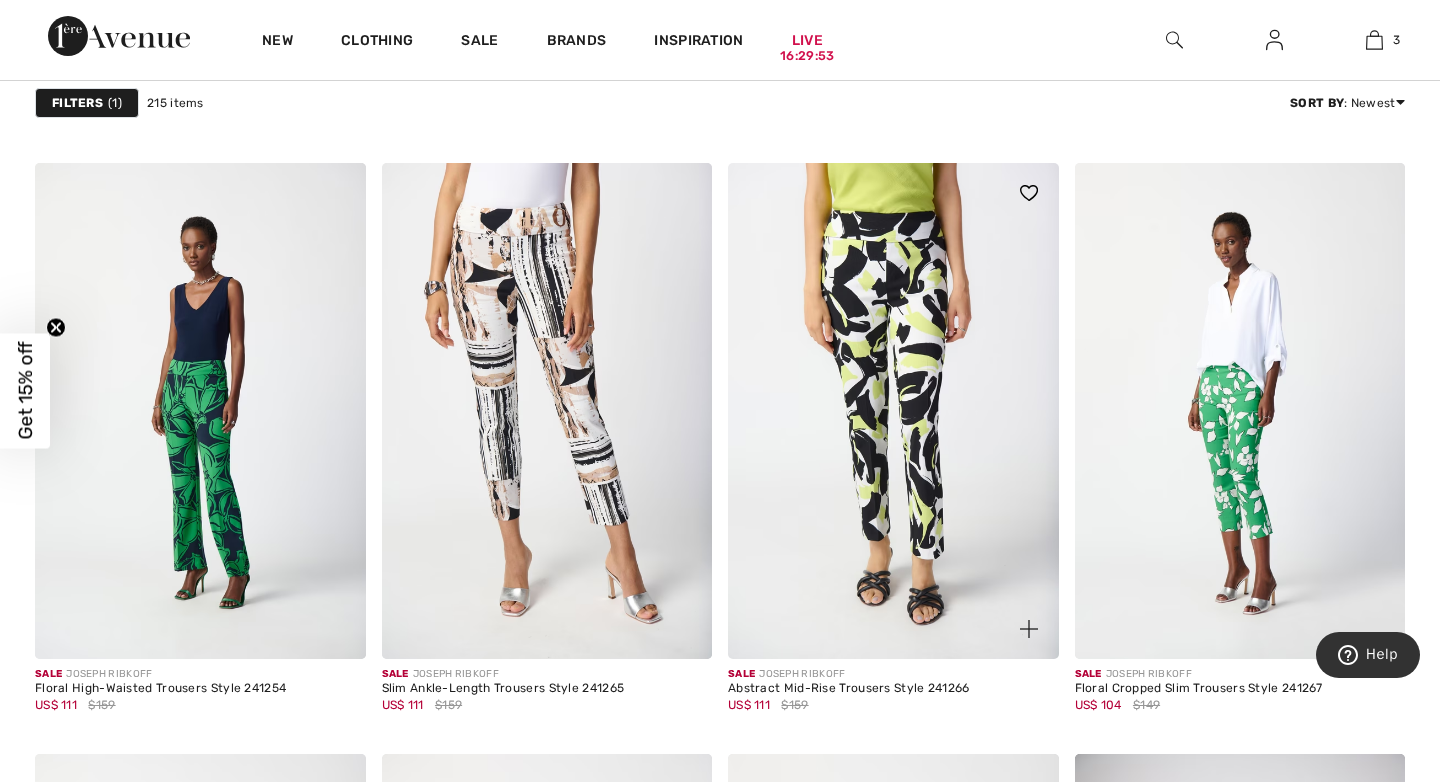 scroll, scrollTop: 6051, scrollLeft: 0, axis: vertical 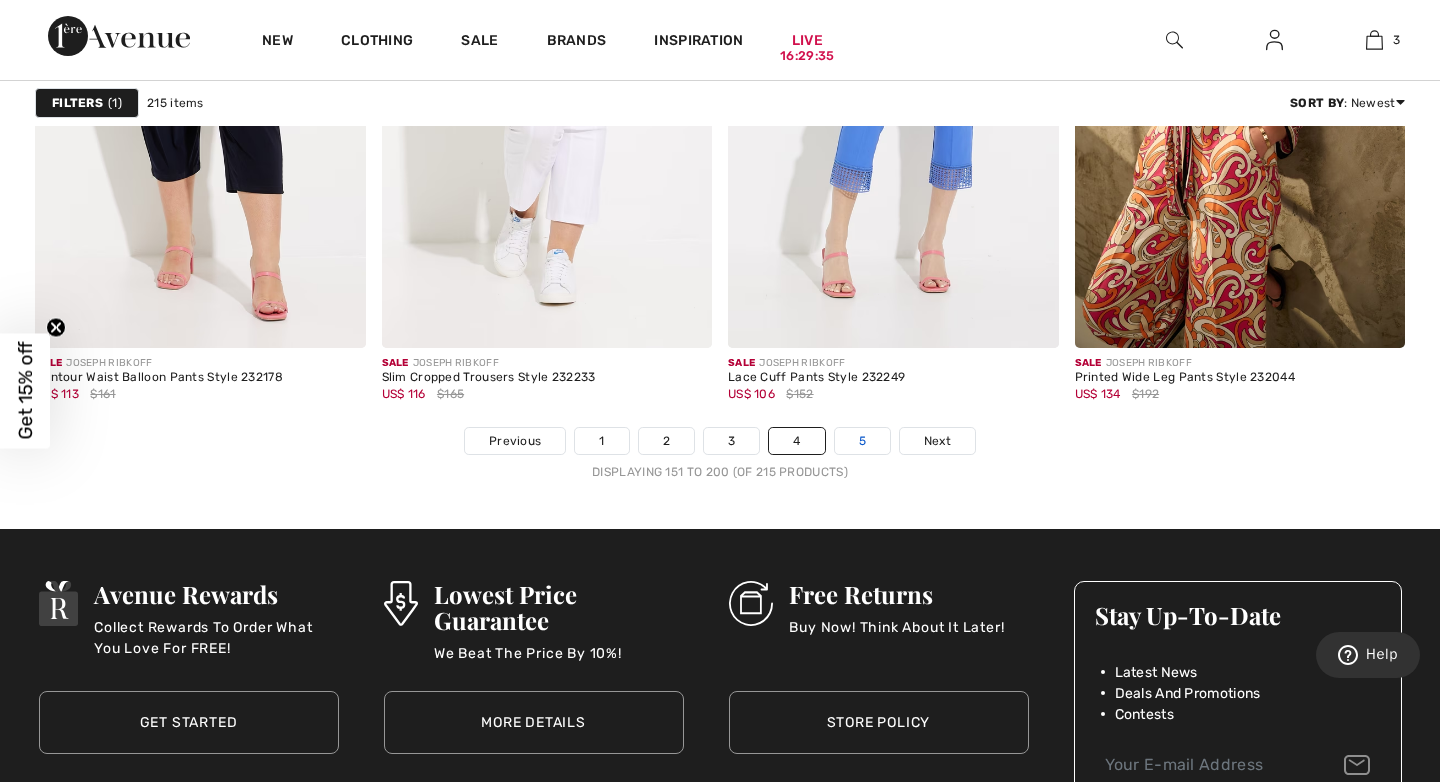 click on "5" at bounding box center [862, 441] 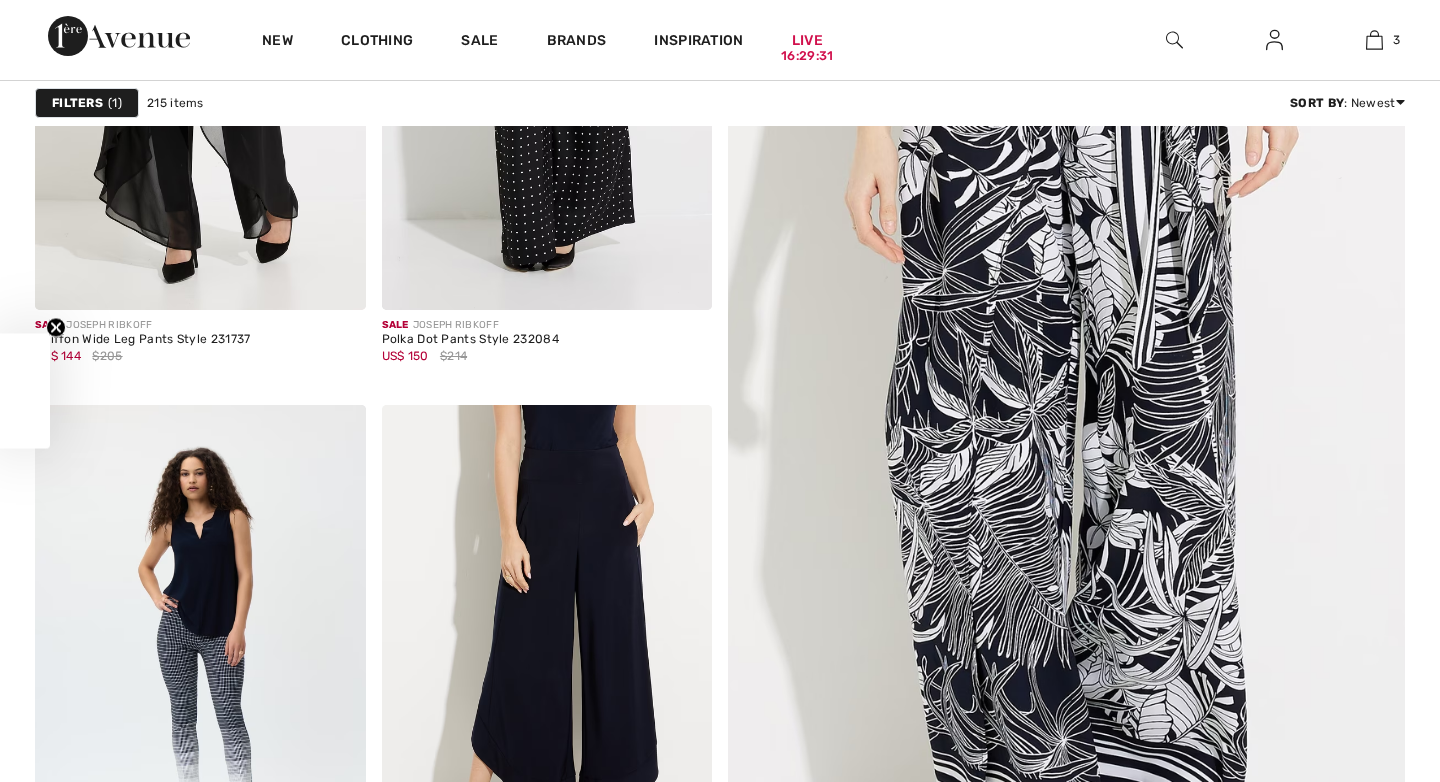 scroll, scrollTop: 489, scrollLeft: 0, axis: vertical 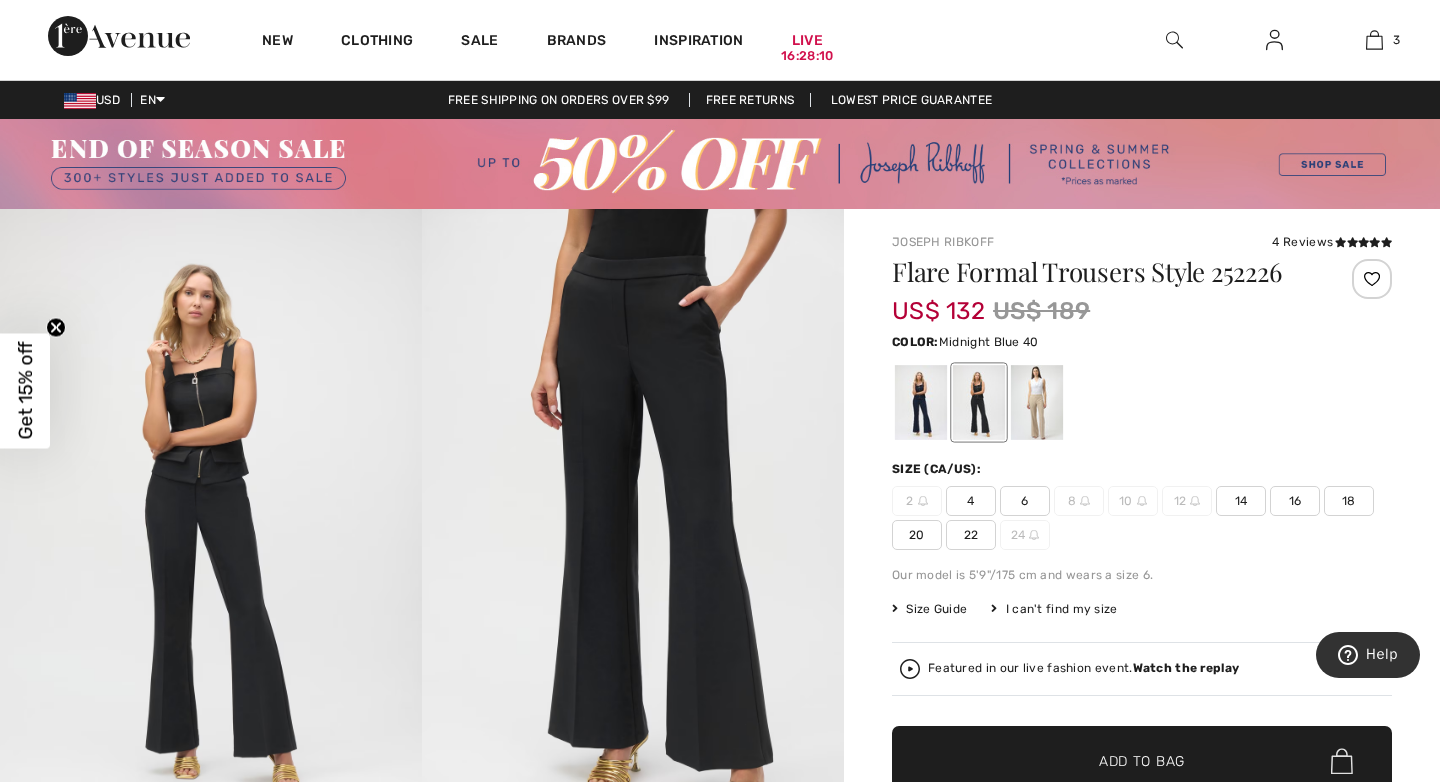click at bounding box center (921, 402) 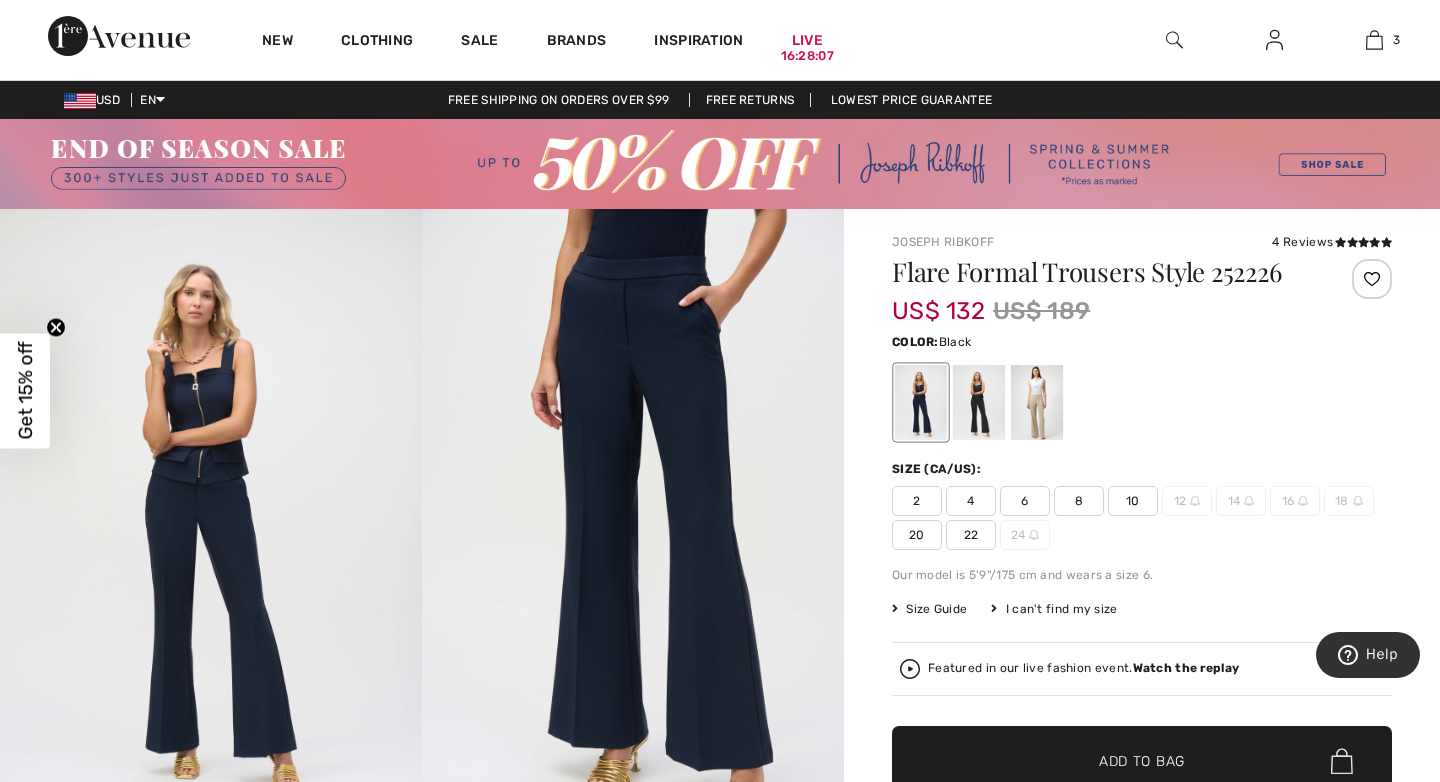 click at bounding box center (979, 402) 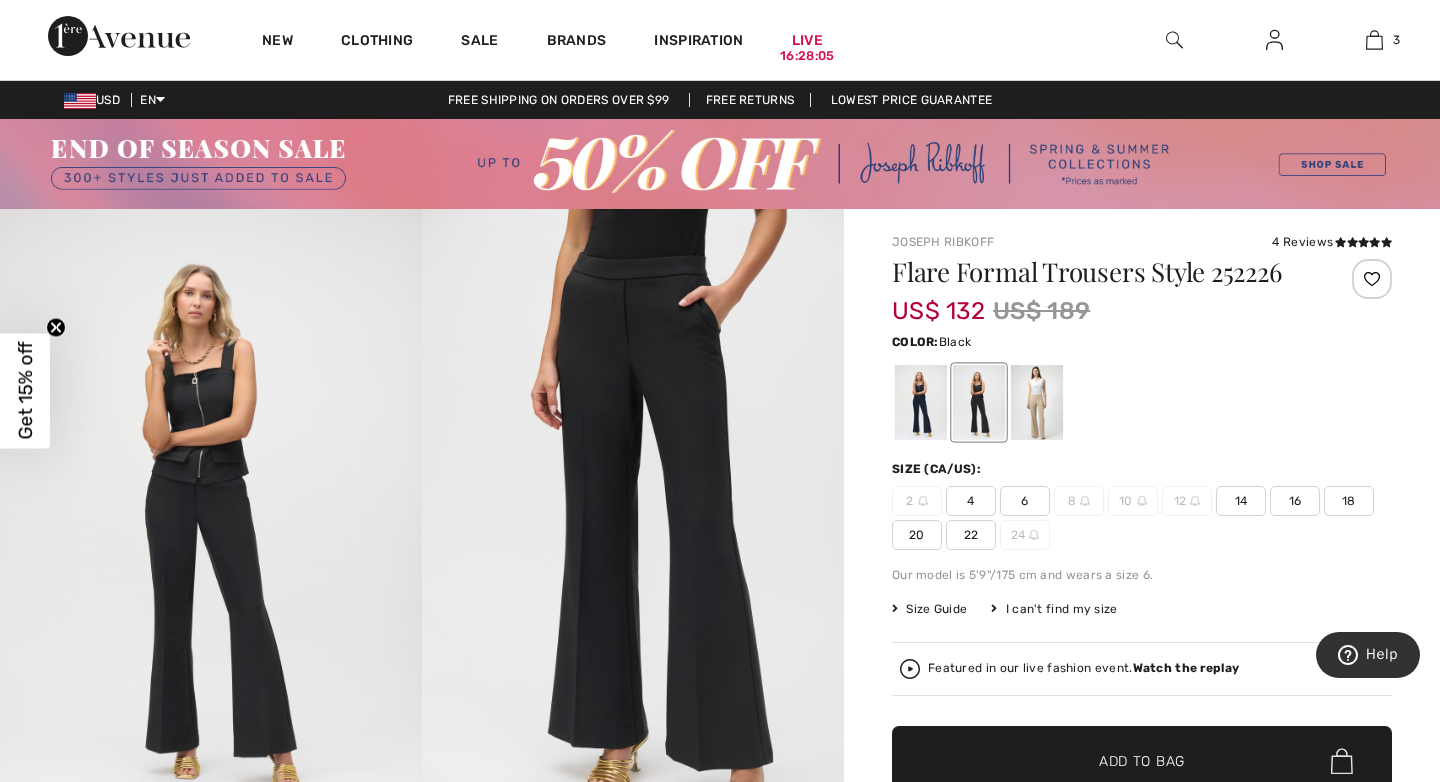 click on "14" at bounding box center [1241, 501] 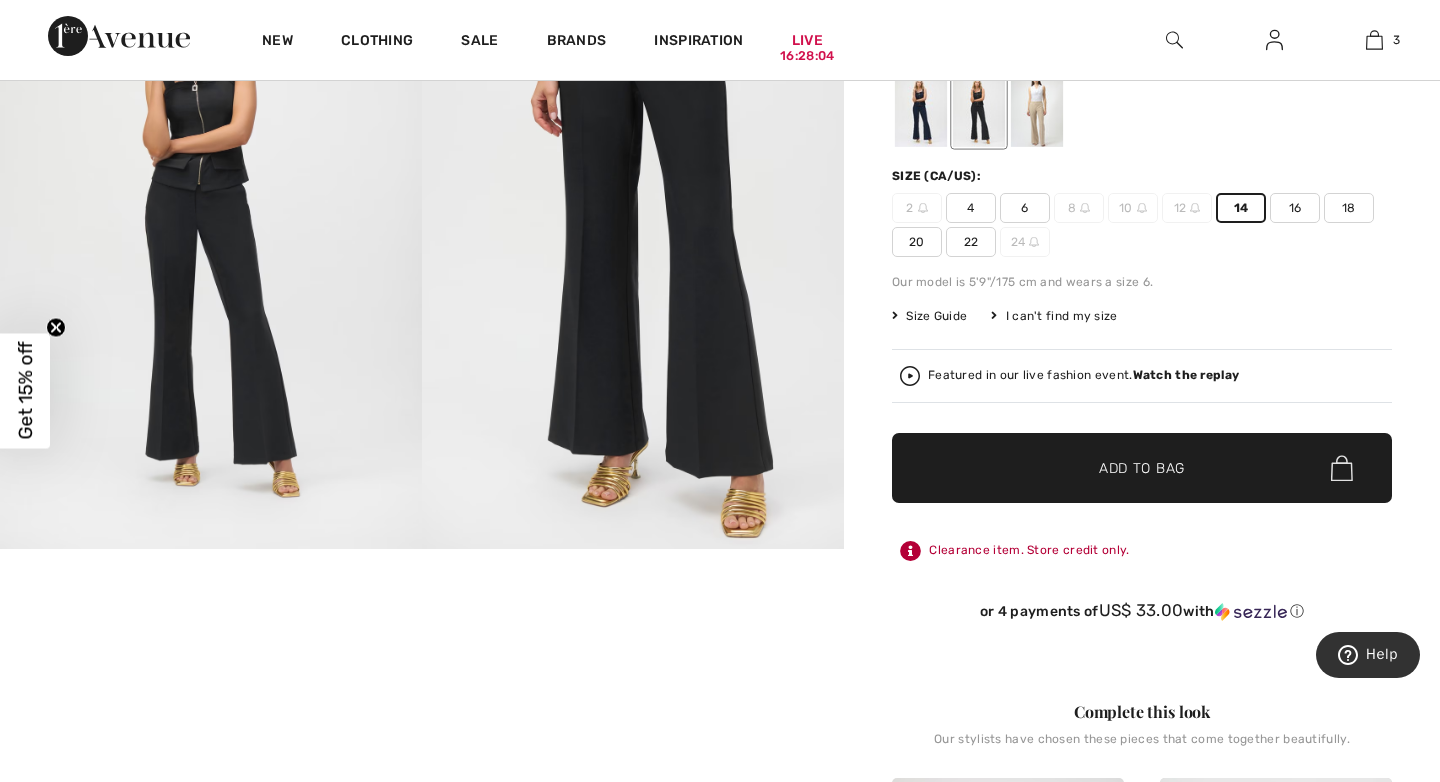 scroll, scrollTop: 340, scrollLeft: 0, axis: vertical 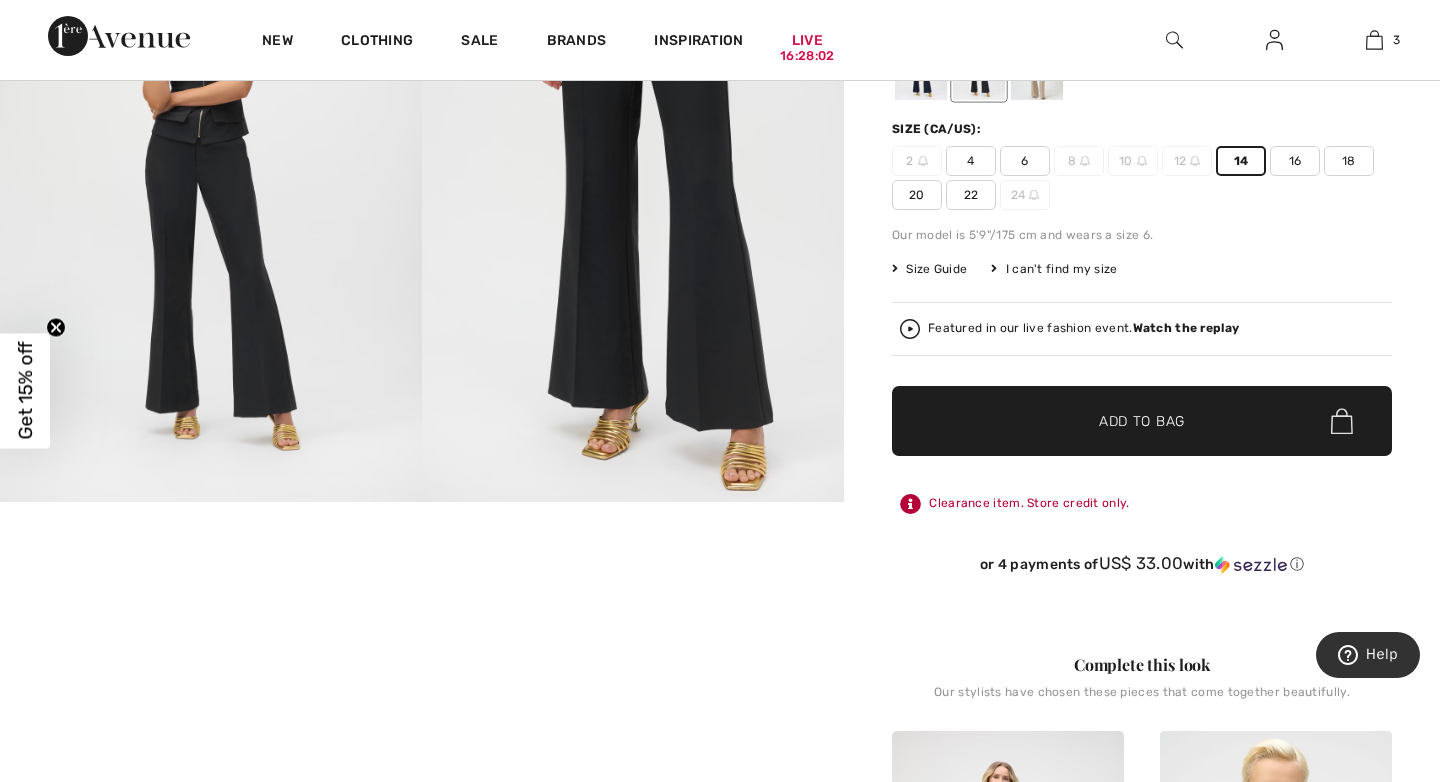 click on "Add to Bag" at bounding box center (1142, 421) 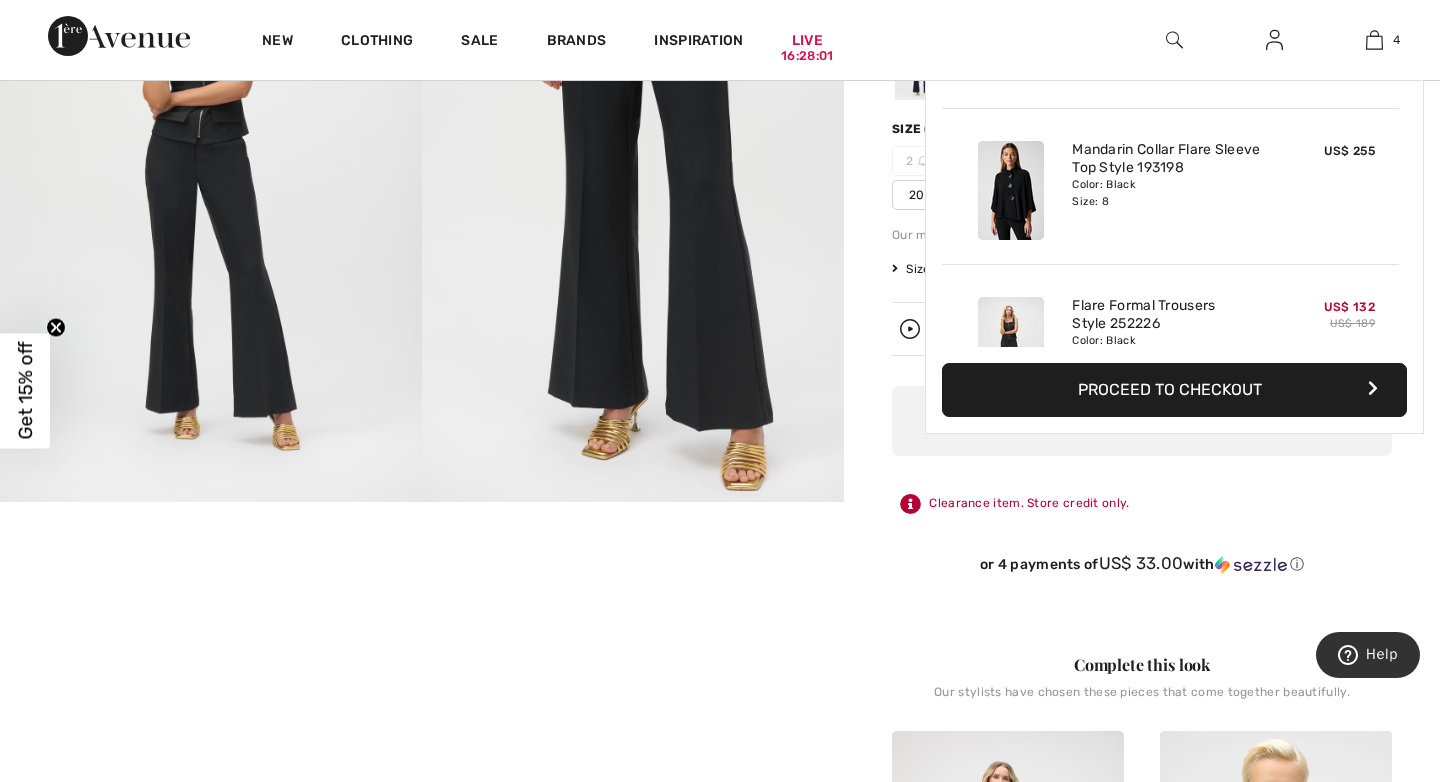 scroll, scrollTop: 374, scrollLeft: 0, axis: vertical 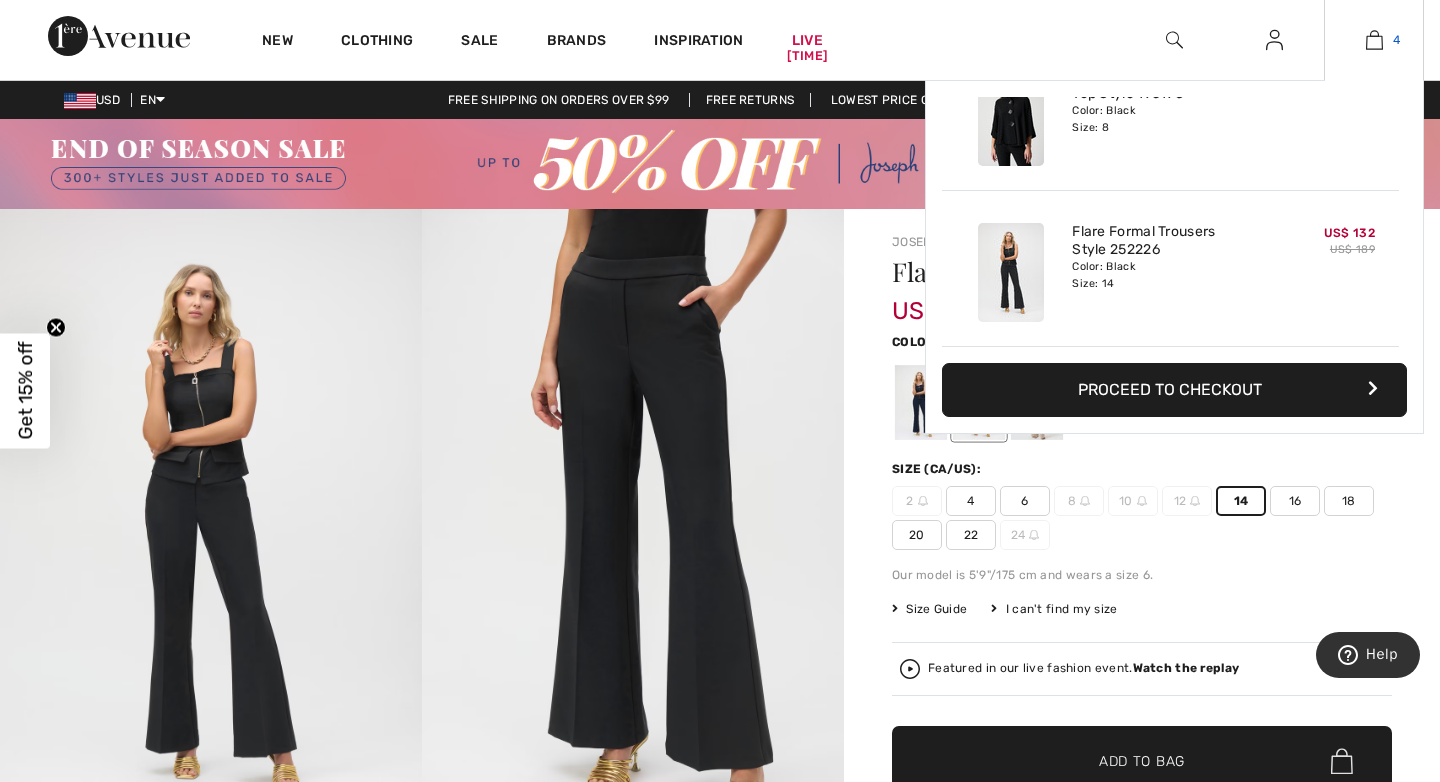 click at bounding box center (1374, 40) 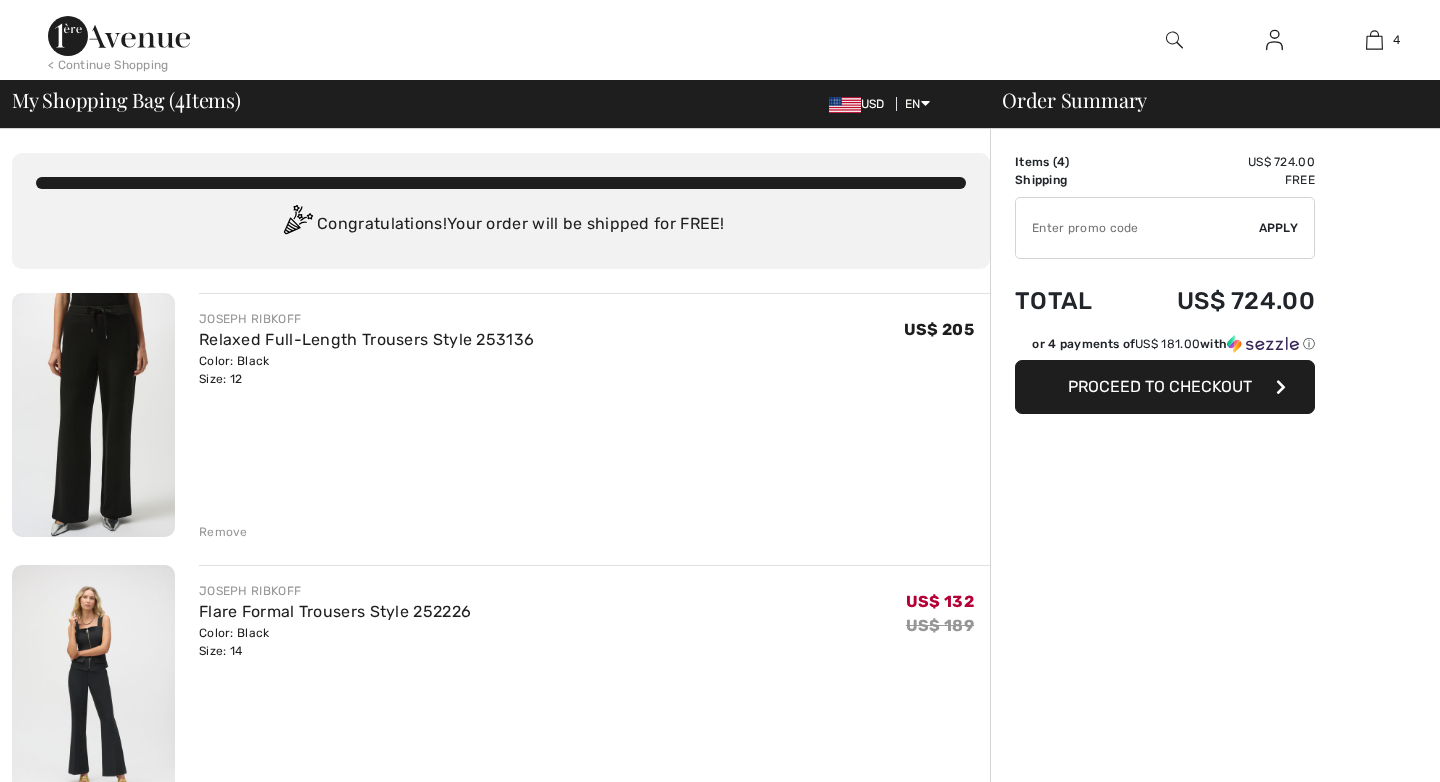 scroll, scrollTop: 0, scrollLeft: 0, axis: both 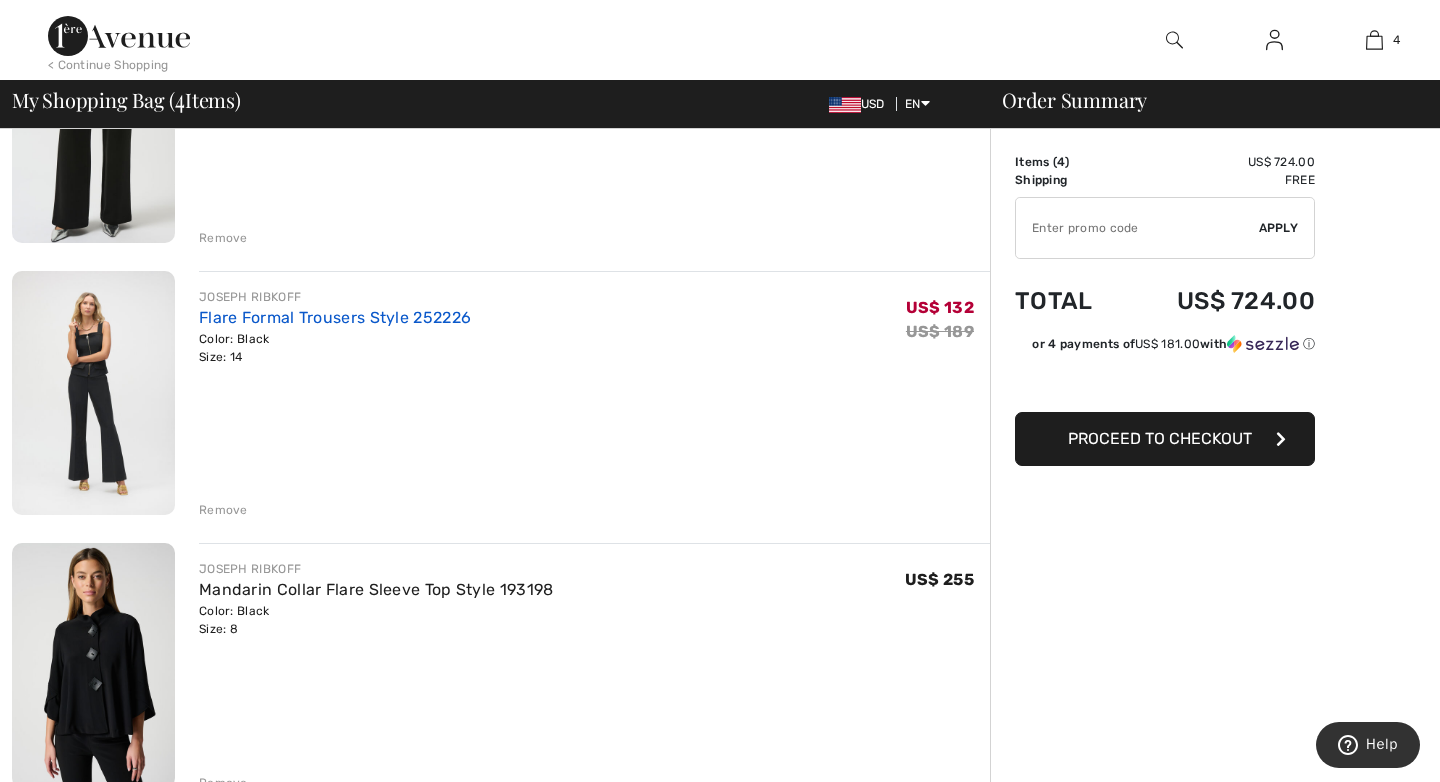 click on "Flare Formal Trousers Style 252226" at bounding box center (335, 317) 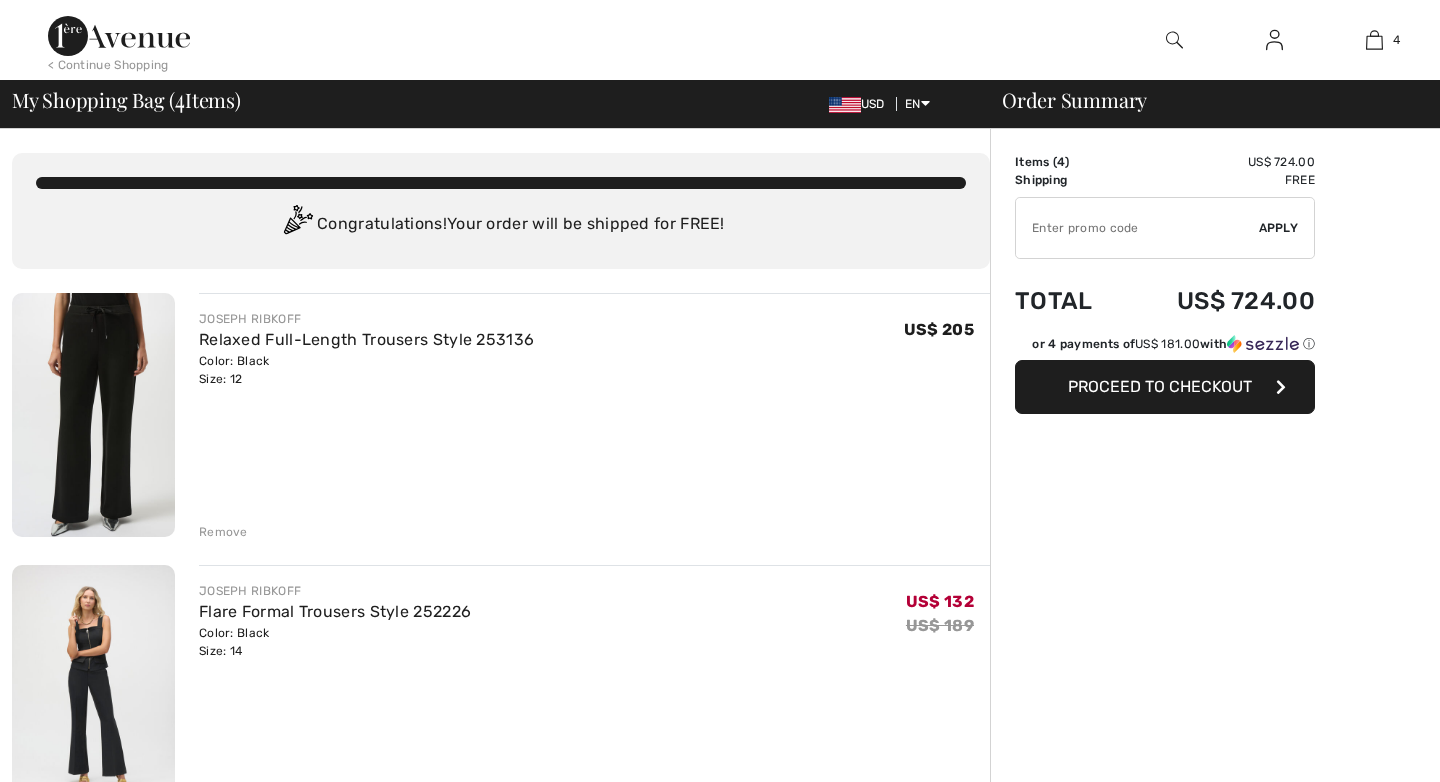 scroll, scrollTop: 676, scrollLeft: 0, axis: vertical 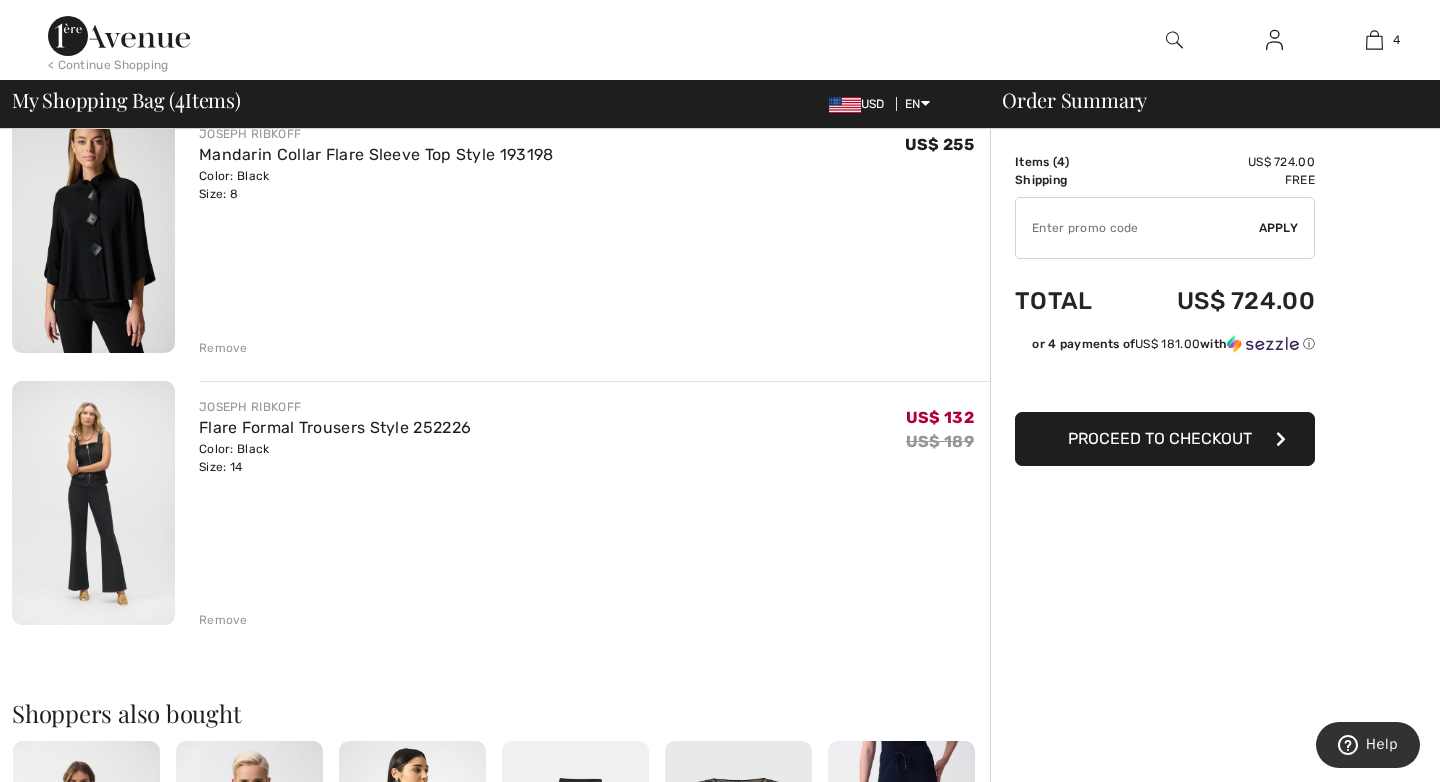 click on "Remove" at bounding box center [223, 620] 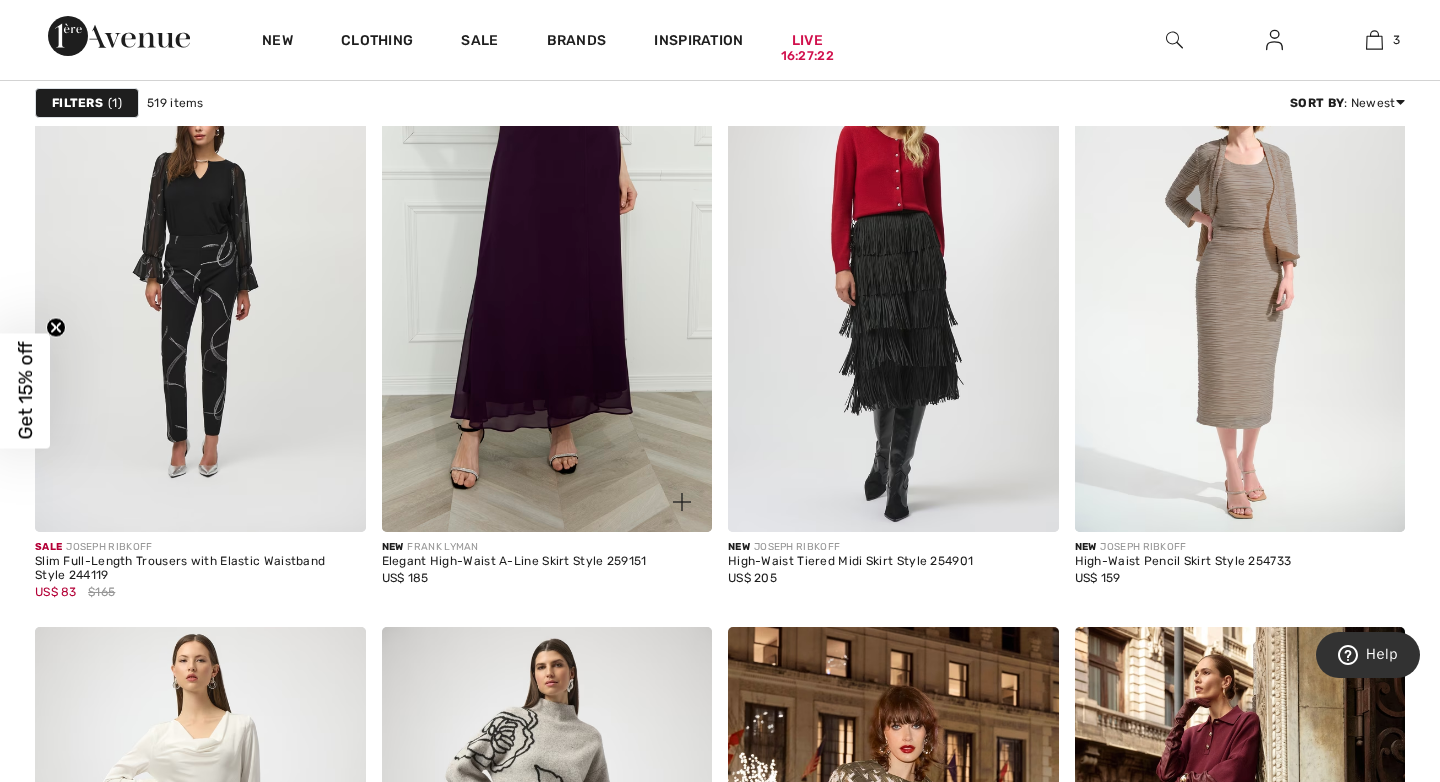 scroll, scrollTop: 0, scrollLeft: 0, axis: both 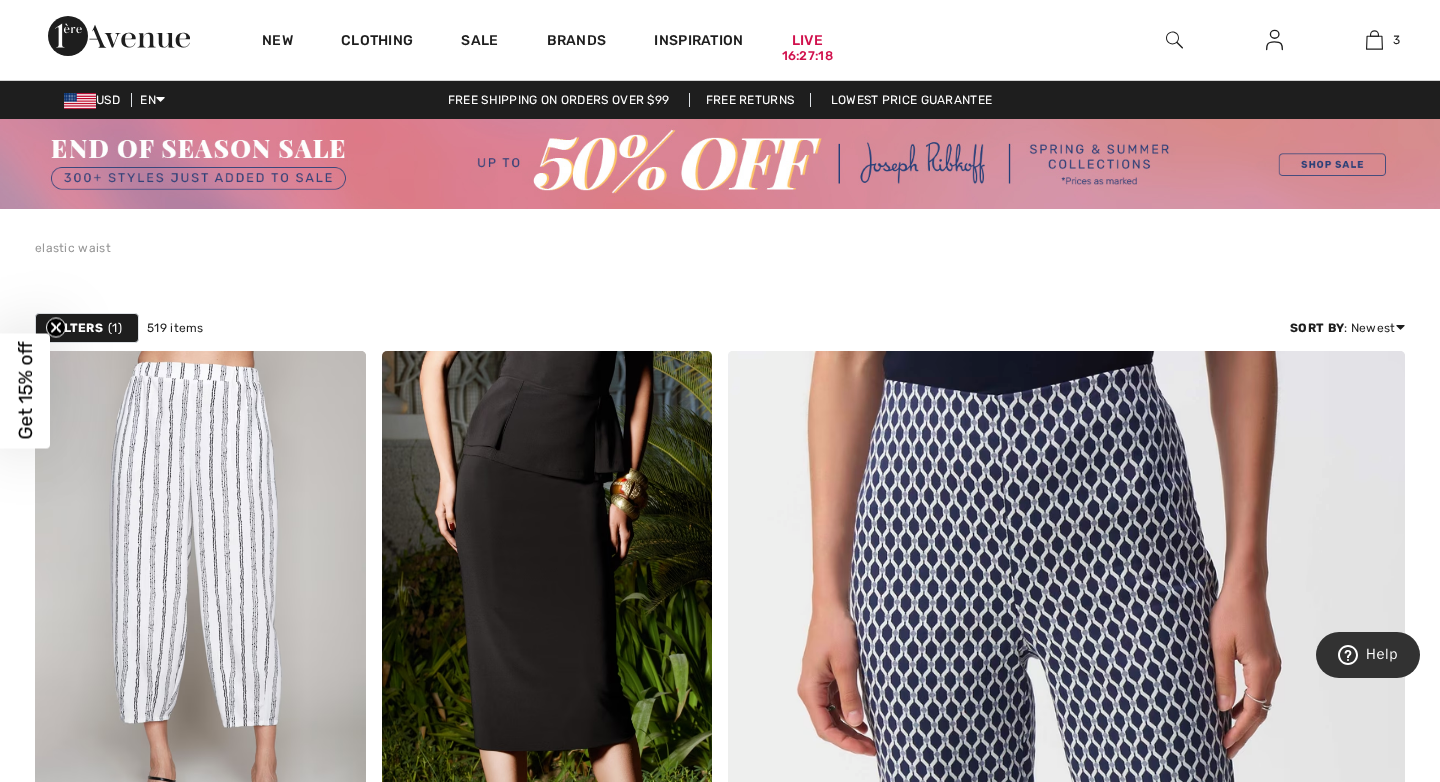 click on "Filters" at bounding box center (77, 328) 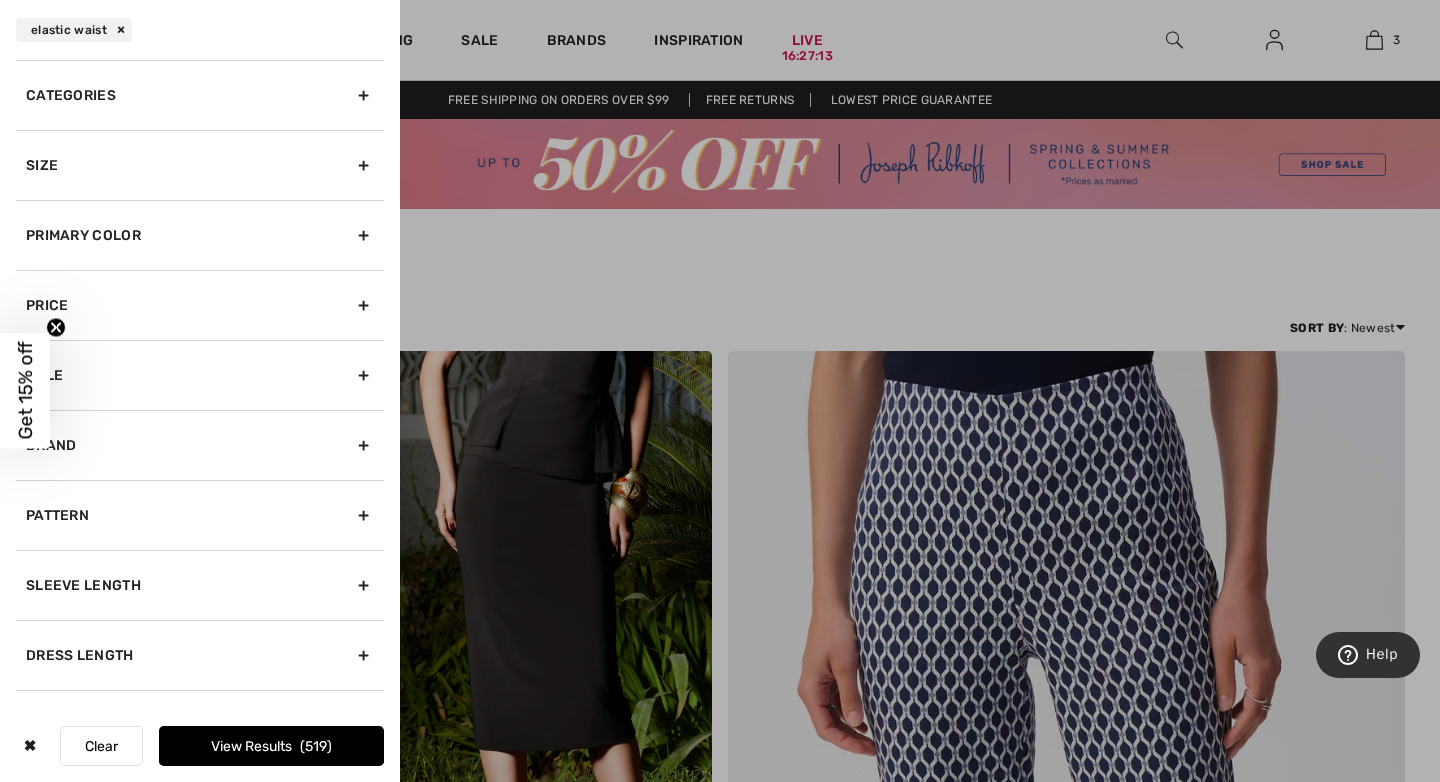 click on "Get 15% off" at bounding box center [25, 391] 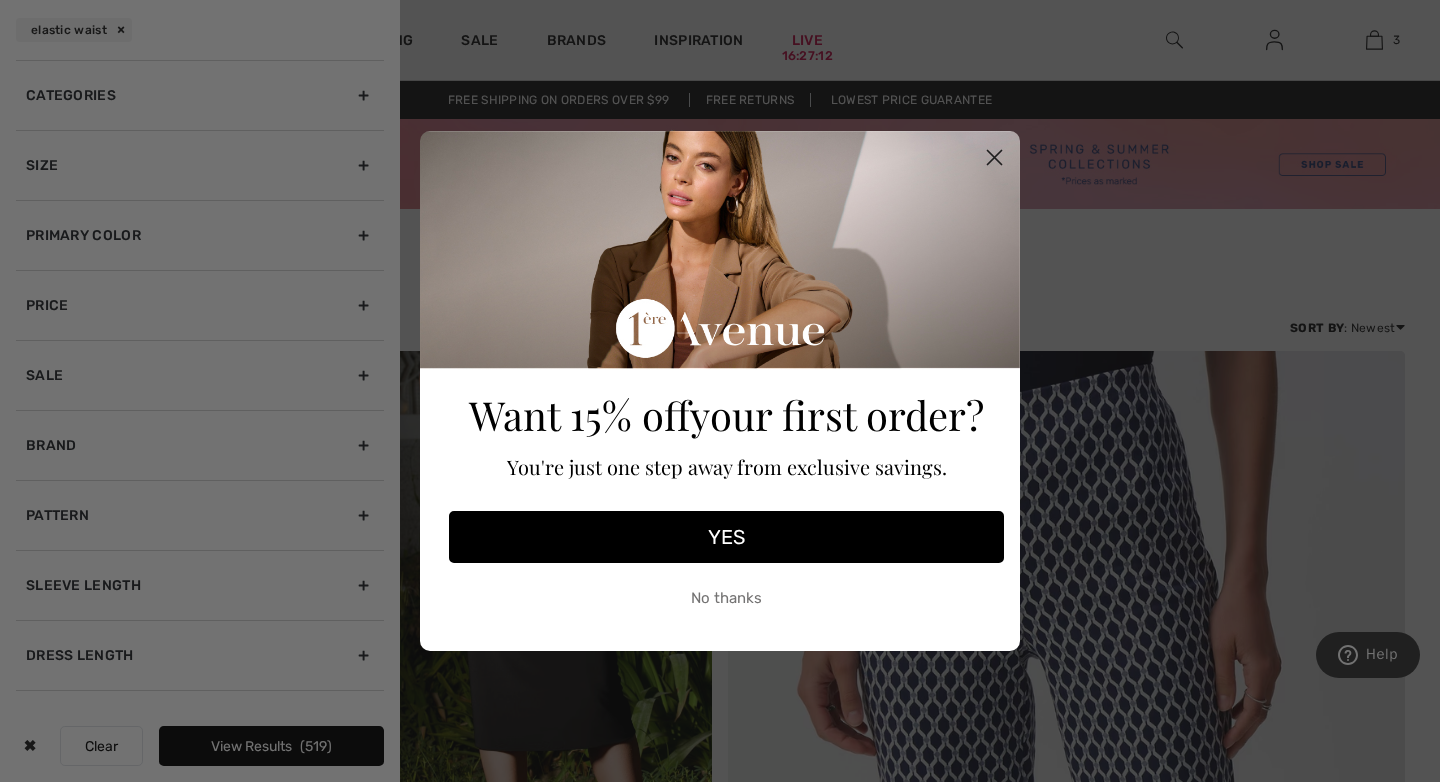 click on "YES" at bounding box center (726, 537) 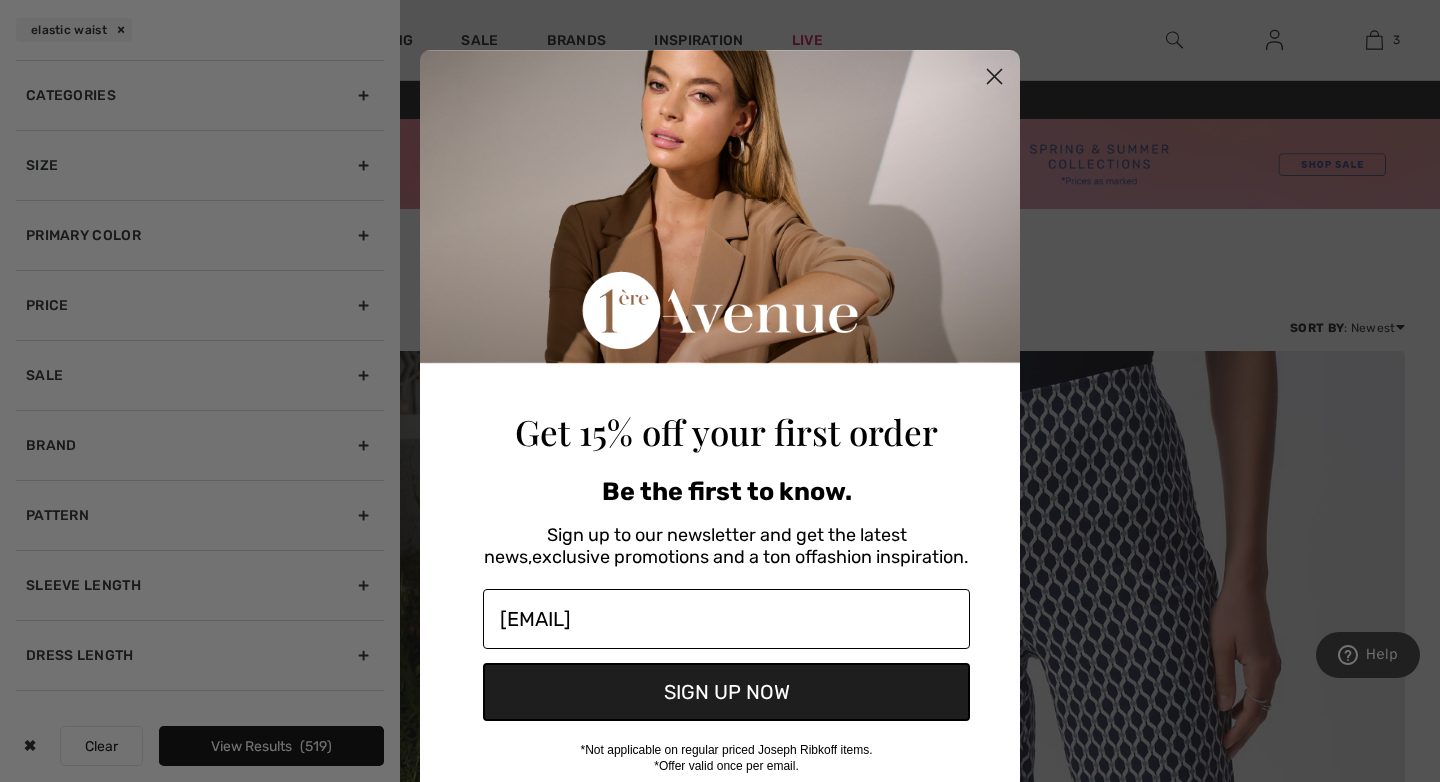 type on "maja.taskovic@gmail.com" 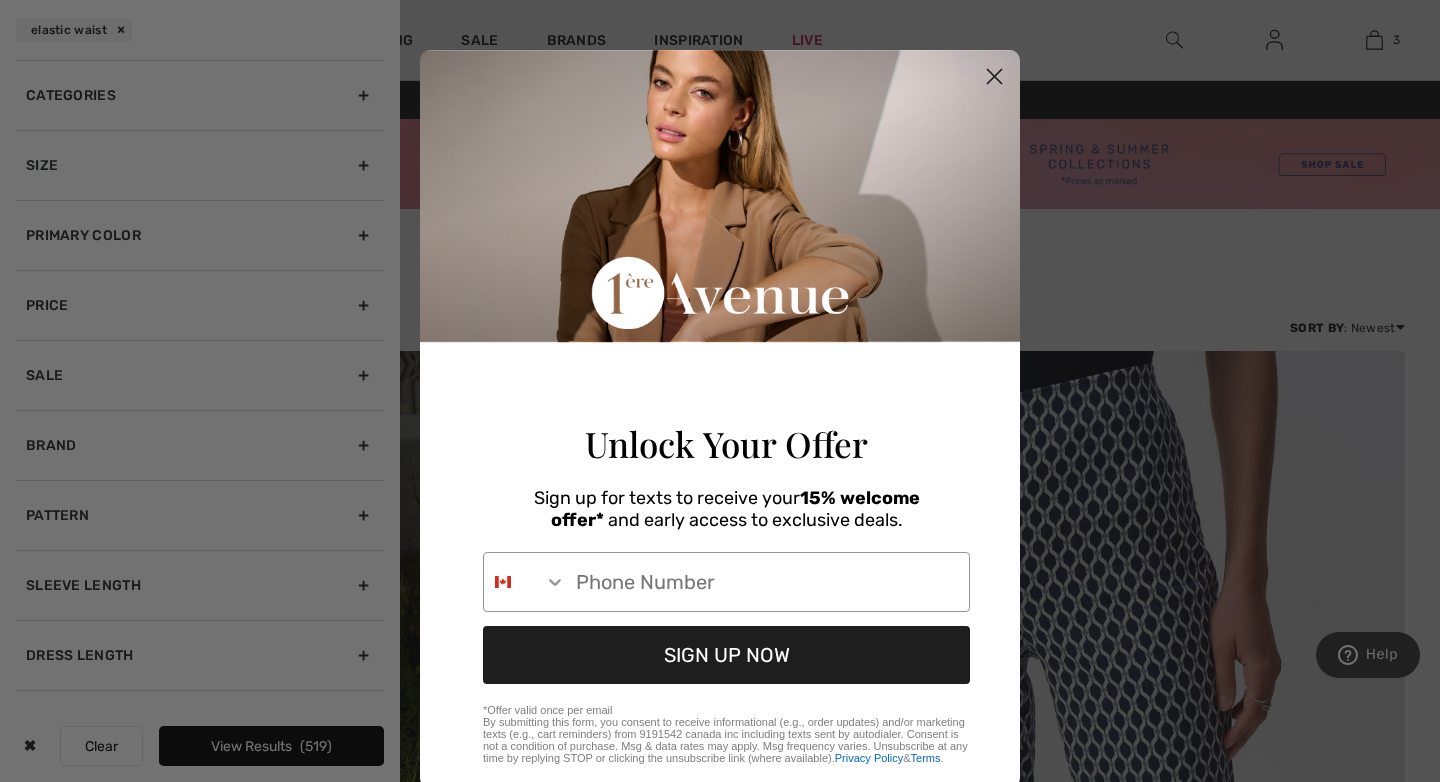 click 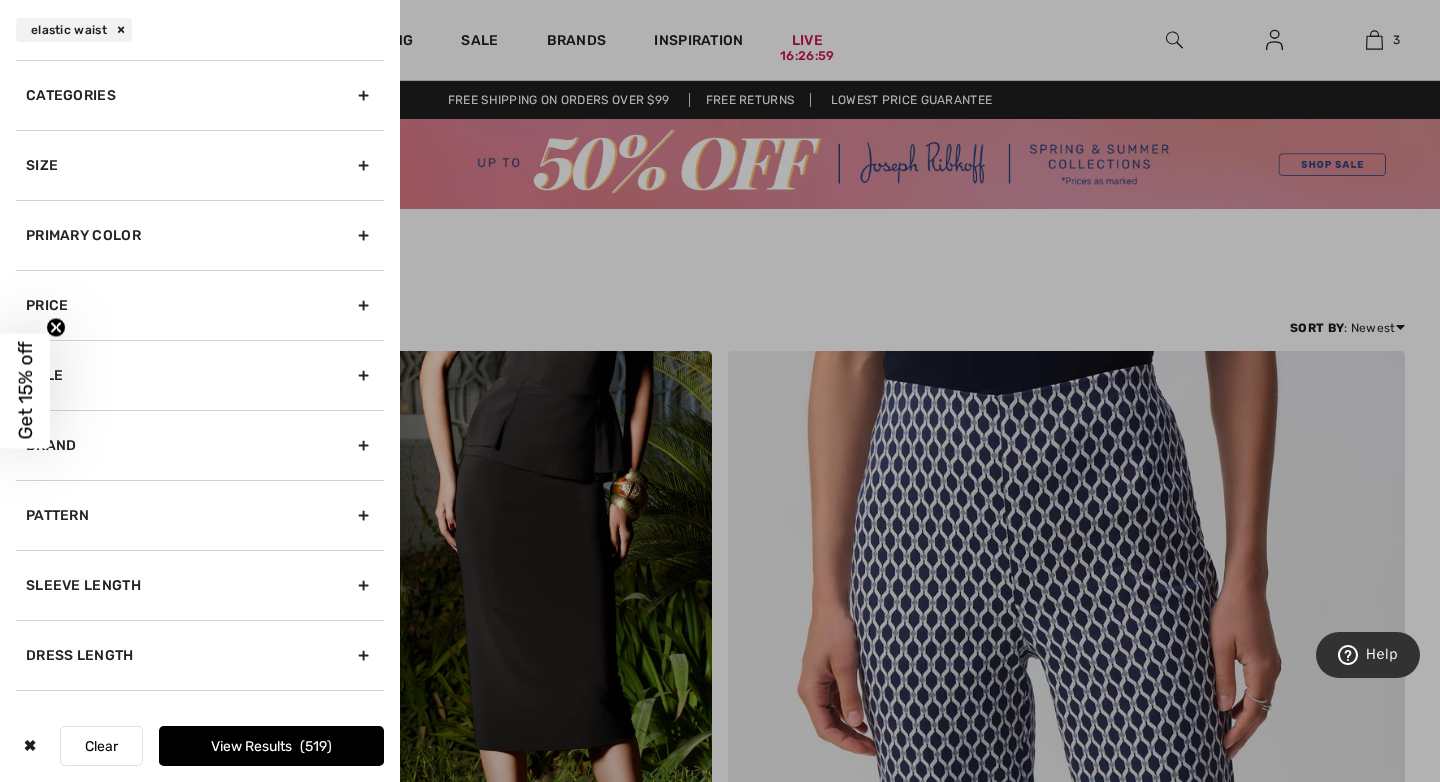 click 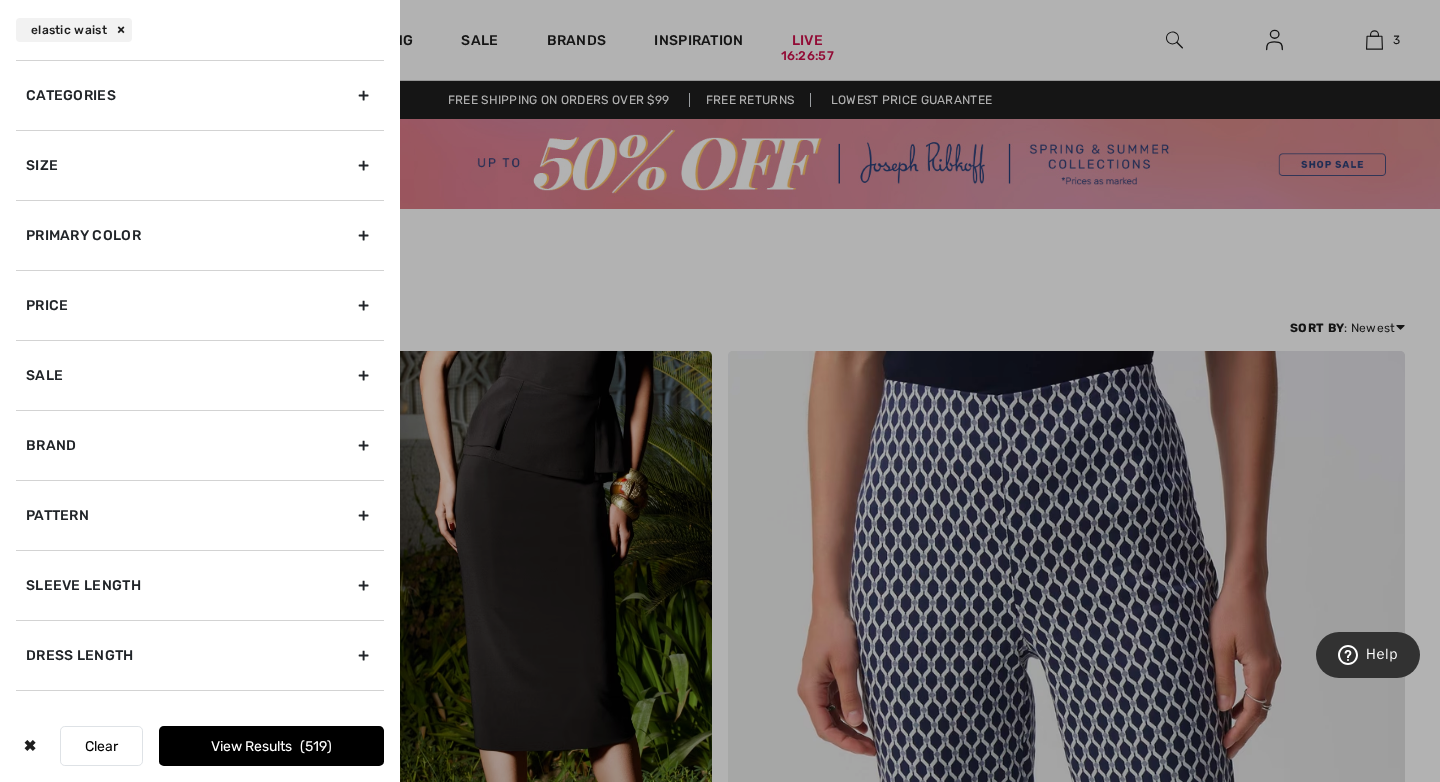 click on "Categories" at bounding box center (200, 95) 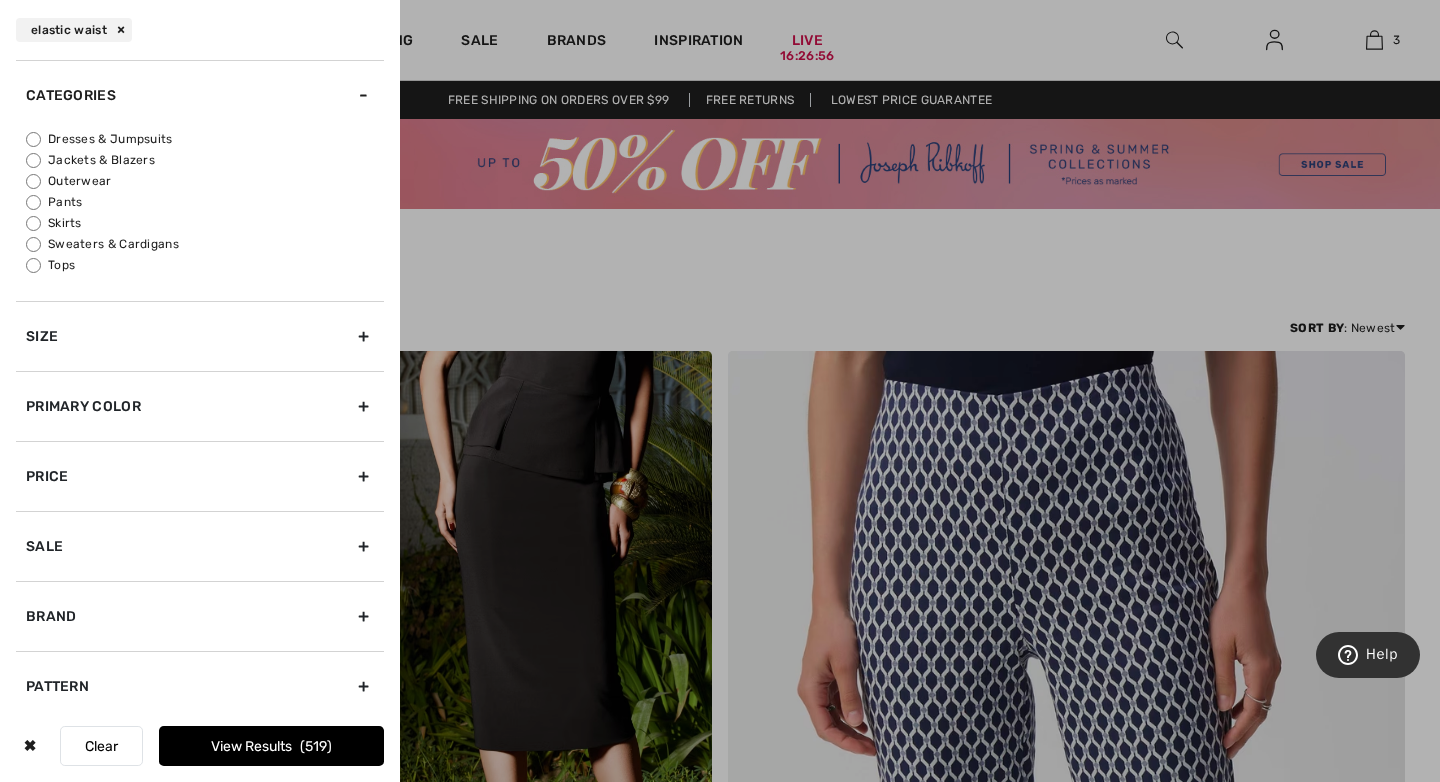 click on "Pants" at bounding box center [33, 202] 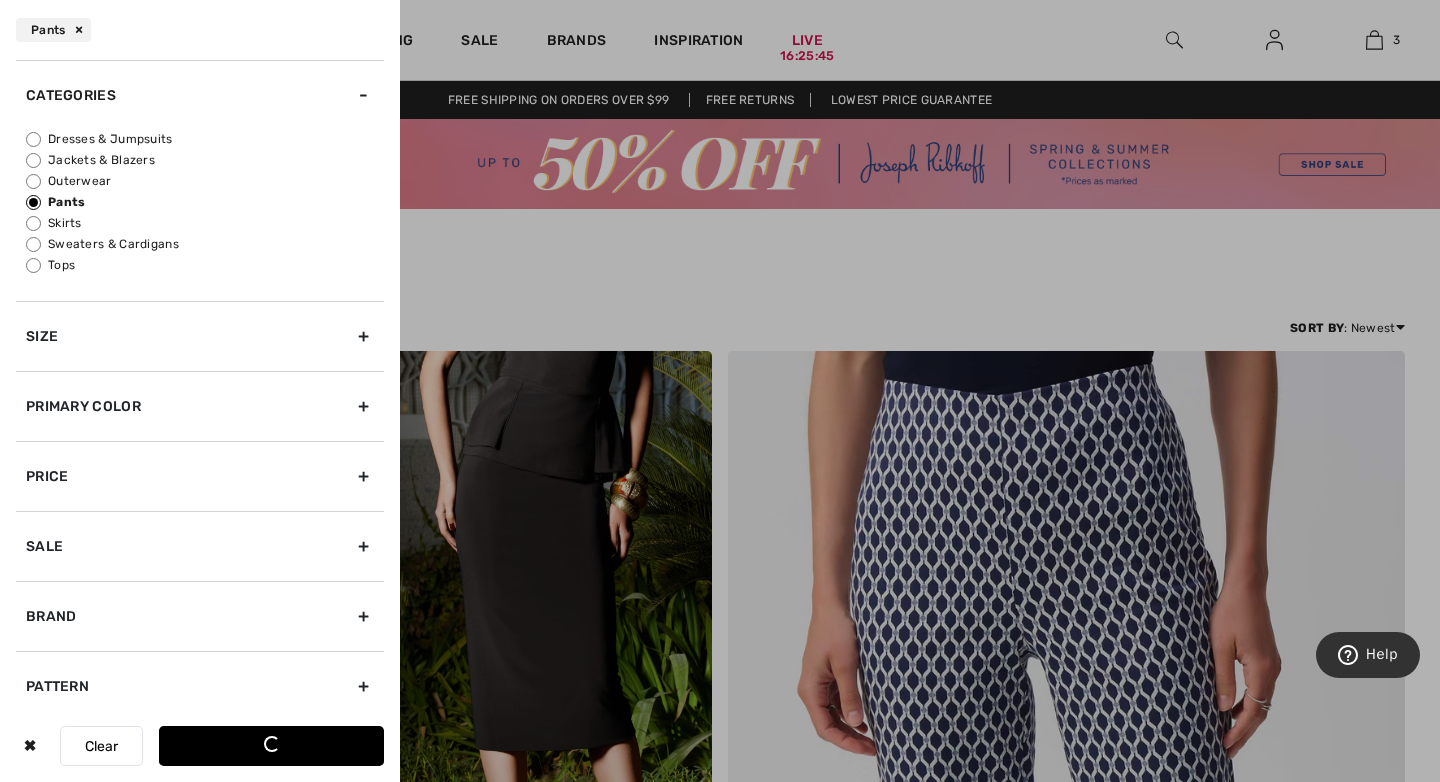 click on "Loading..." at bounding box center [271, 746] 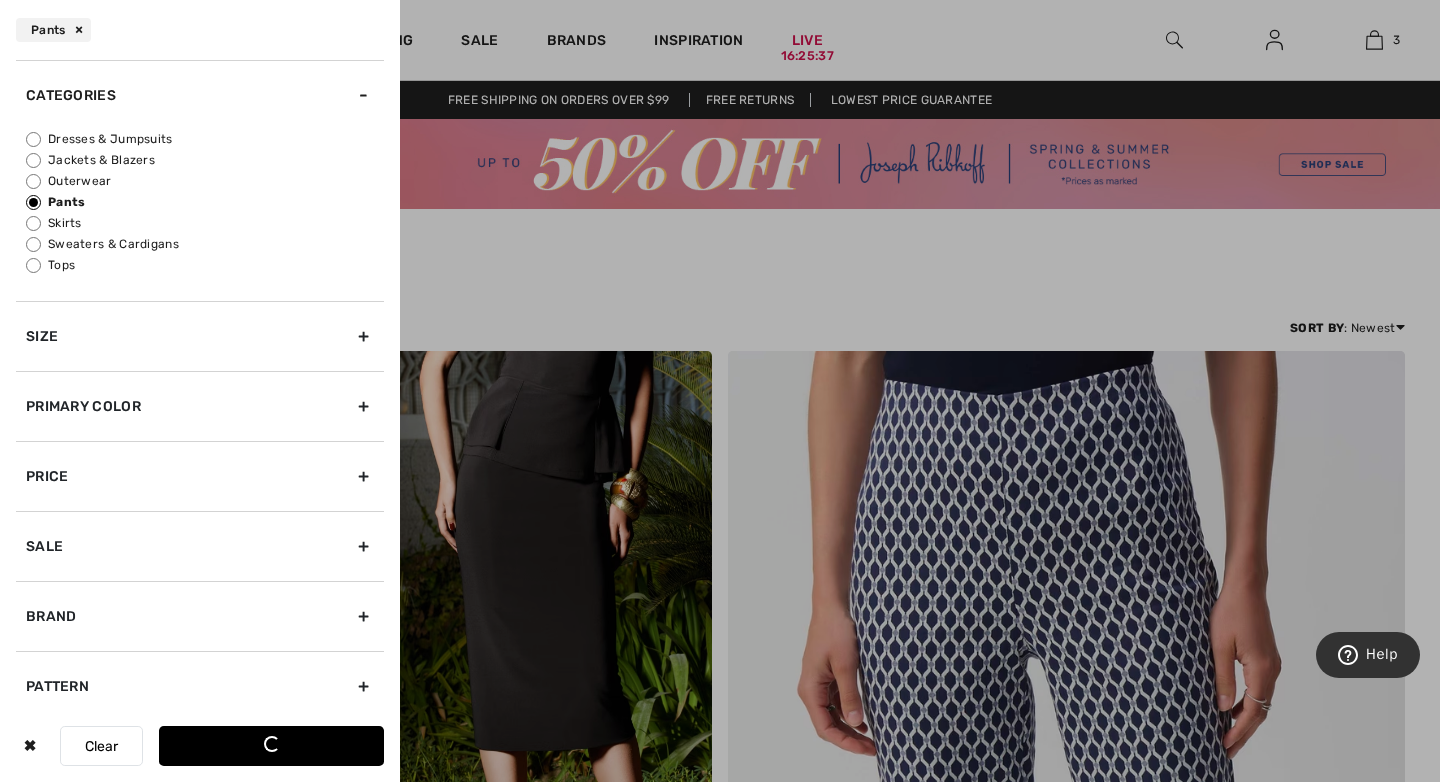 click at bounding box center (720, 391) 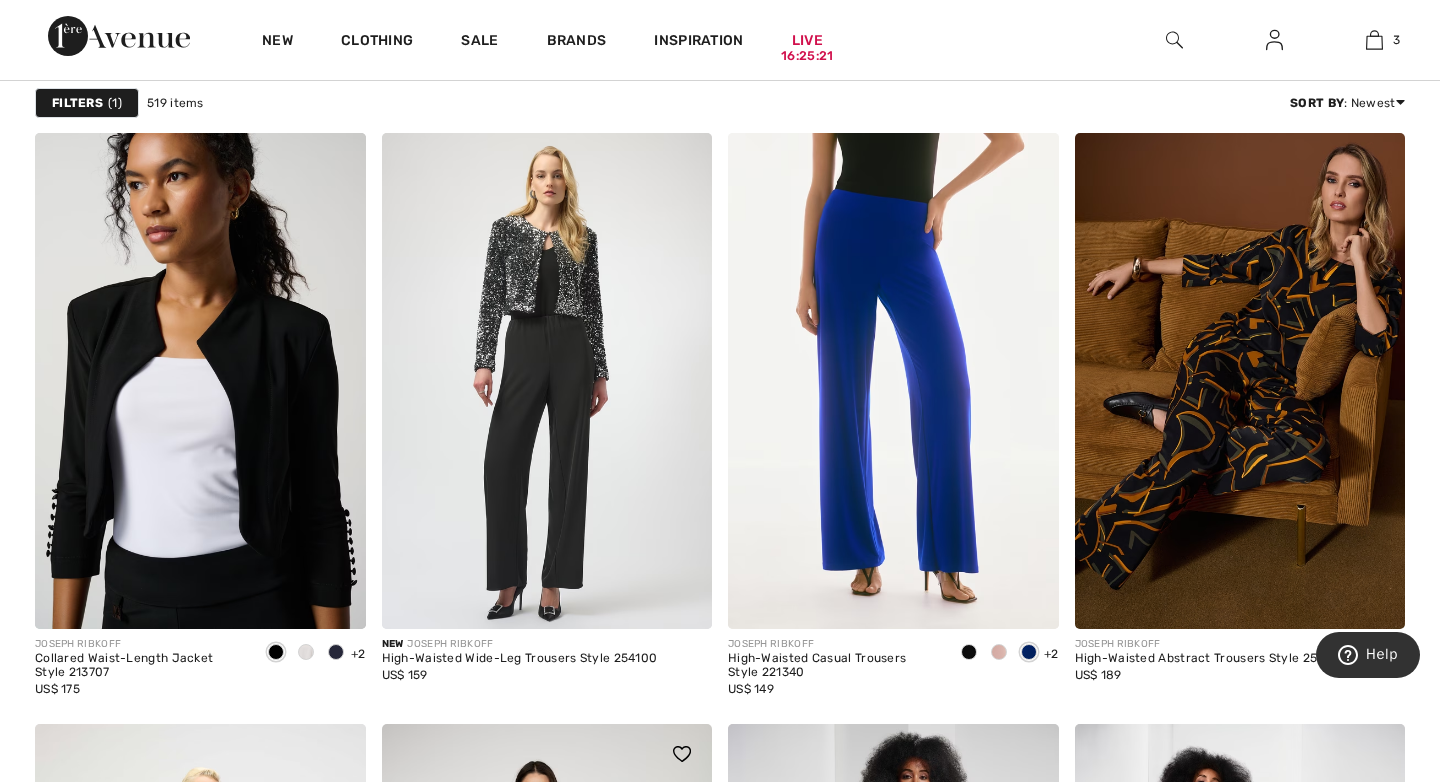 scroll, scrollTop: 8083, scrollLeft: 0, axis: vertical 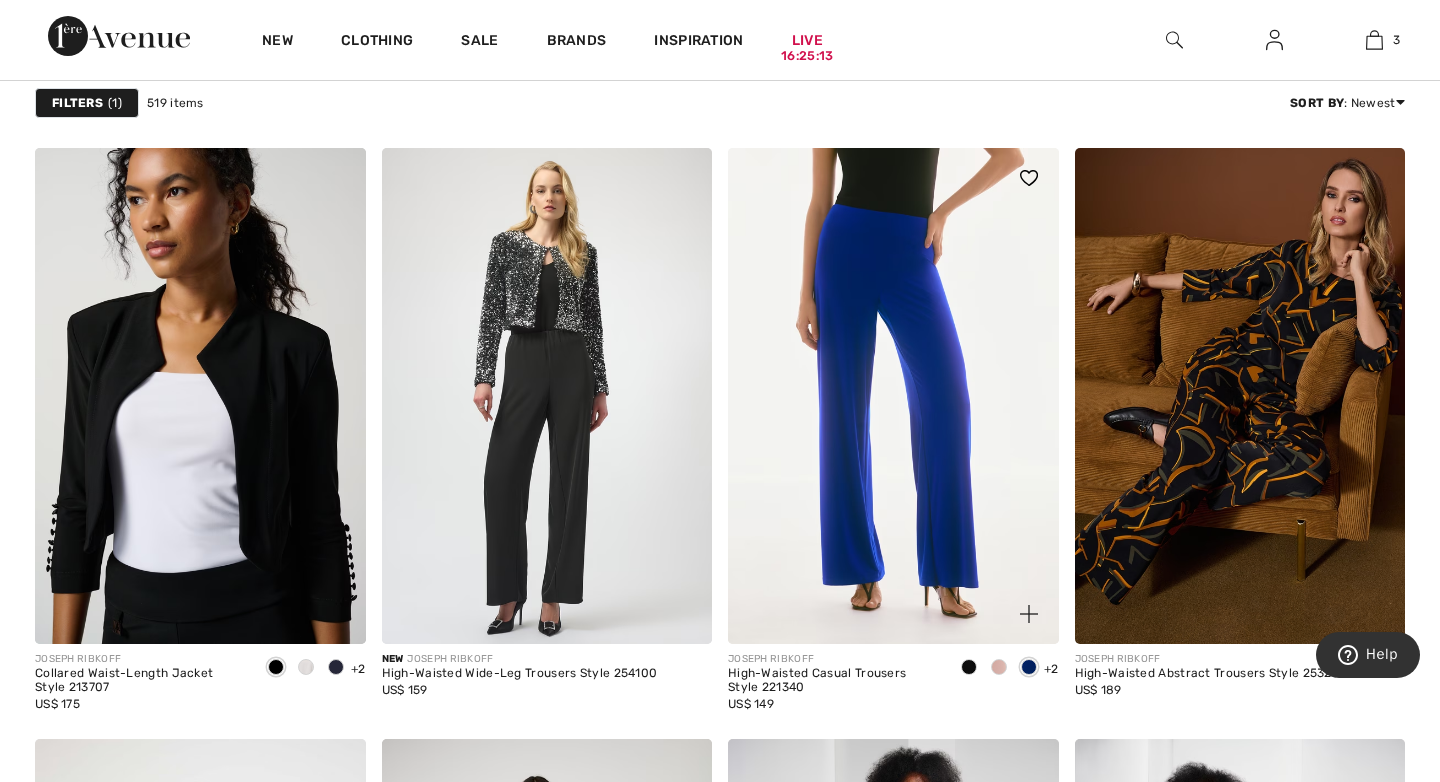 click at bounding box center (969, 667) 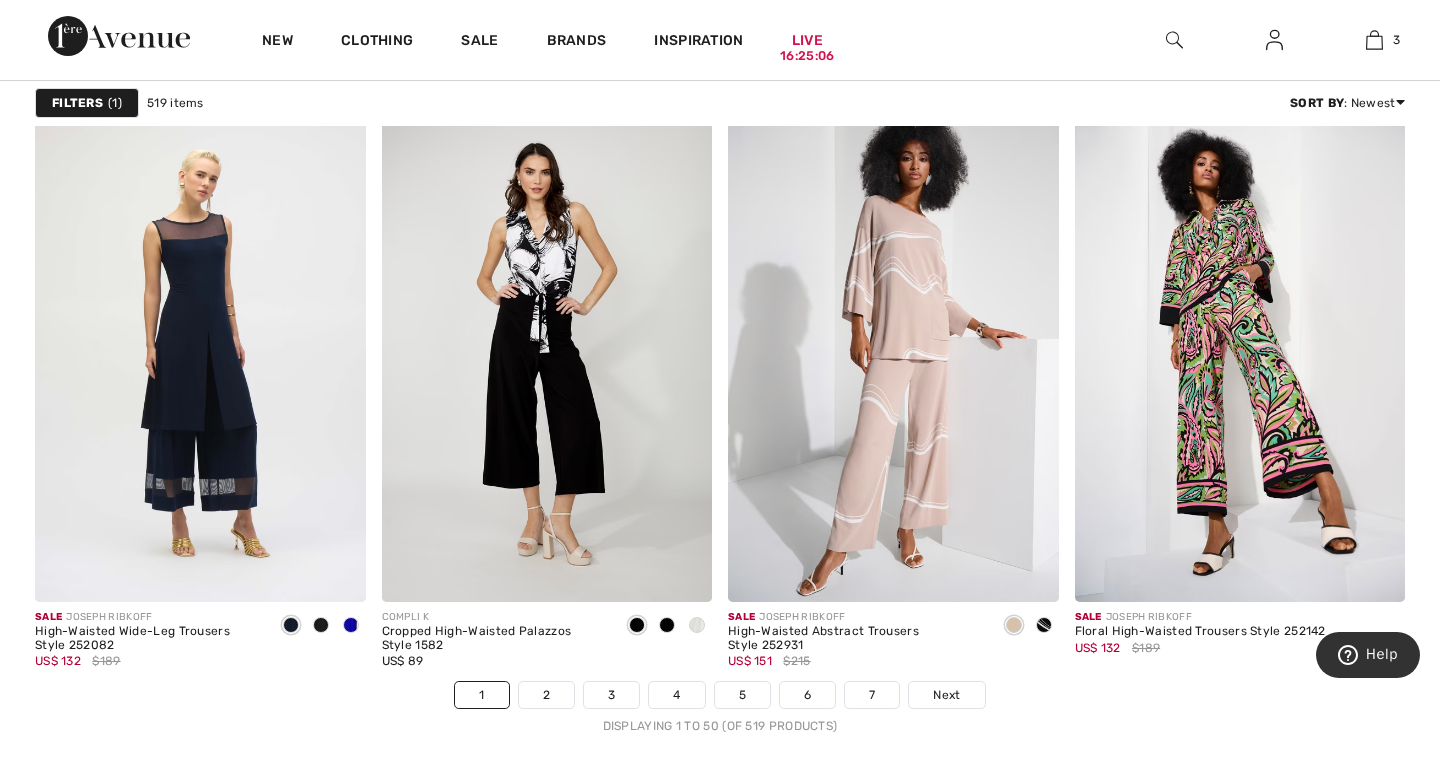scroll, scrollTop: 8718, scrollLeft: 0, axis: vertical 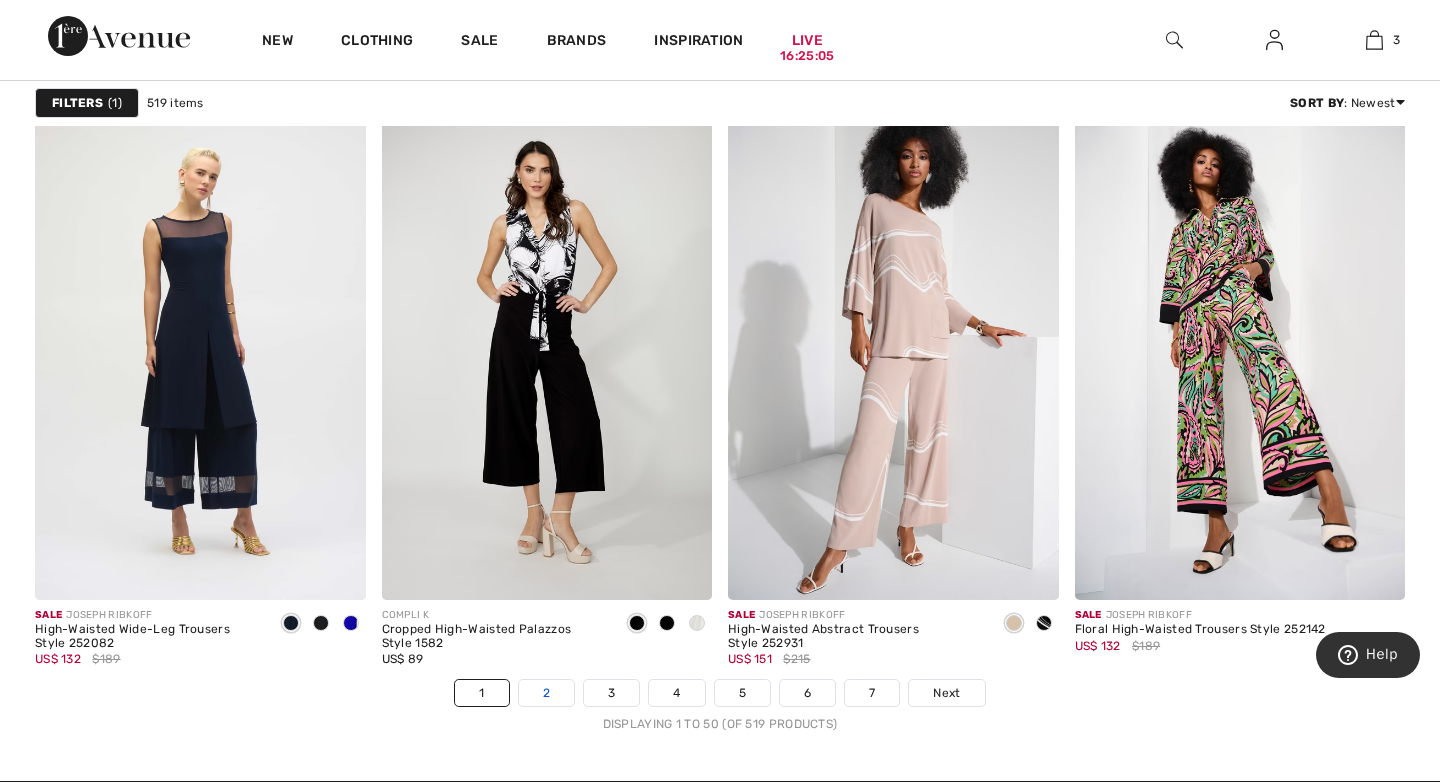 click on "2" at bounding box center (546, 693) 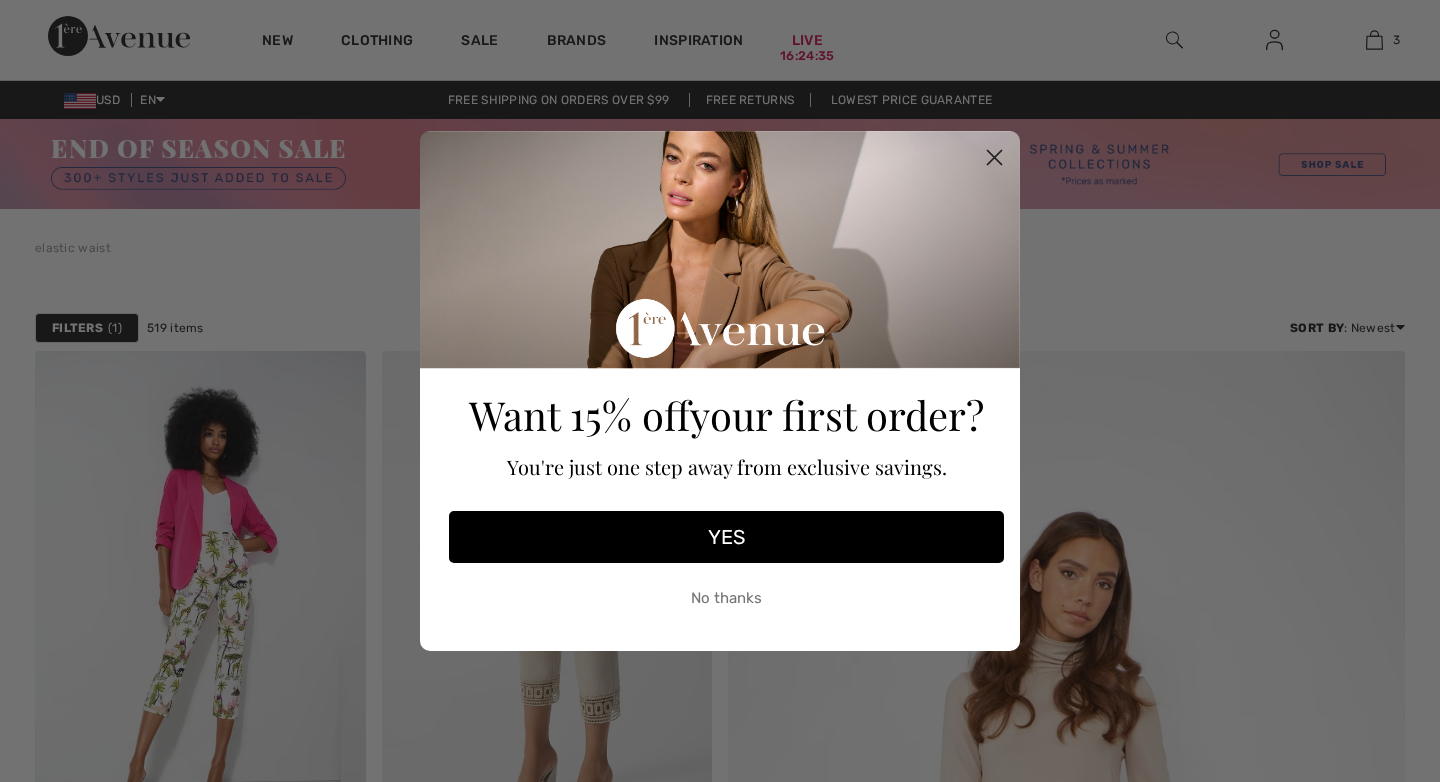 scroll, scrollTop: 0, scrollLeft: 0, axis: both 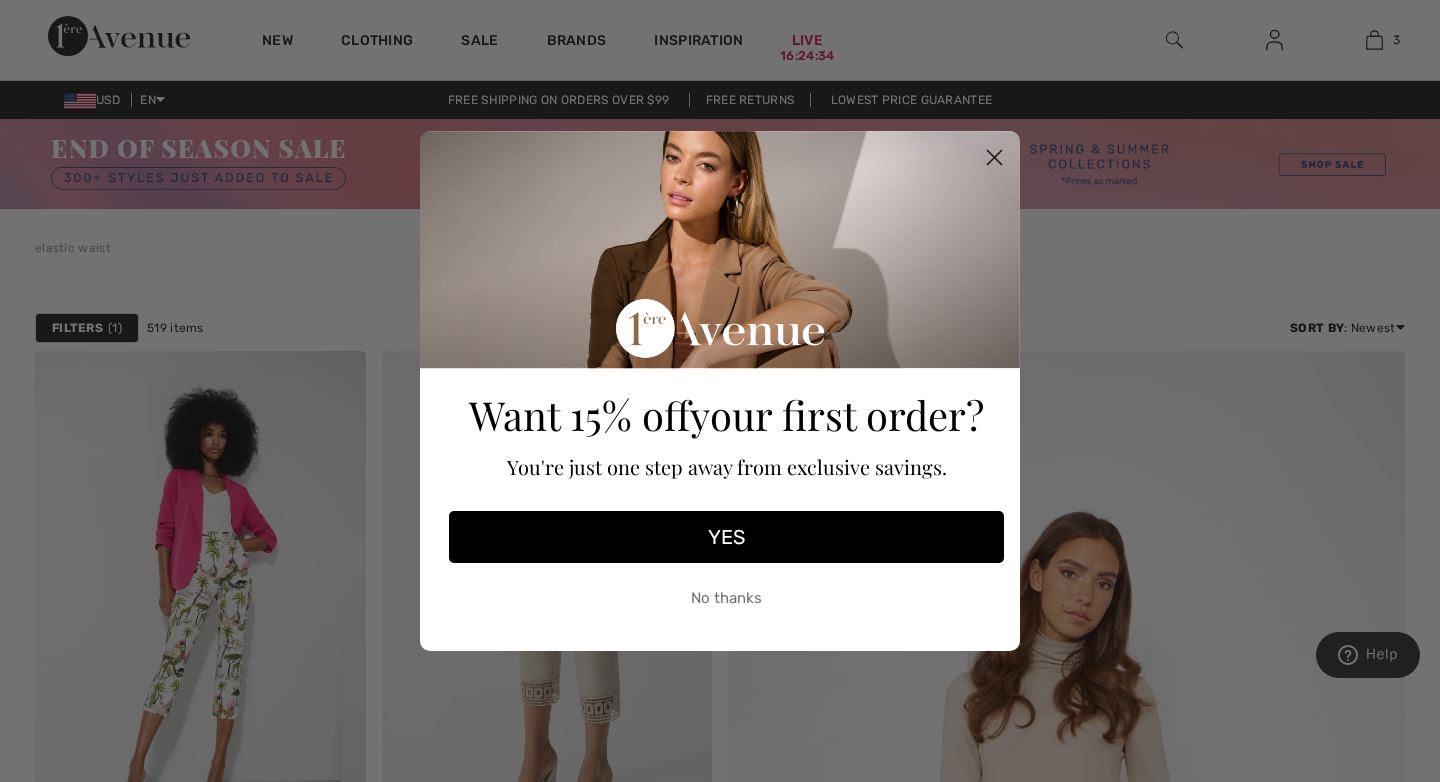 click 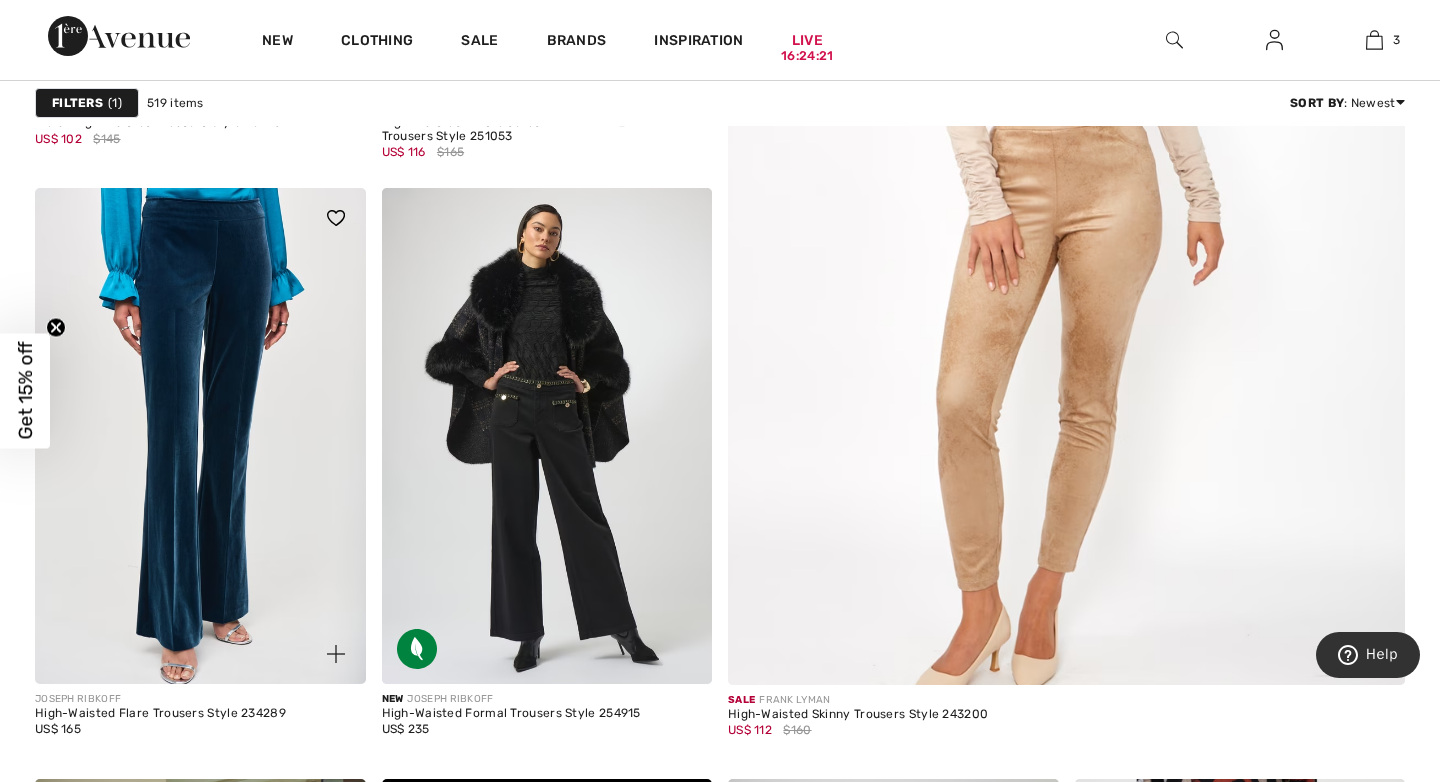 scroll, scrollTop: 748, scrollLeft: 0, axis: vertical 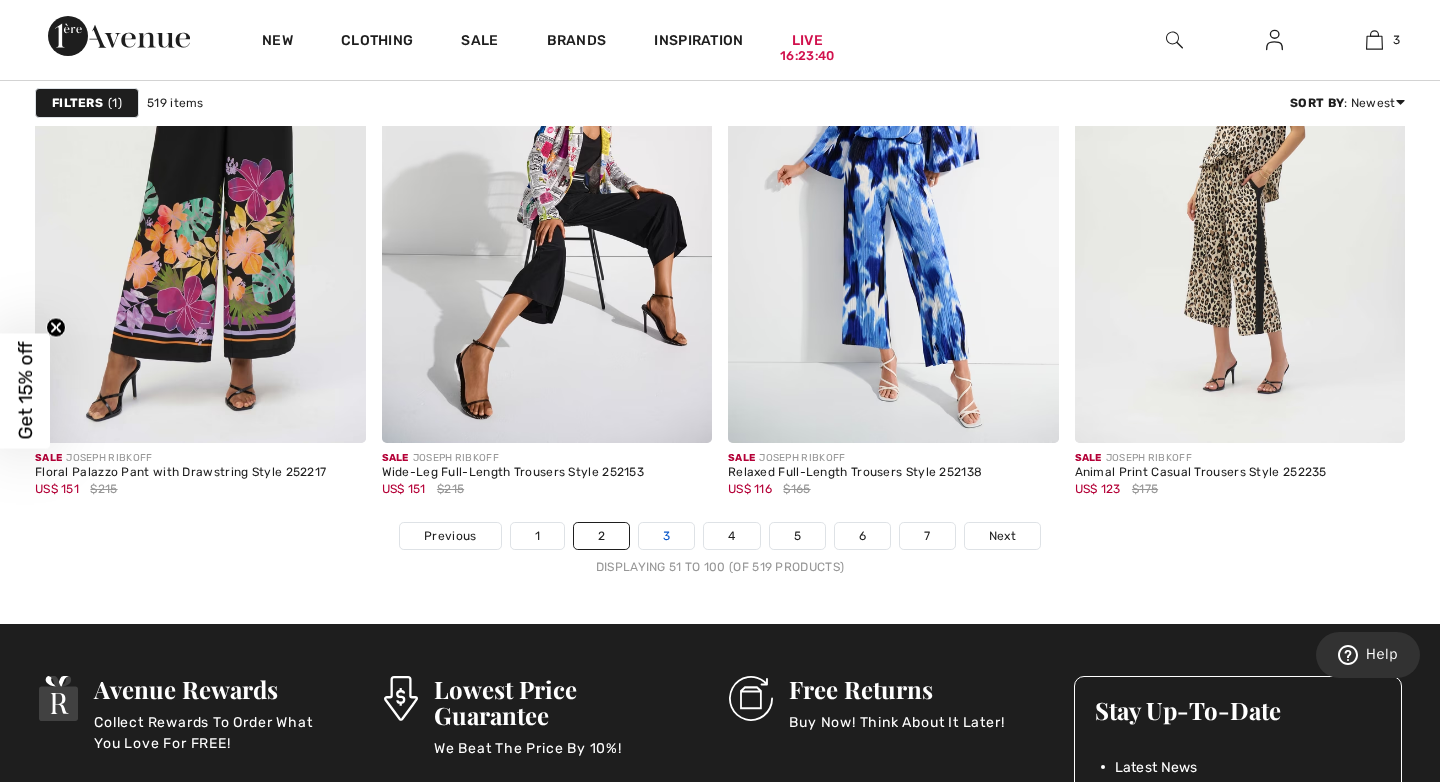 click on "3" at bounding box center [666, 536] 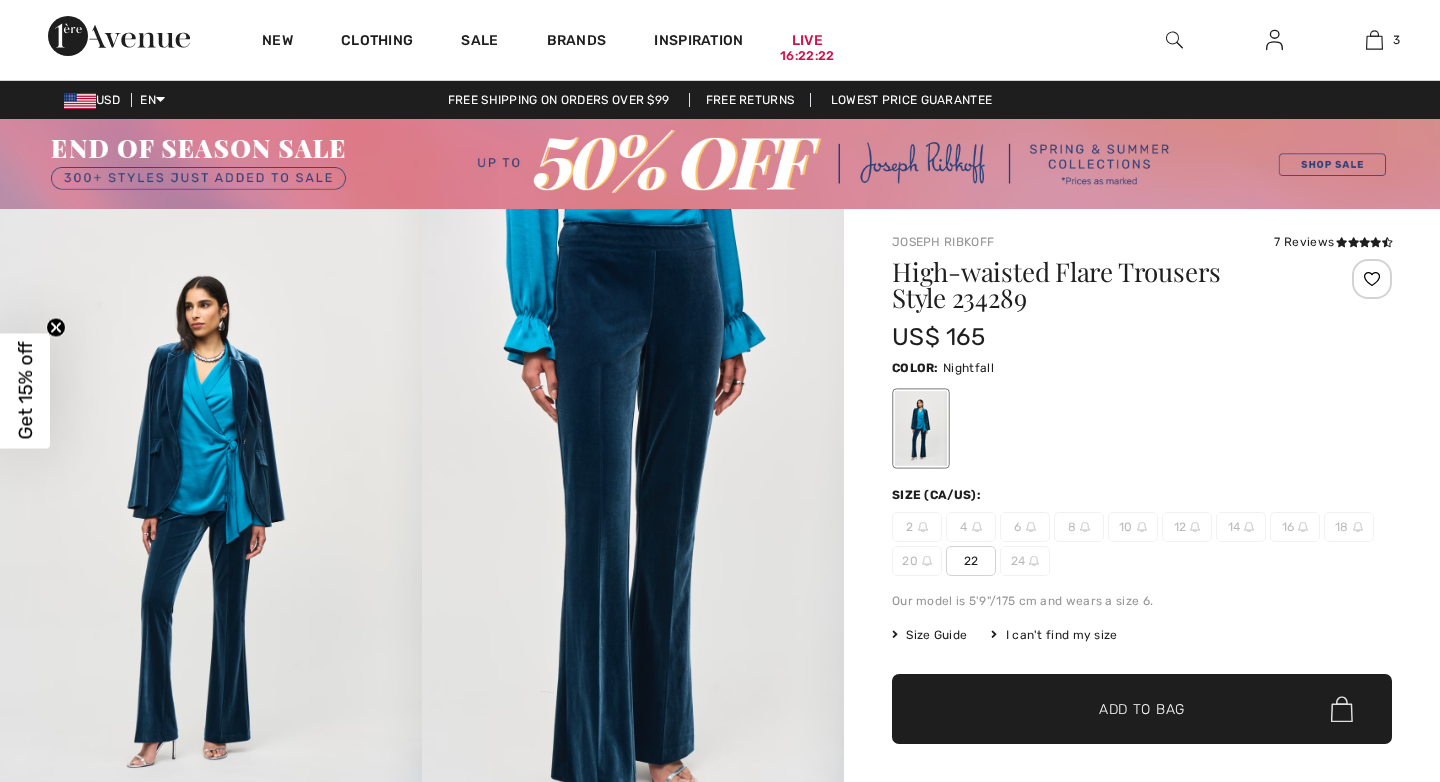 scroll, scrollTop: 0, scrollLeft: 0, axis: both 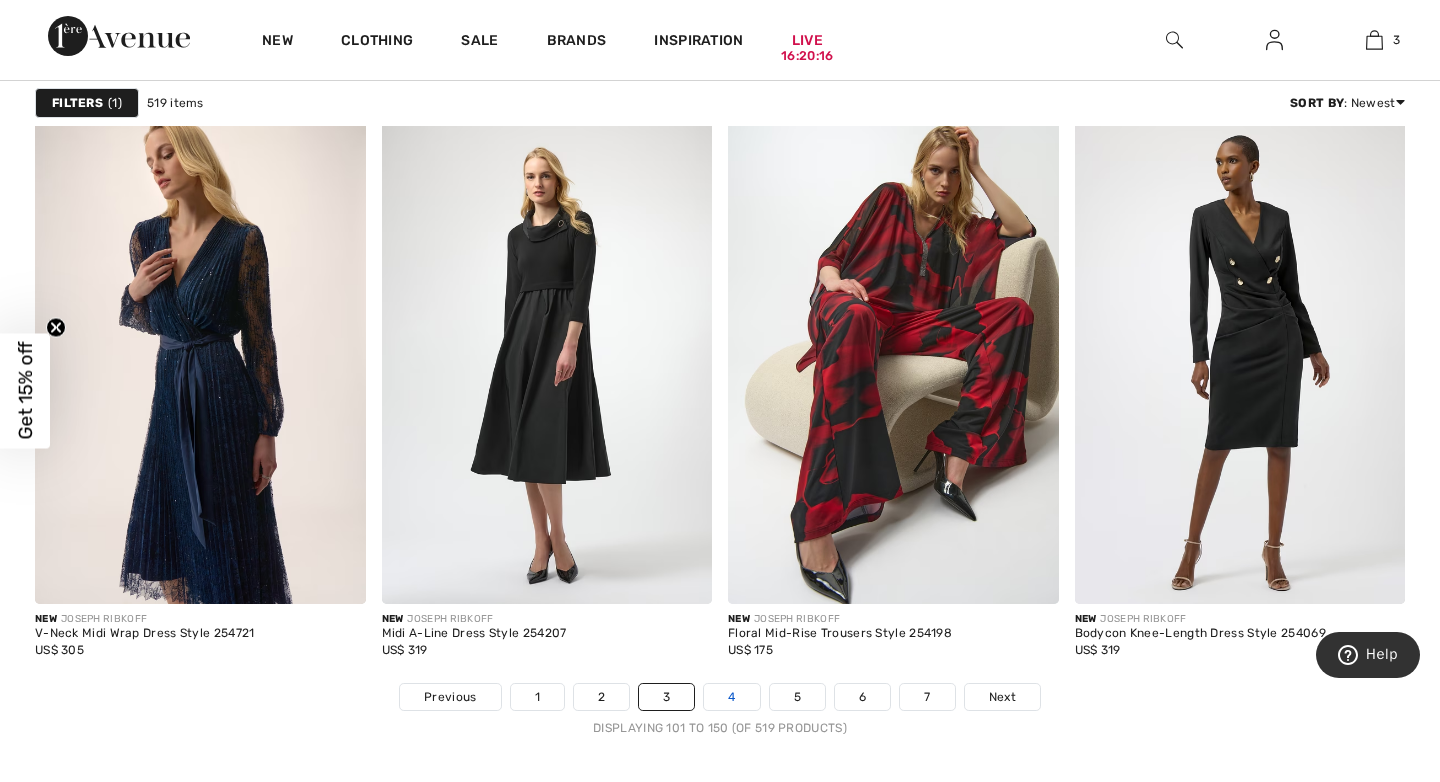 click on "4" at bounding box center [731, 697] 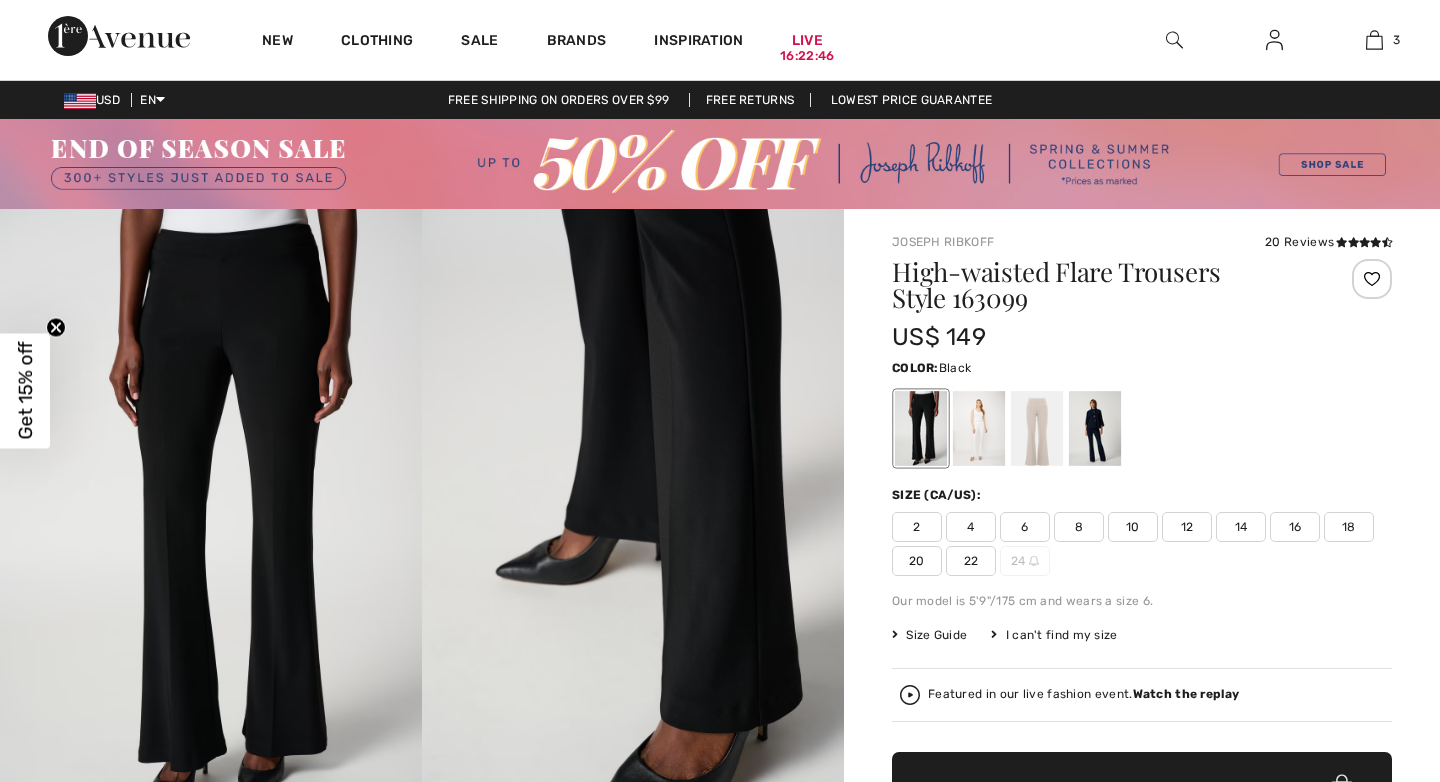 scroll, scrollTop: 264, scrollLeft: 0, axis: vertical 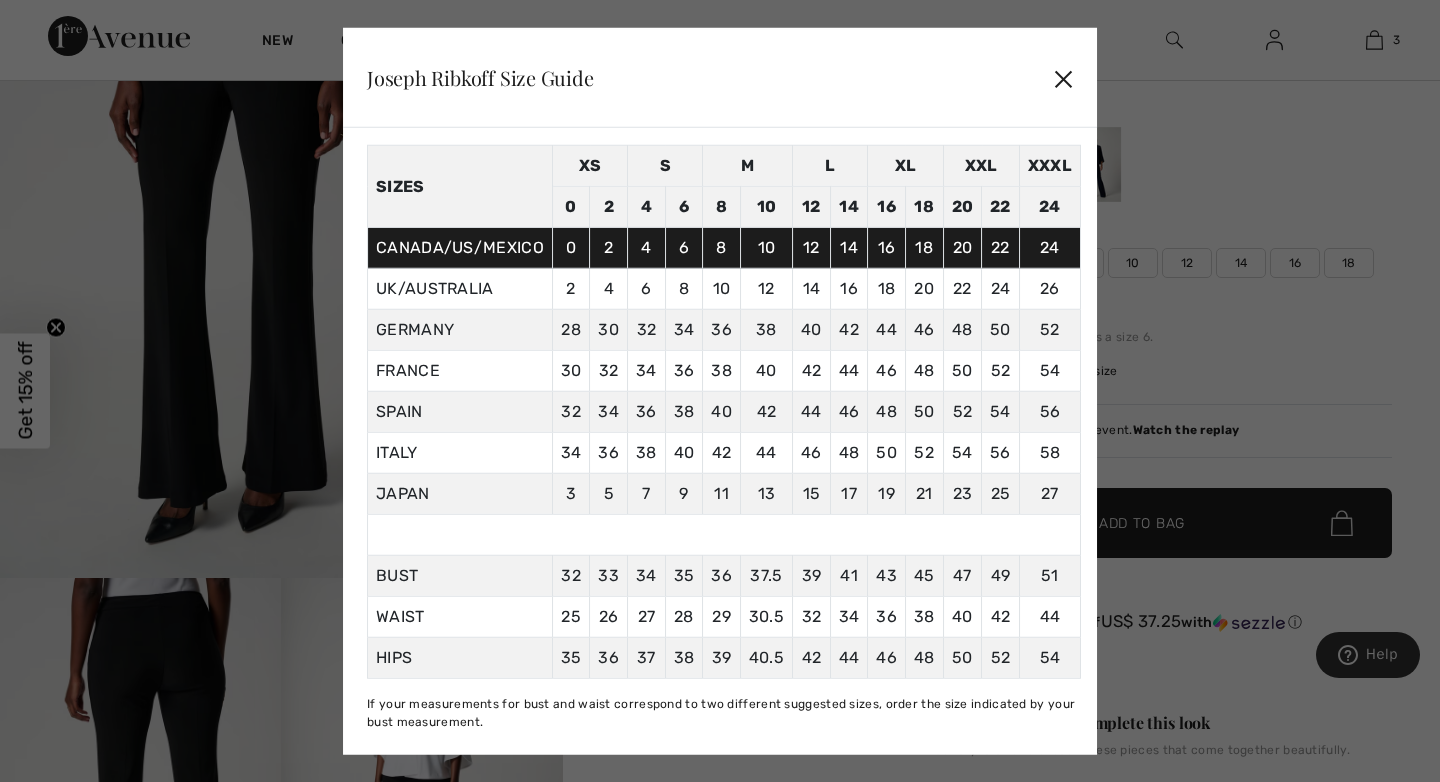 click on "✕" at bounding box center [1063, 78] 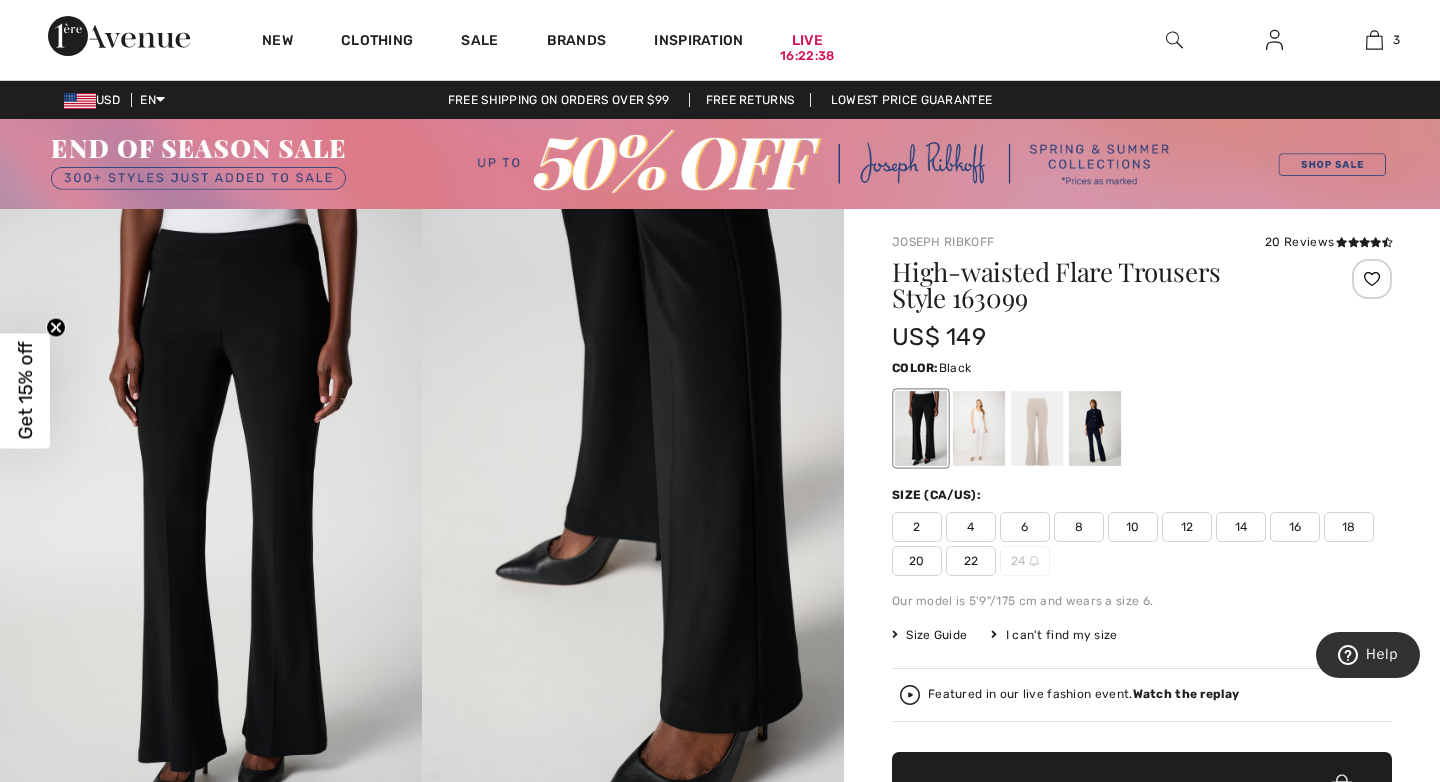 scroll, scrollTop: 0, scrollLeft: 0, axis: both 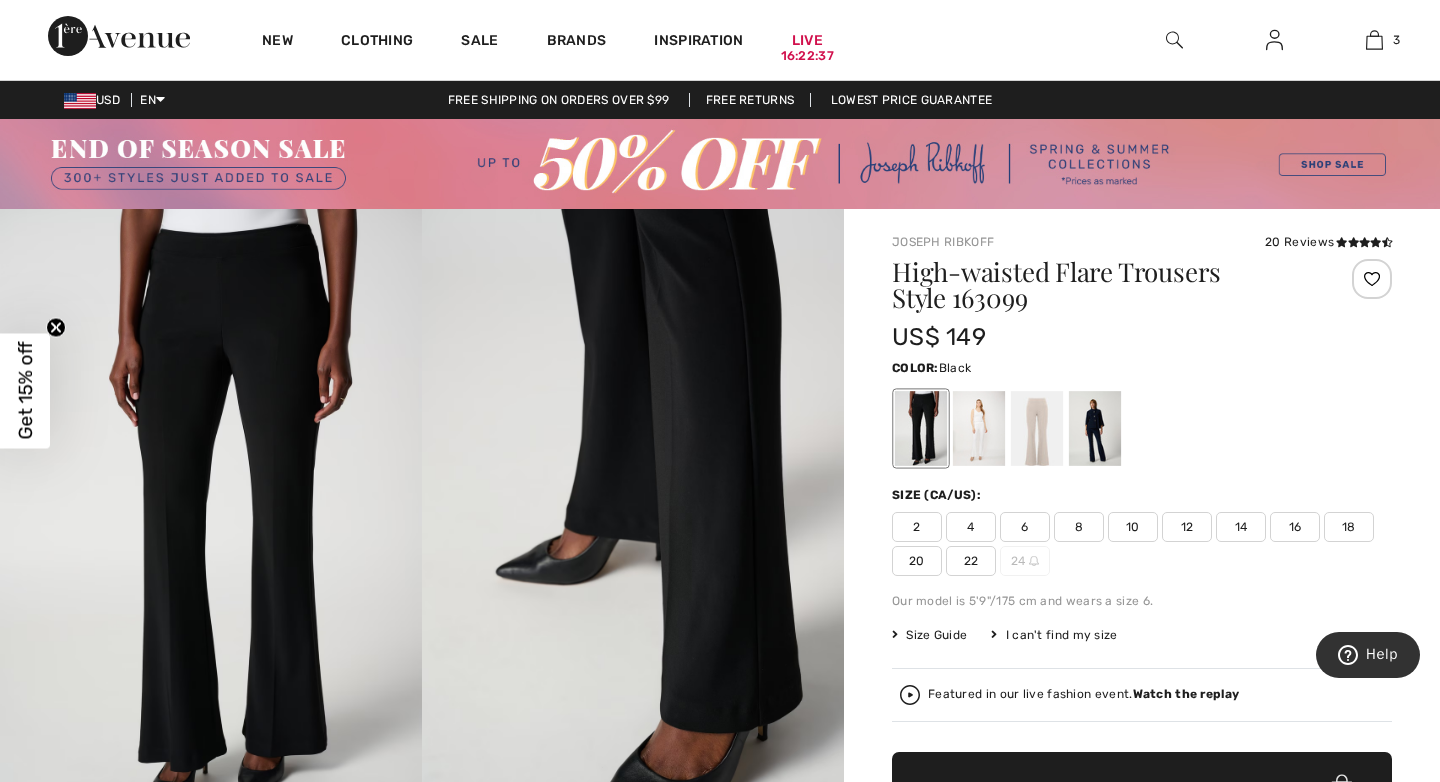 click on "14" at bounding box center [1241, 527] 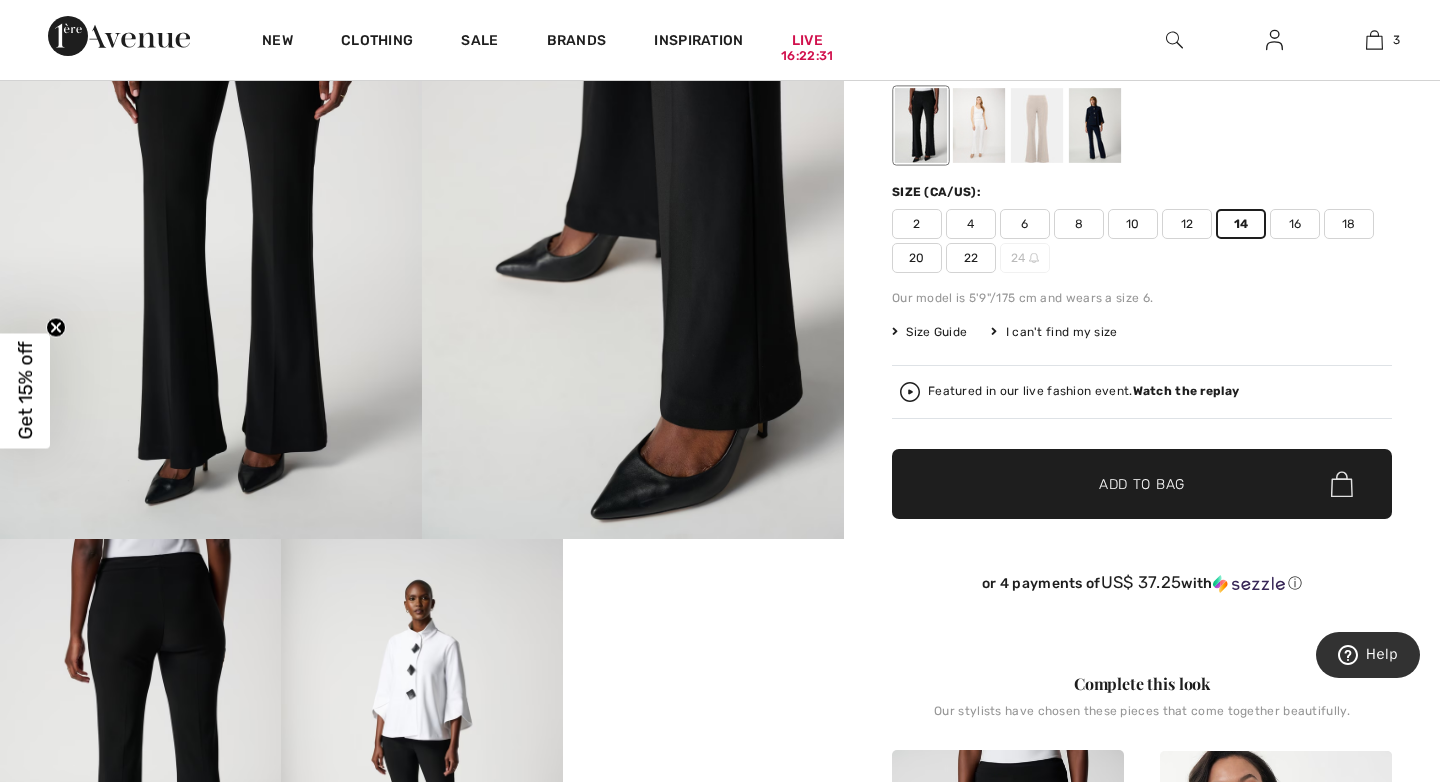 scroll, scrollTop: 411, scrollLeft: 0, axis: vertical 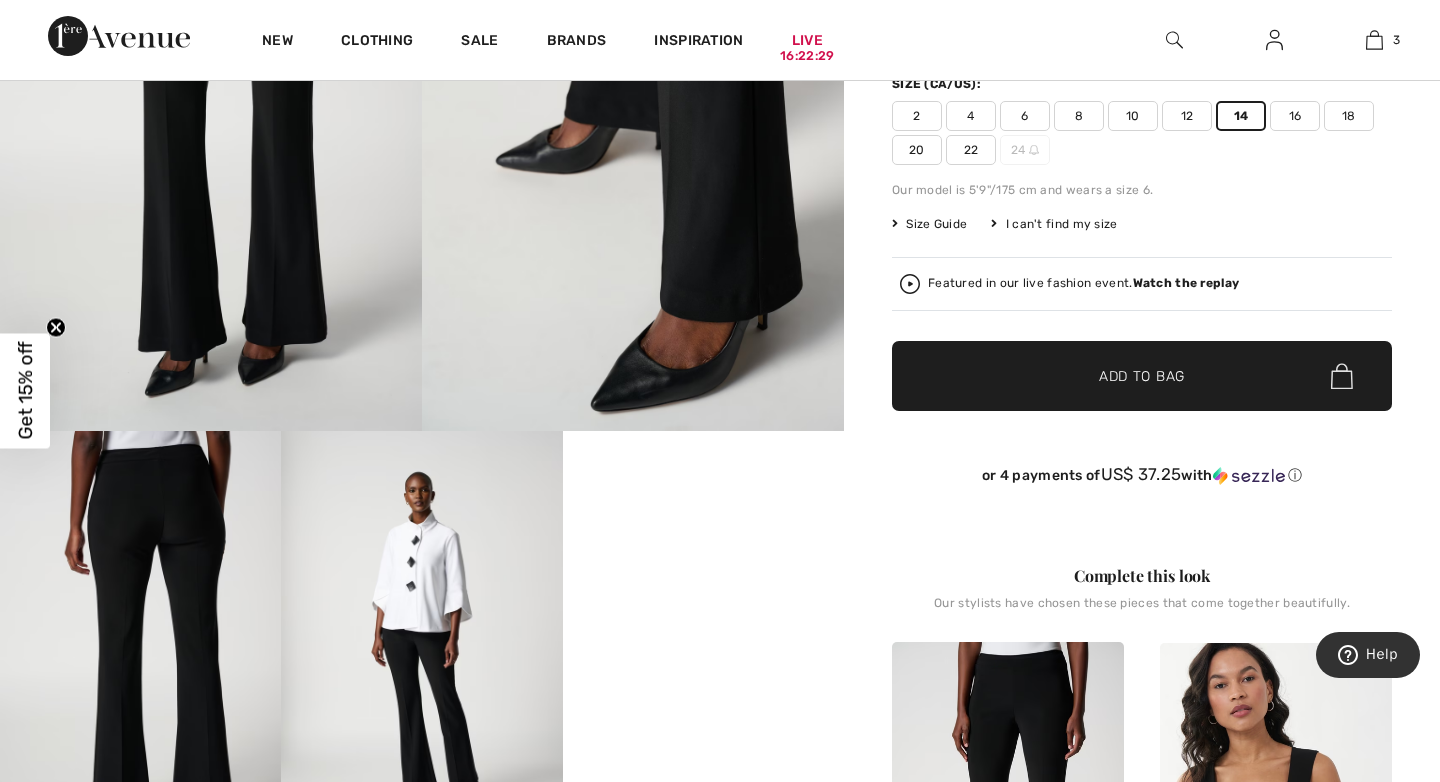 click on "Add to Bag" at bounding box center (1142, 376) 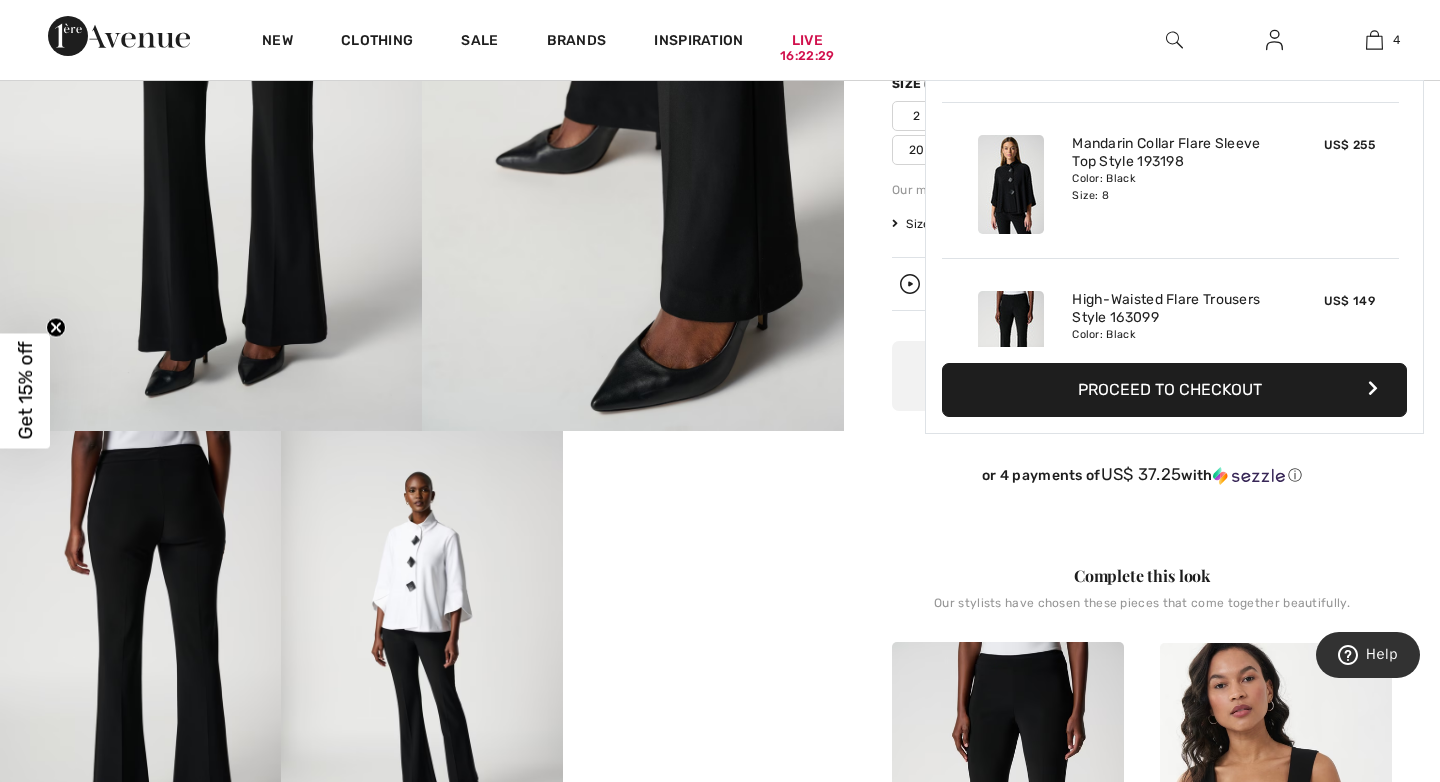 scroll, scrollTop: 374, scrollLeft: 0, axis: vertical 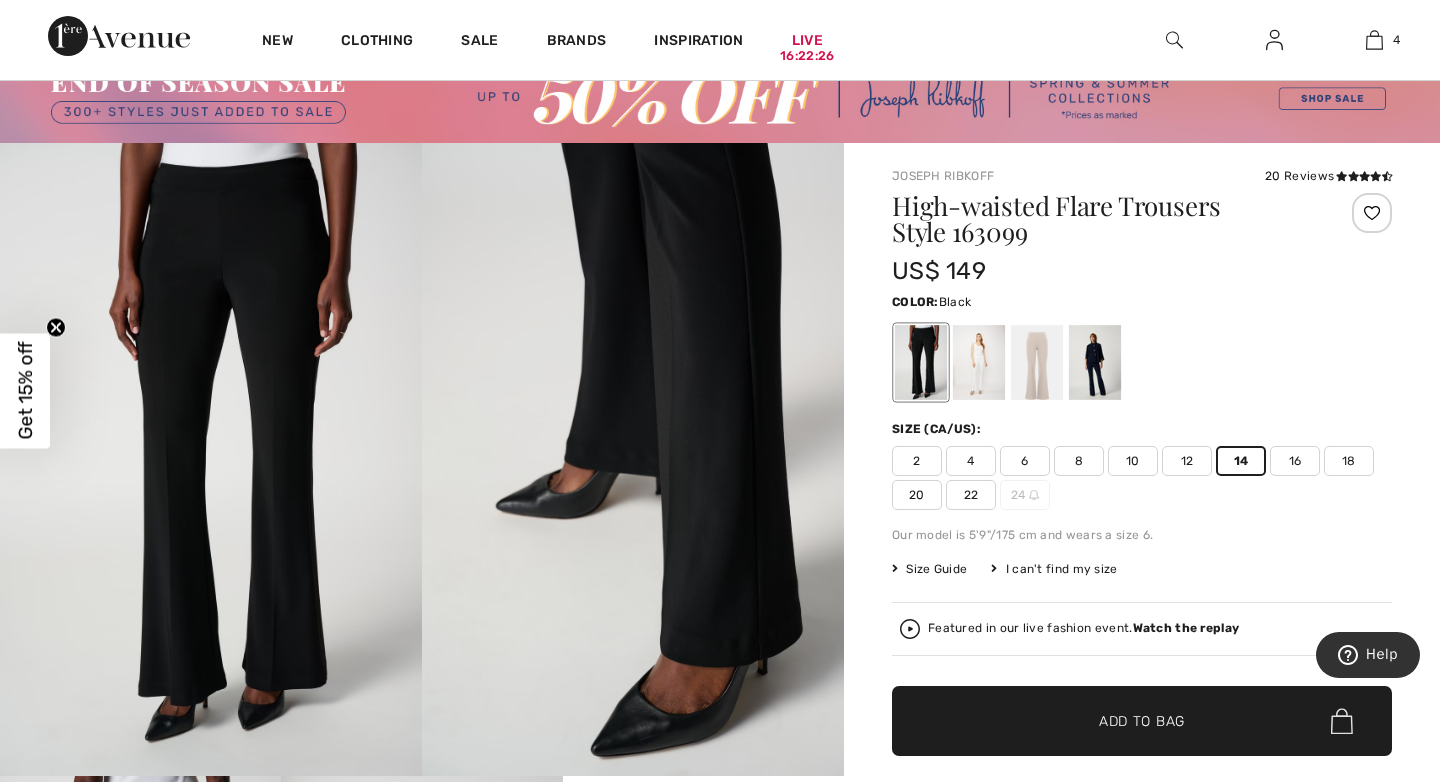 click on "High-waisted Flare Trousers  Style 163099
US$ 149
Color:  Black
Size (CA/US):
2 4 6 8 10 12 14 16 18 20 22 24
Our model is 5'9"/175 cm and wears a size 6.
Size Guide
I can't find my size
Select Size
US 2
US 4
US 6
US 8
US 10
US 12
US 14
US 16
US 18
US 20
US 22
US 24 - Sold Out
Featured in our live fashion event.  Watch the replay
✔ Added to Bag
Add to Bag
or 4 payments of  US$ 37.25  with    ⓘ" at bounding box center [1142, 527] 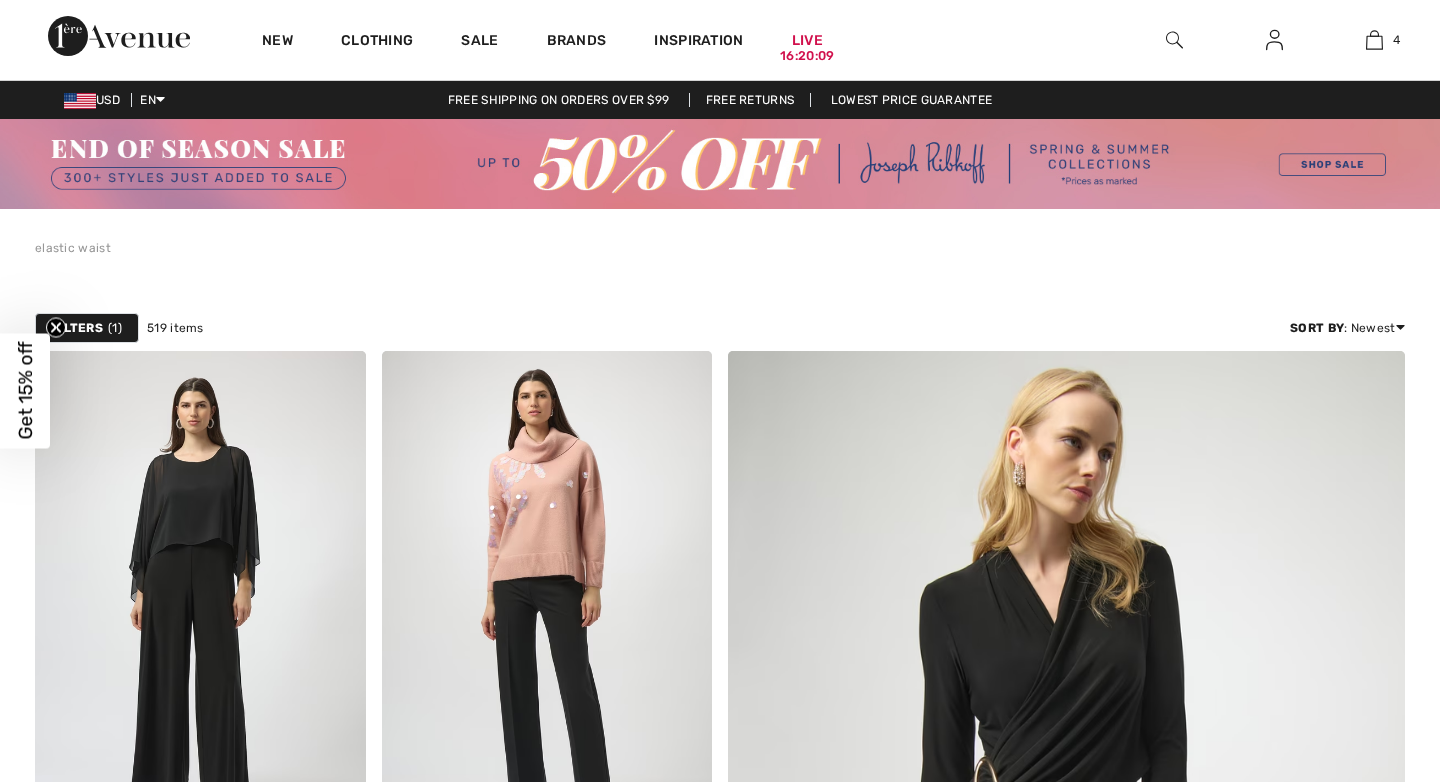 scroll, scrollTop: 0, scrollLeft: 0, axis: both 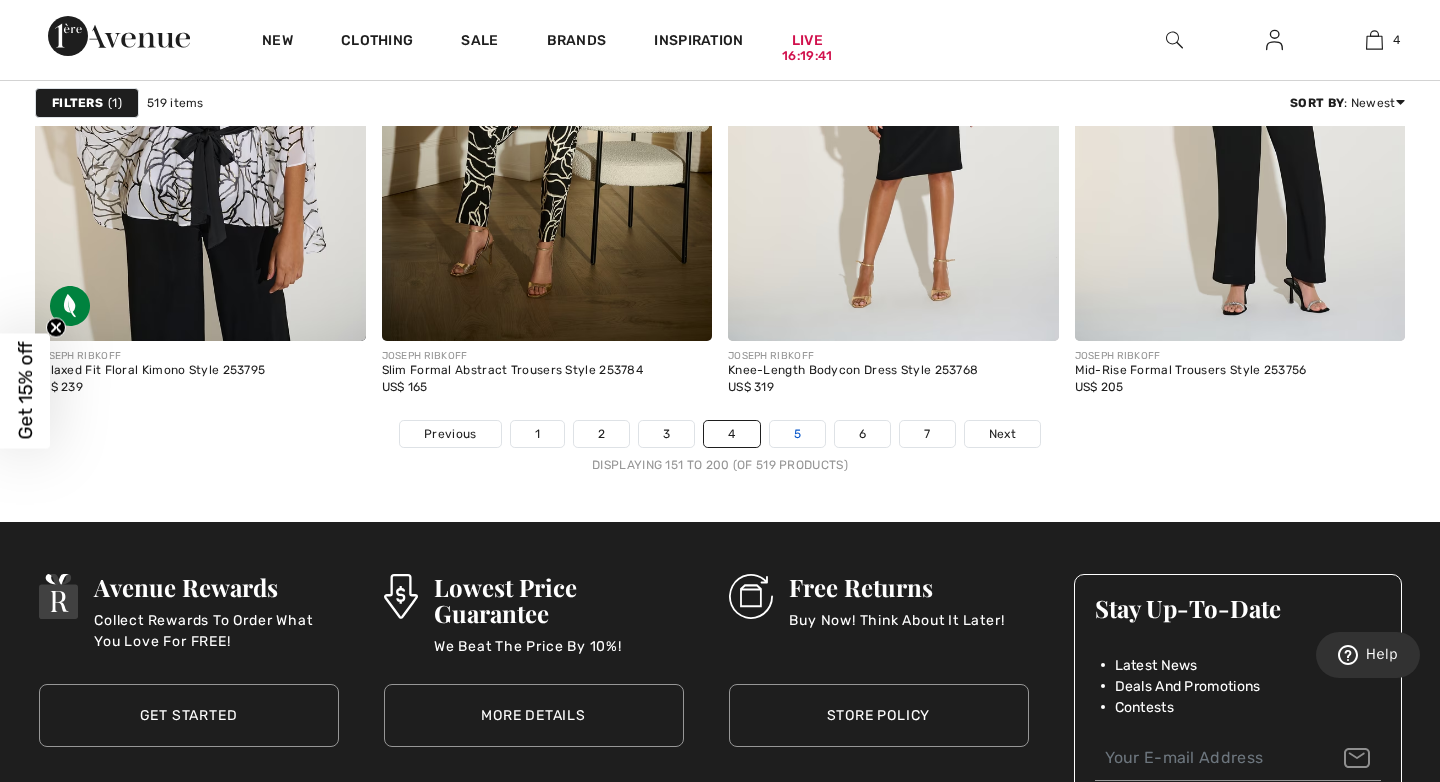 click on "5" at bounding box center [797, 434] 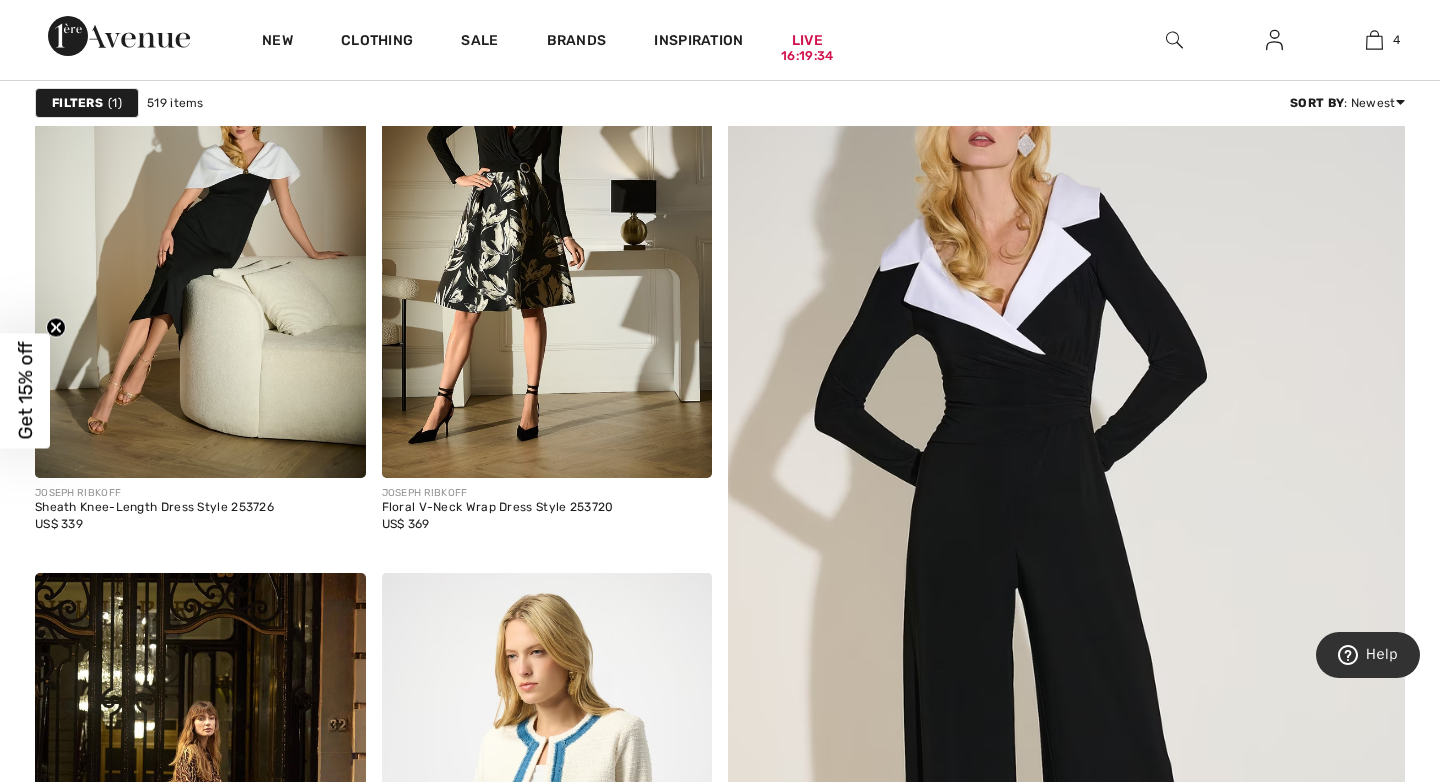 scroll, scrollTop: 0, scrollLeft: 0, axis: both 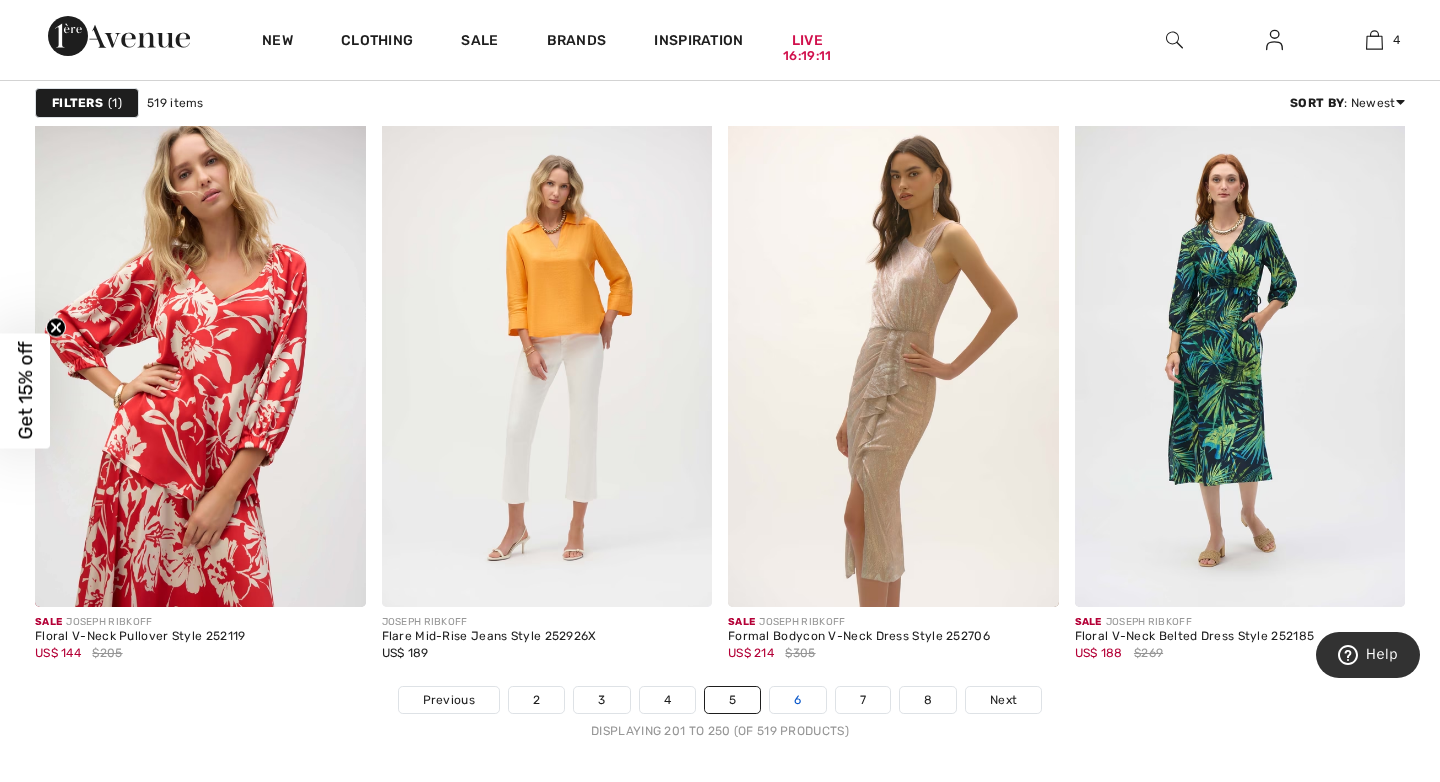 click on "6" at bounding box center (797, 700) 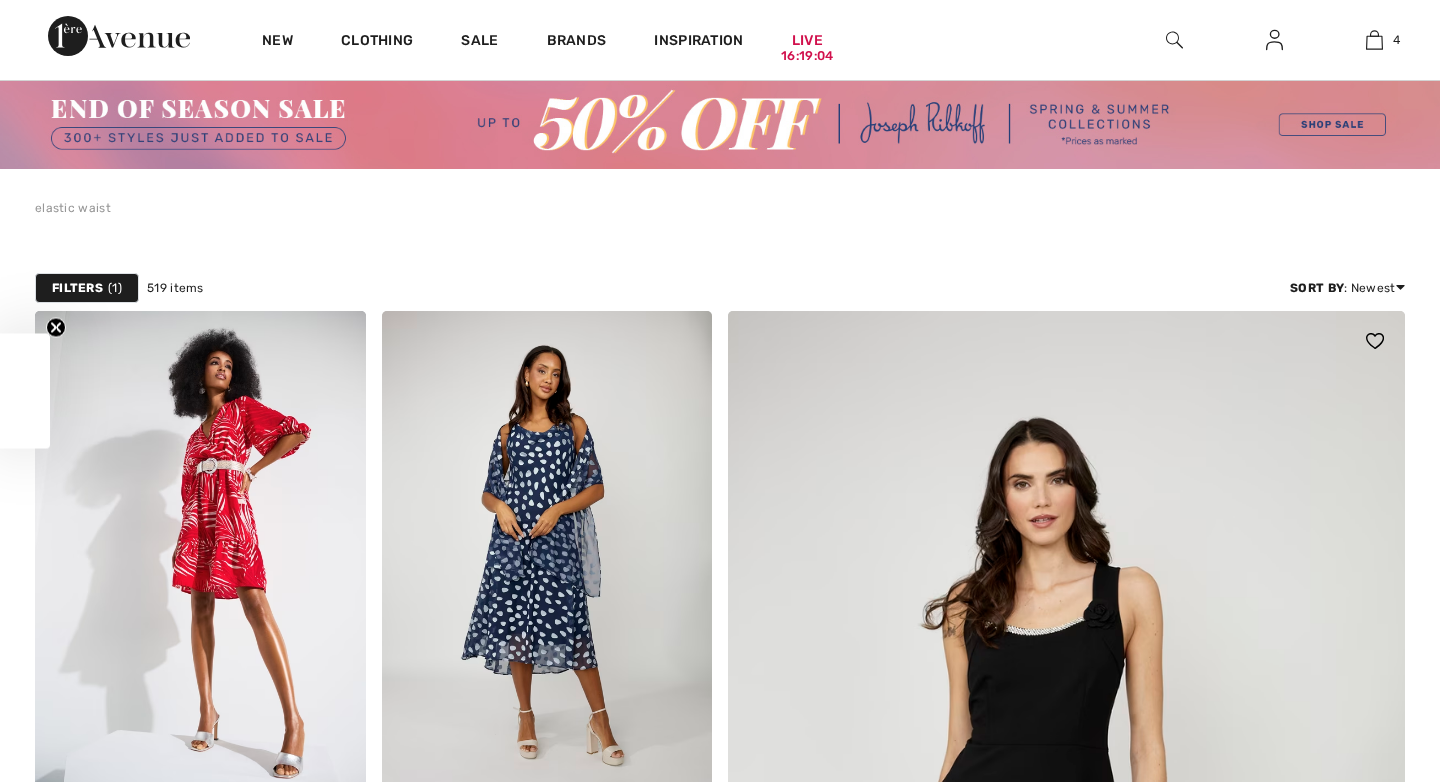 scroll, scrollTop: 42, scrollLeft: 0, axis: vertical 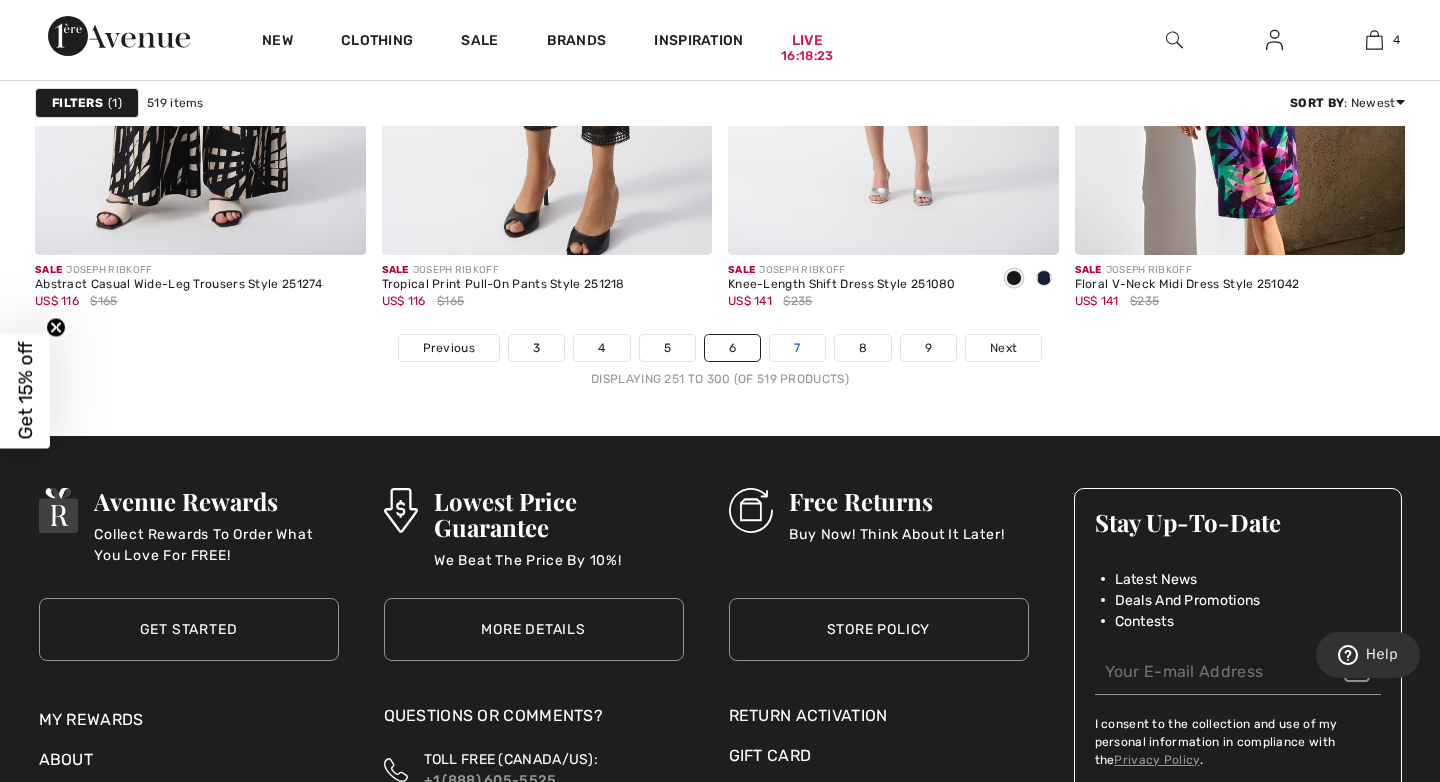 click on "7" at bounding box center (797, 348) 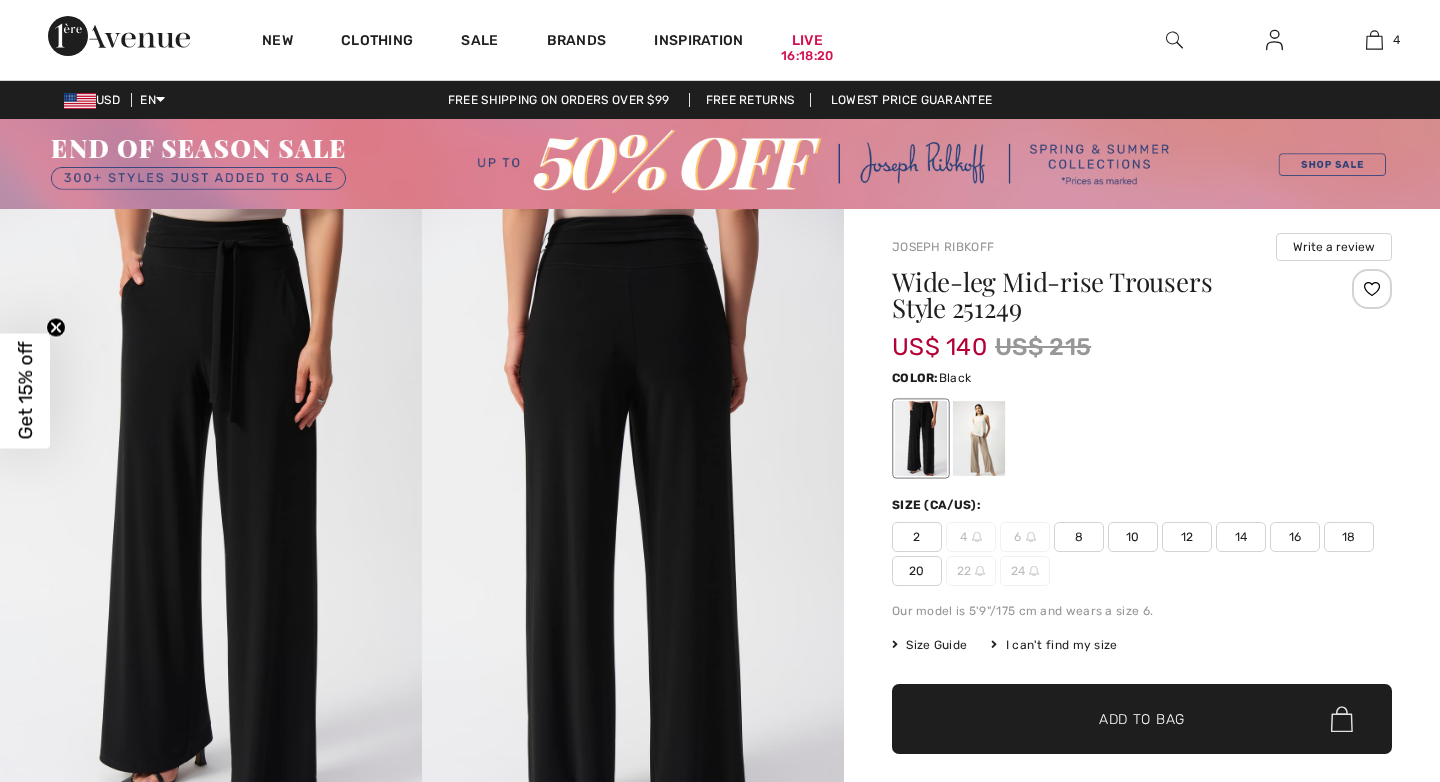 scroll, scrollTop: 0, scrollLeft: 0, axis: both 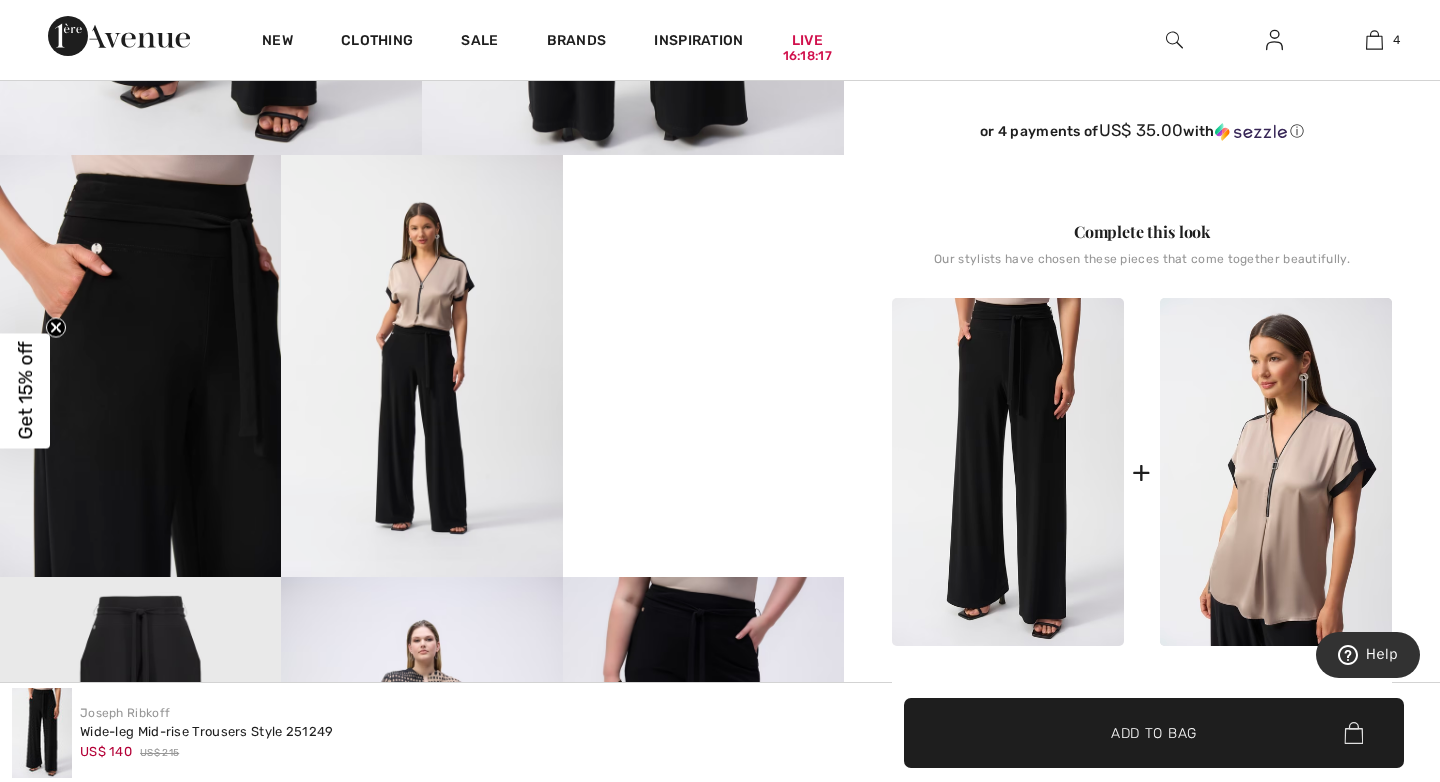 click on "Your browser does not support the video tag." at bounding box center [703, 225] 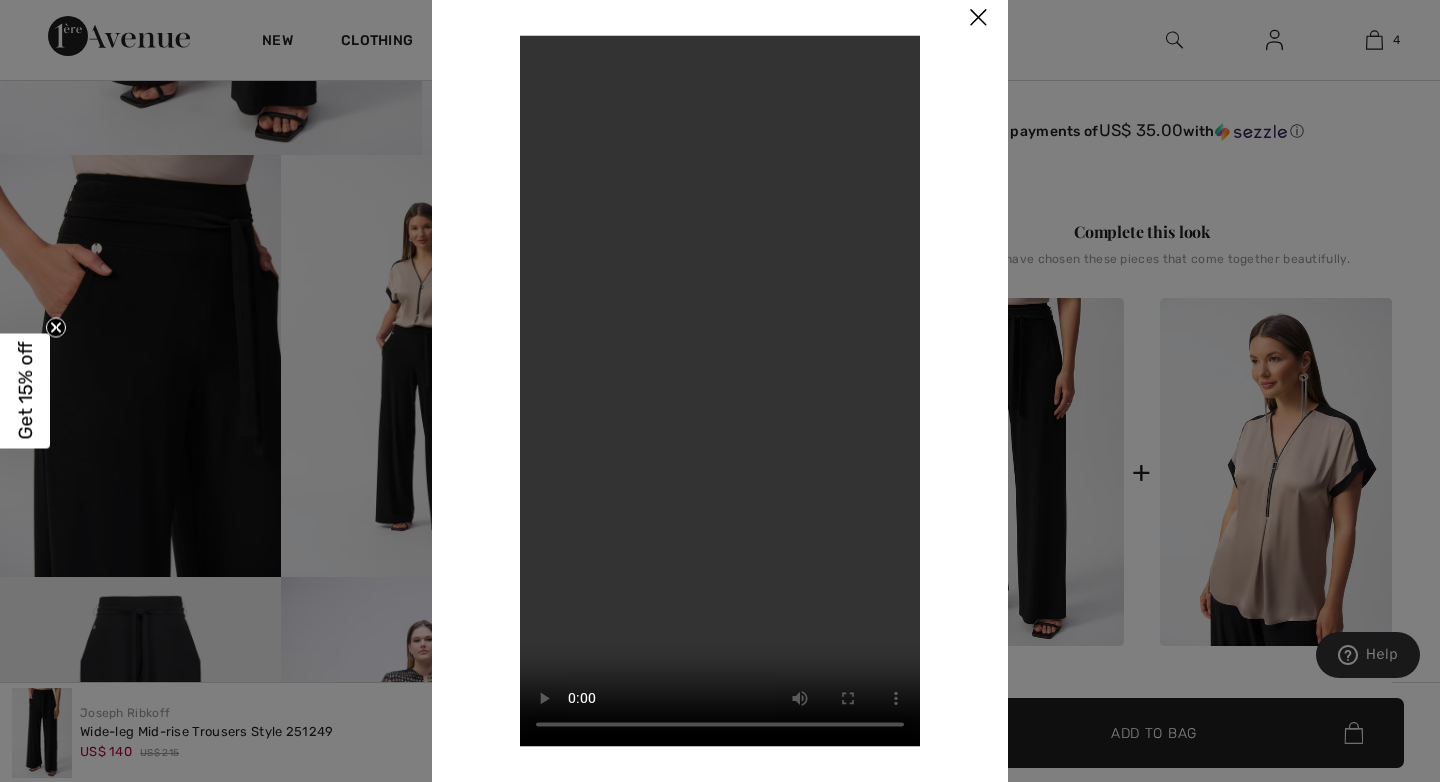 click at bounding box center (978, 18) 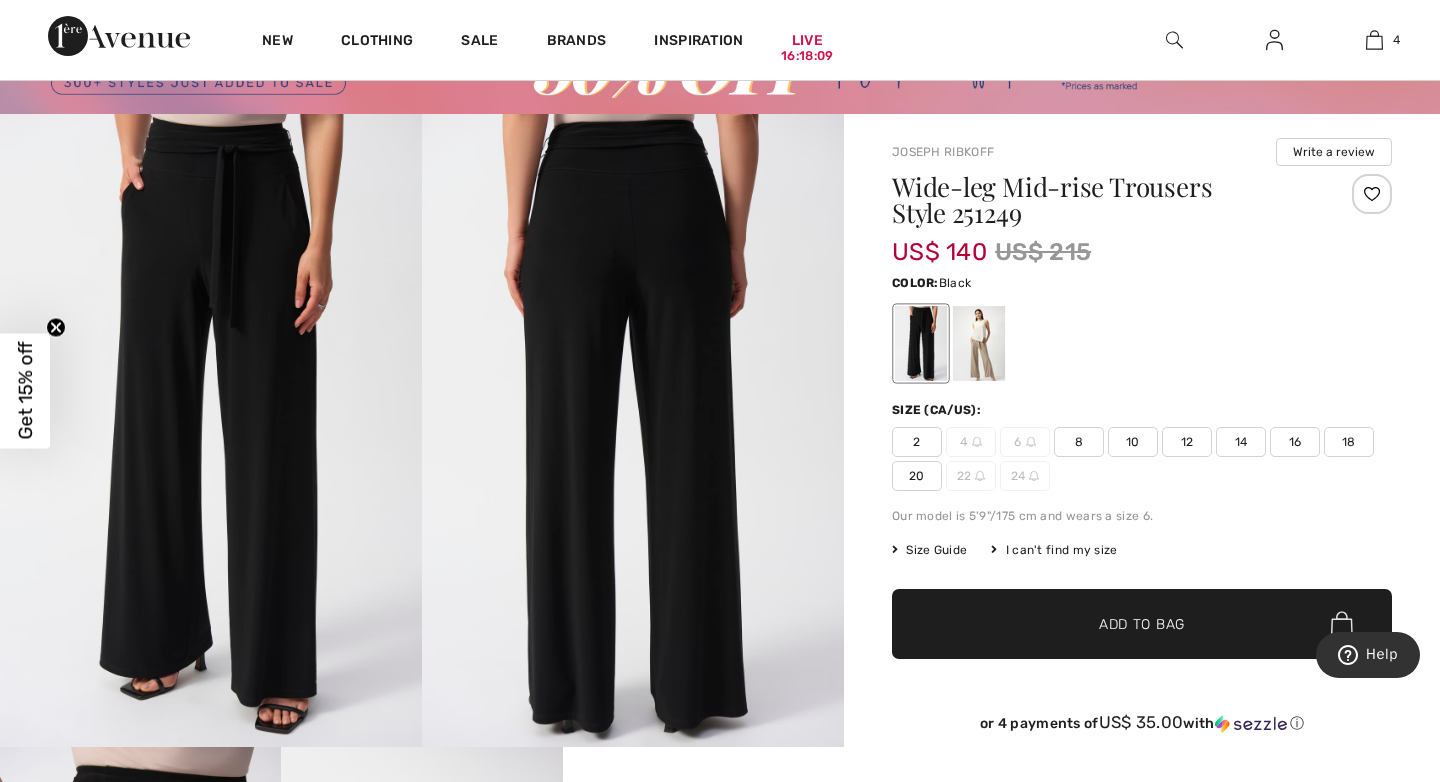 scroll, scrollTop: 95, scrollLeft: 0, axis: vertical 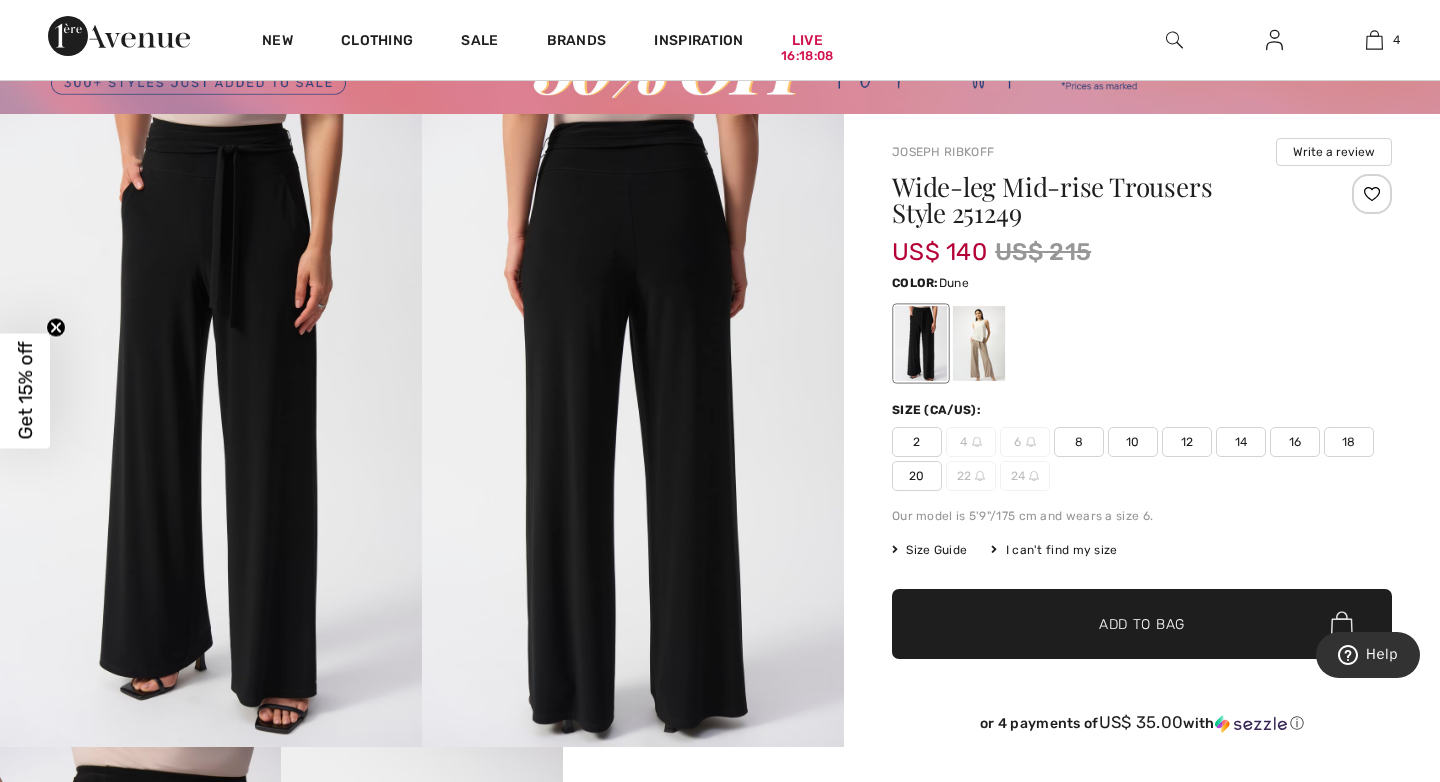 click at bounding box center [979, 343] 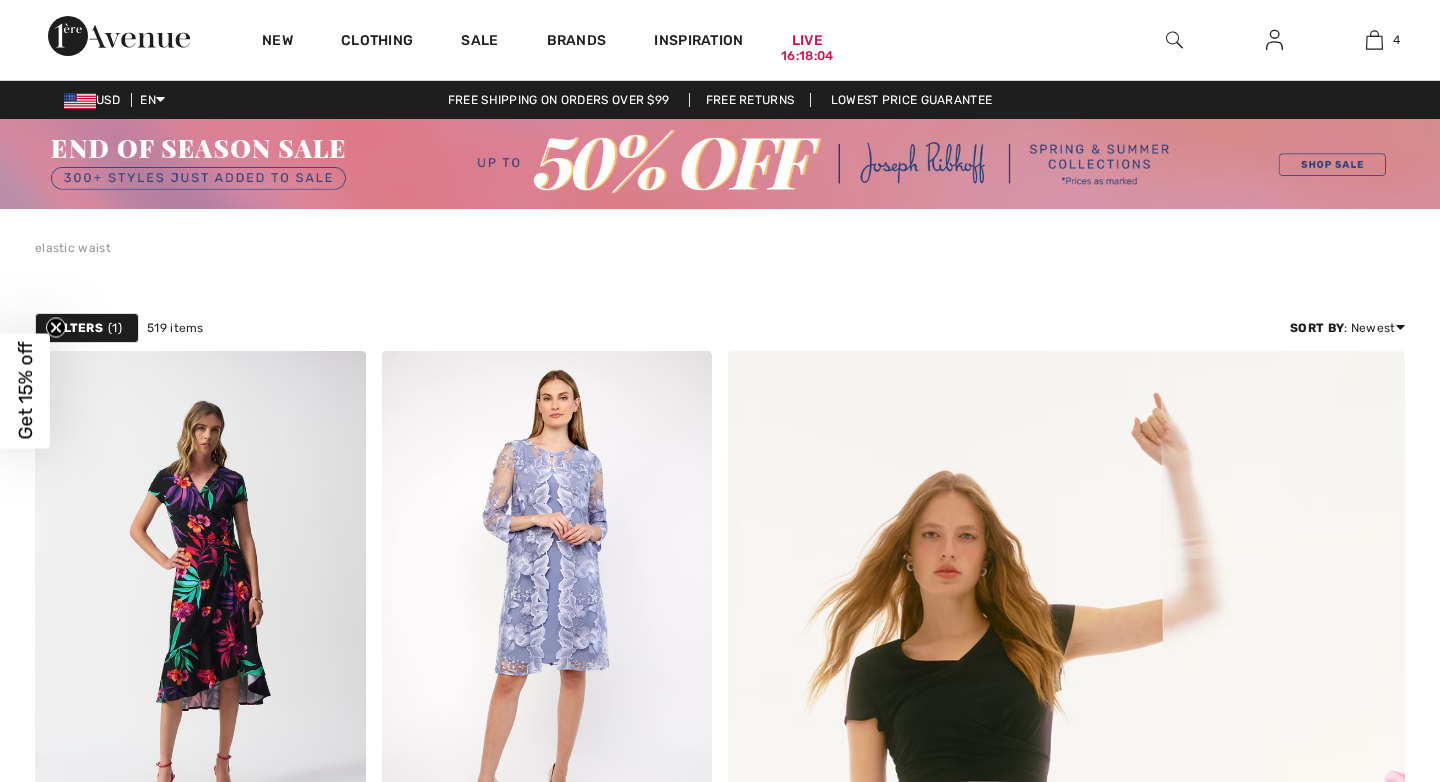 scroll, scrollTop: 0, scrollLeft: 0, axis: both 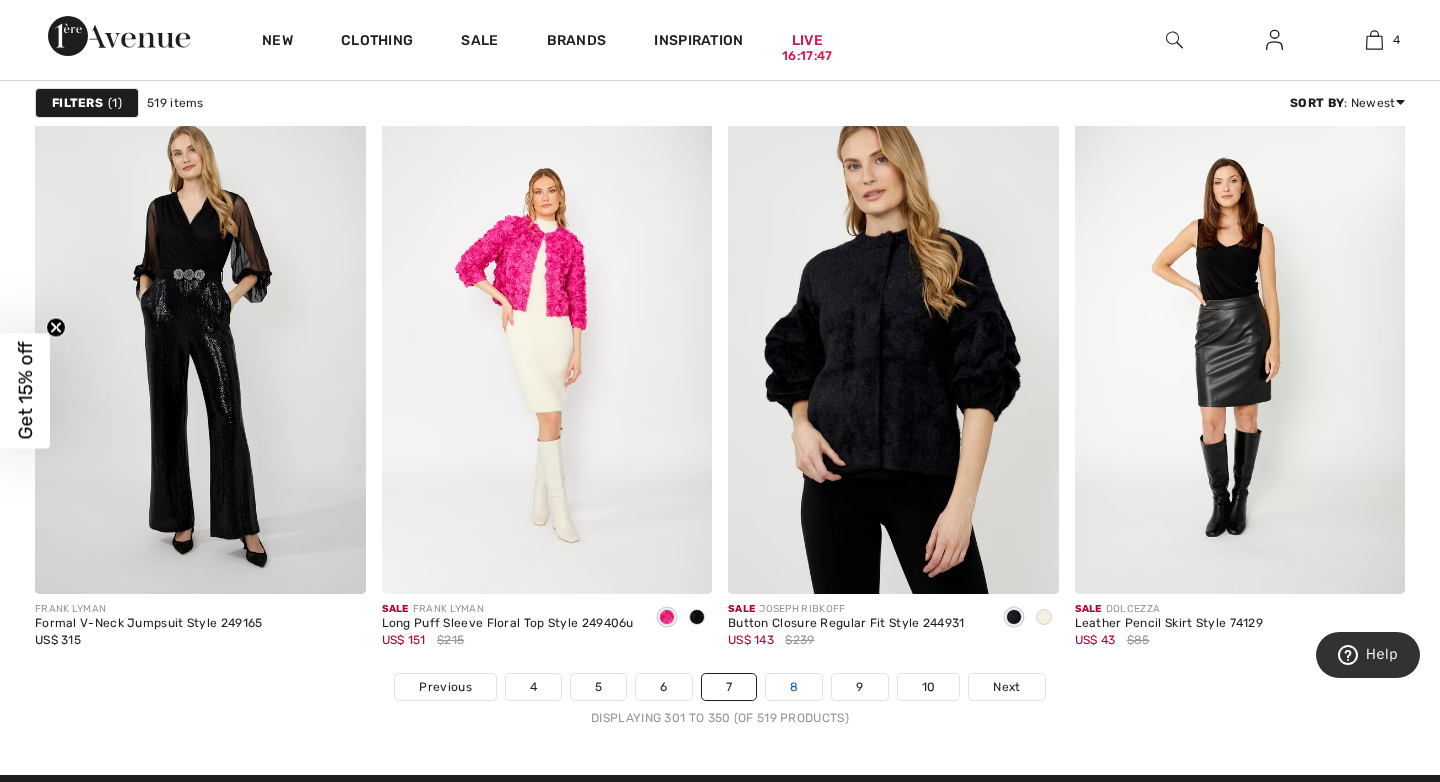 click on "8" at bounding box center (794, 687) 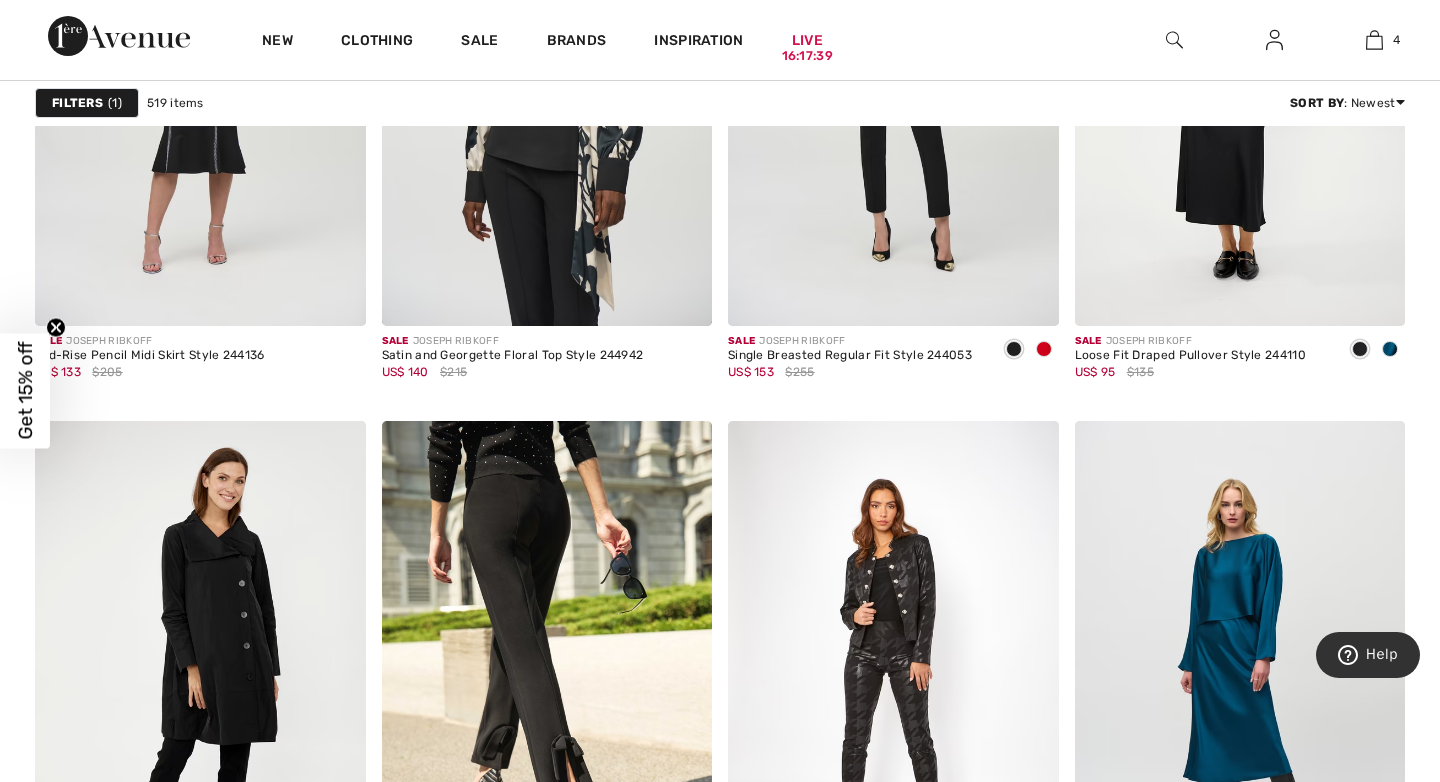 scroll, scrollTop: 0, scrollLeft: 0, axis: both 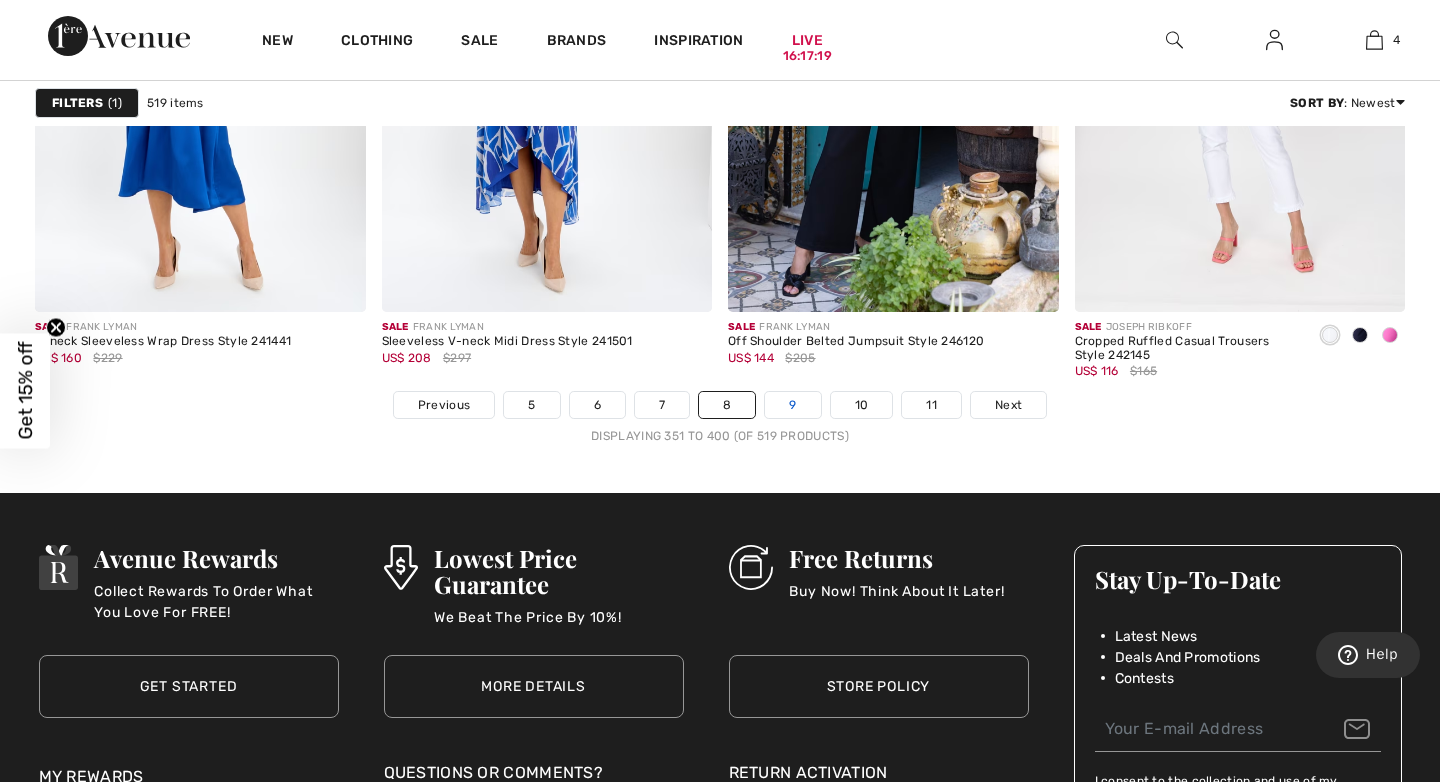 click on "9" at bounding box center [792, 405] 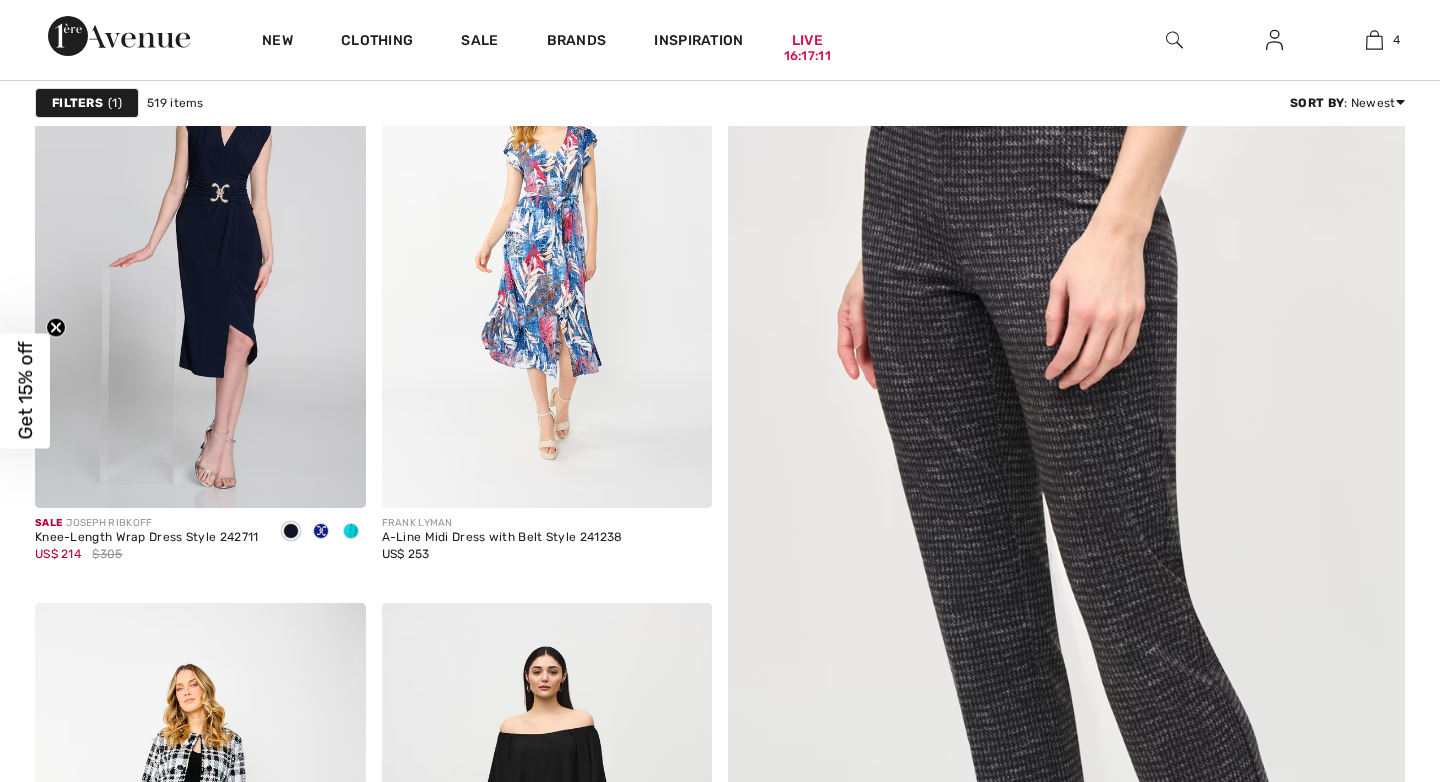scroll, scrollTop: 0, scrollLeft: 0, axis: both 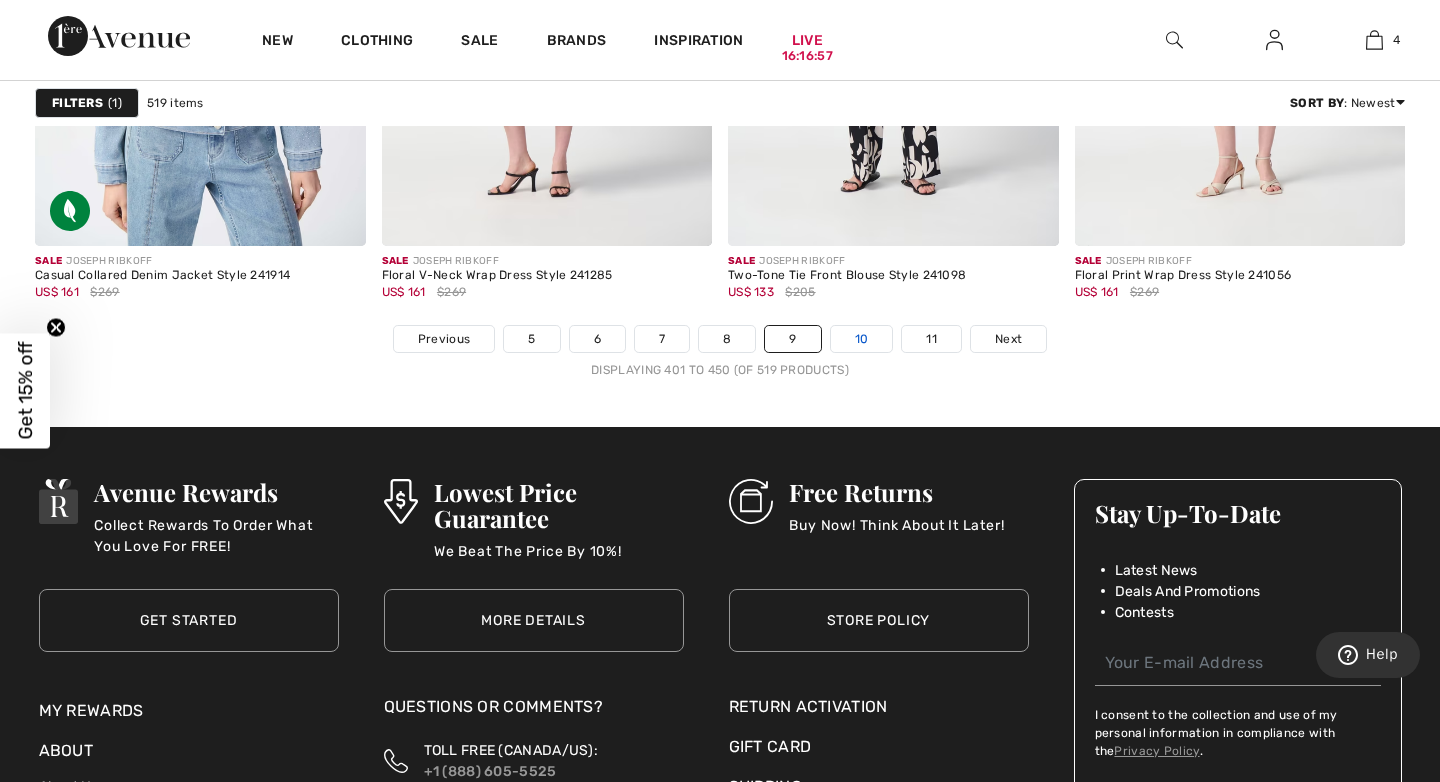 click on "10" at bounding box center (862, 339) 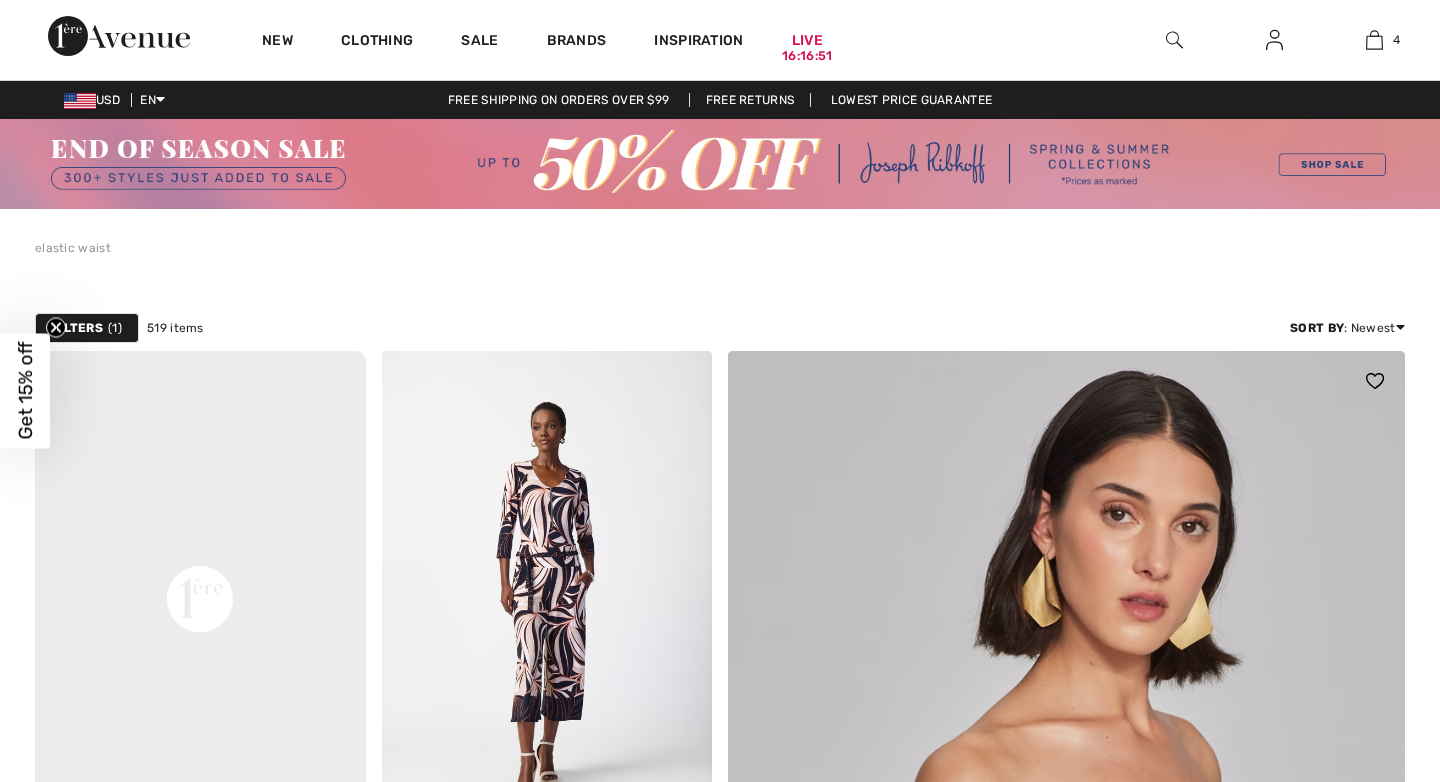 scroll, scrollTop: 275, scrollLeft: 0, axis: vertical 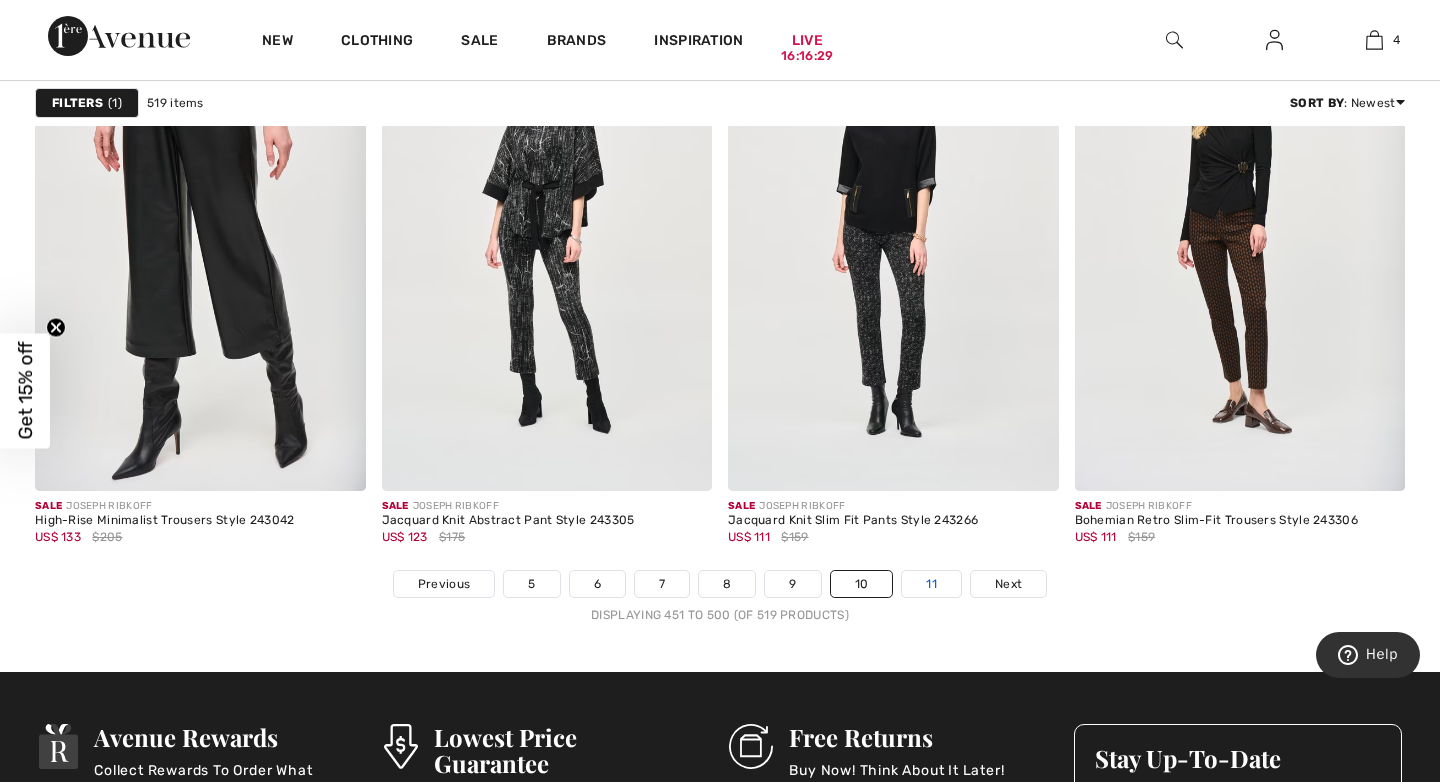 click on "11" at bounding box center [931, 584] 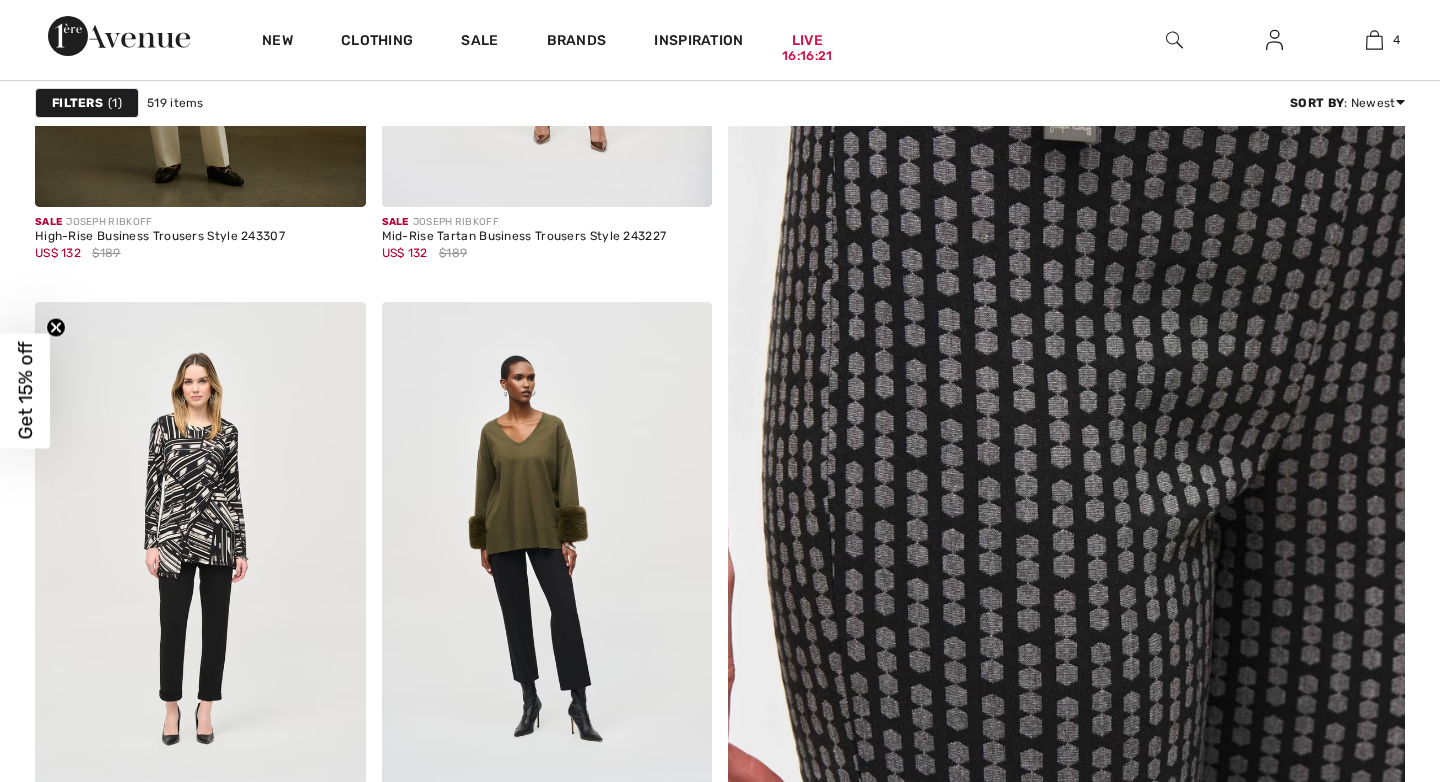 scroll, scrollTop: 647, scrollLeft: 0, axis: vertical 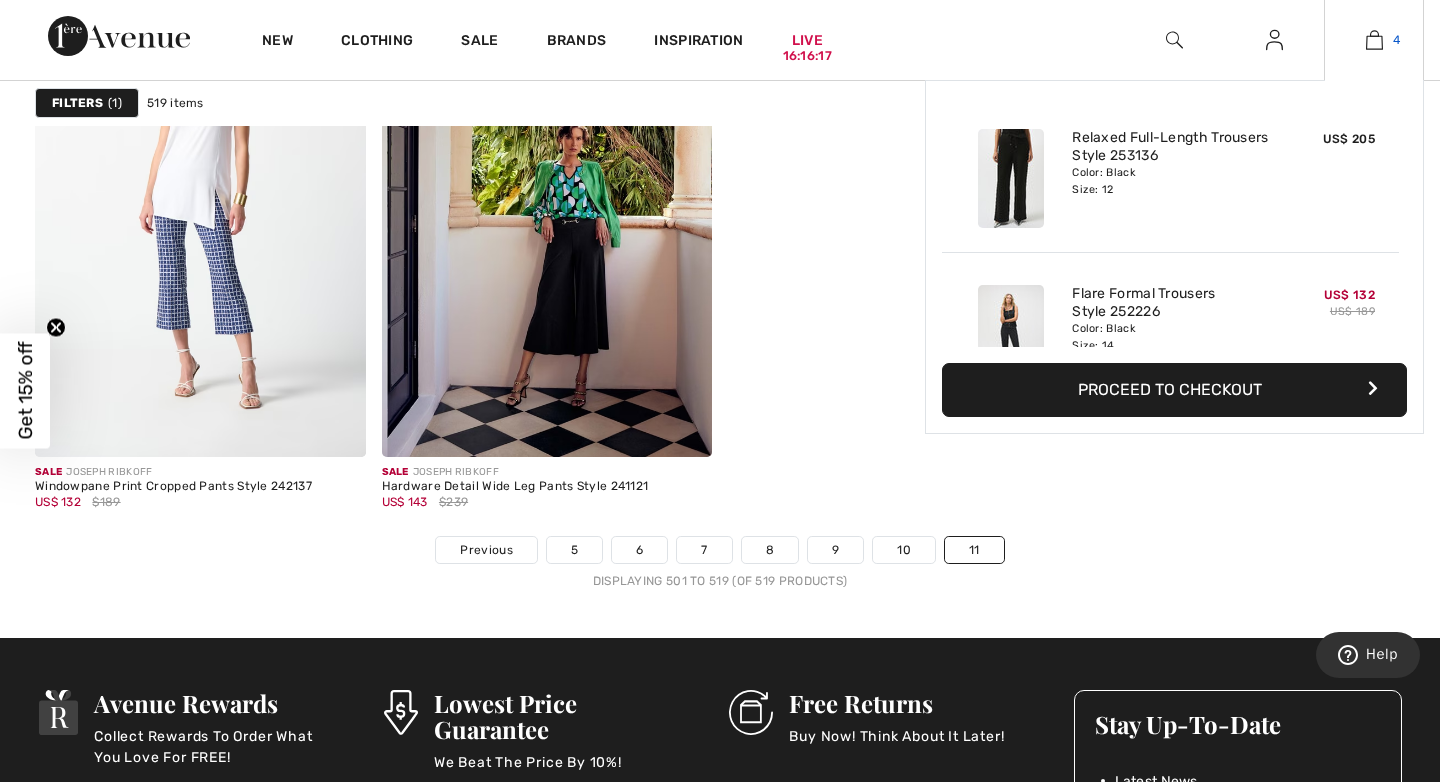 click on "4" at bounding box center [1374, 40] 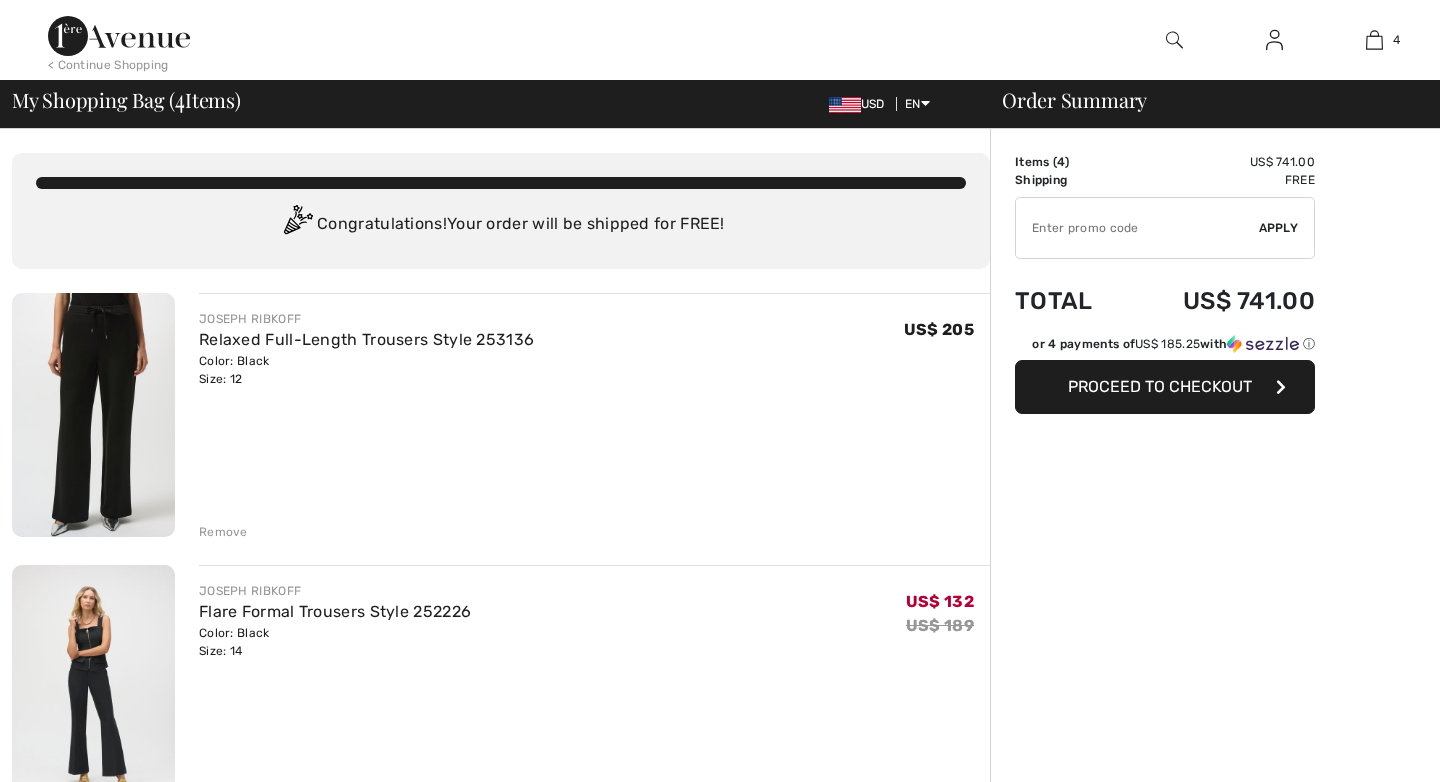 scroll, scrollTop: 0, scrollLeft: 0, axis: both 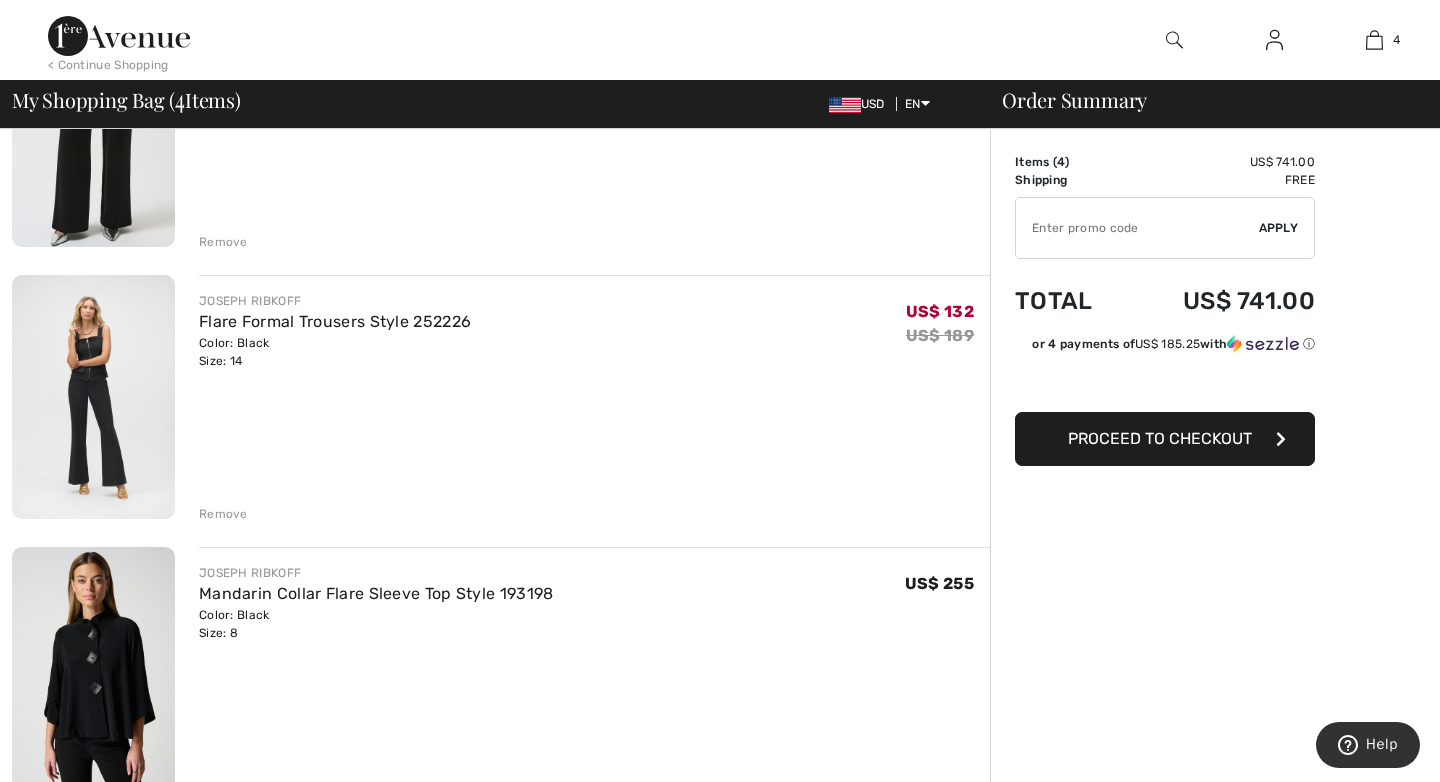 click on "Remove" at bounding box center [223, 514] 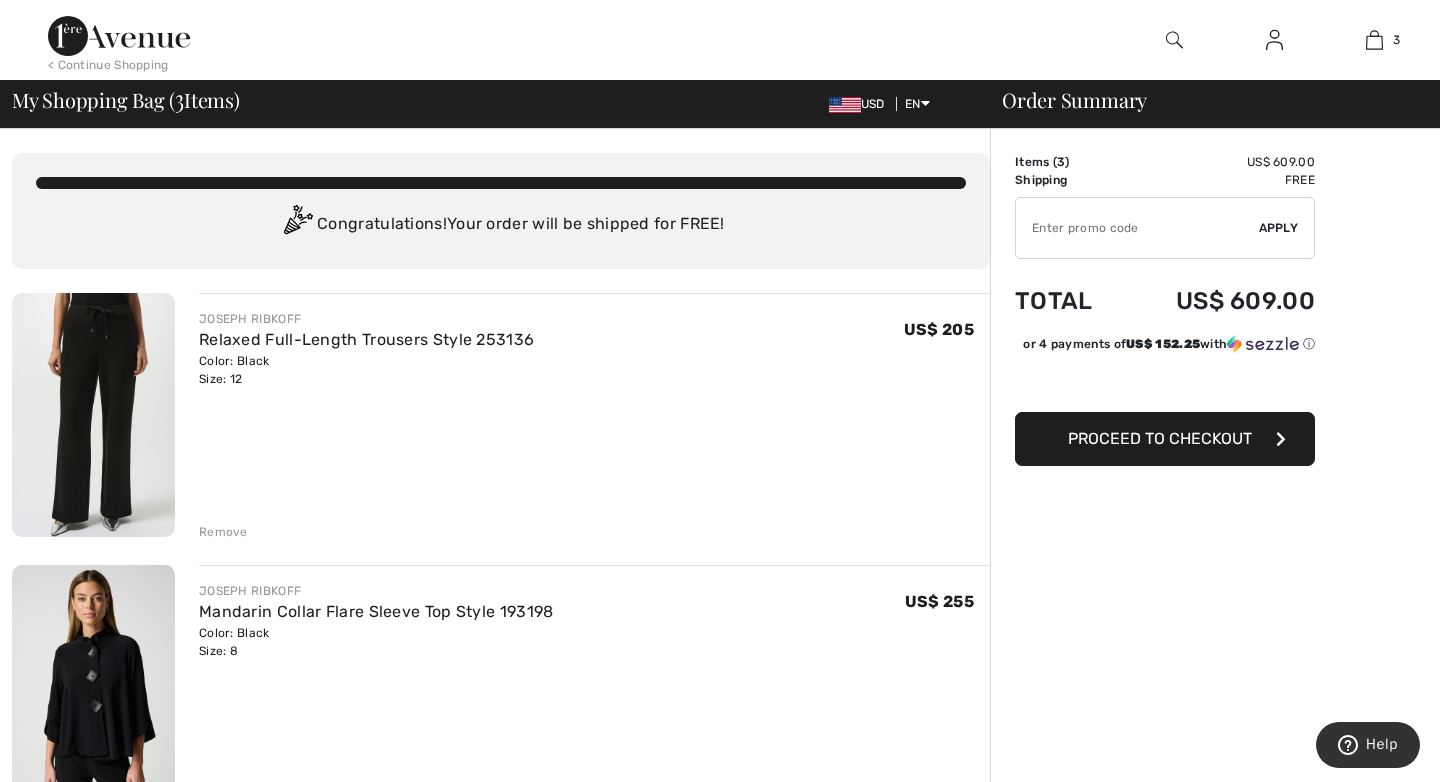 scroll, scrollTop: 0, scrollLeft: 0, axis: both 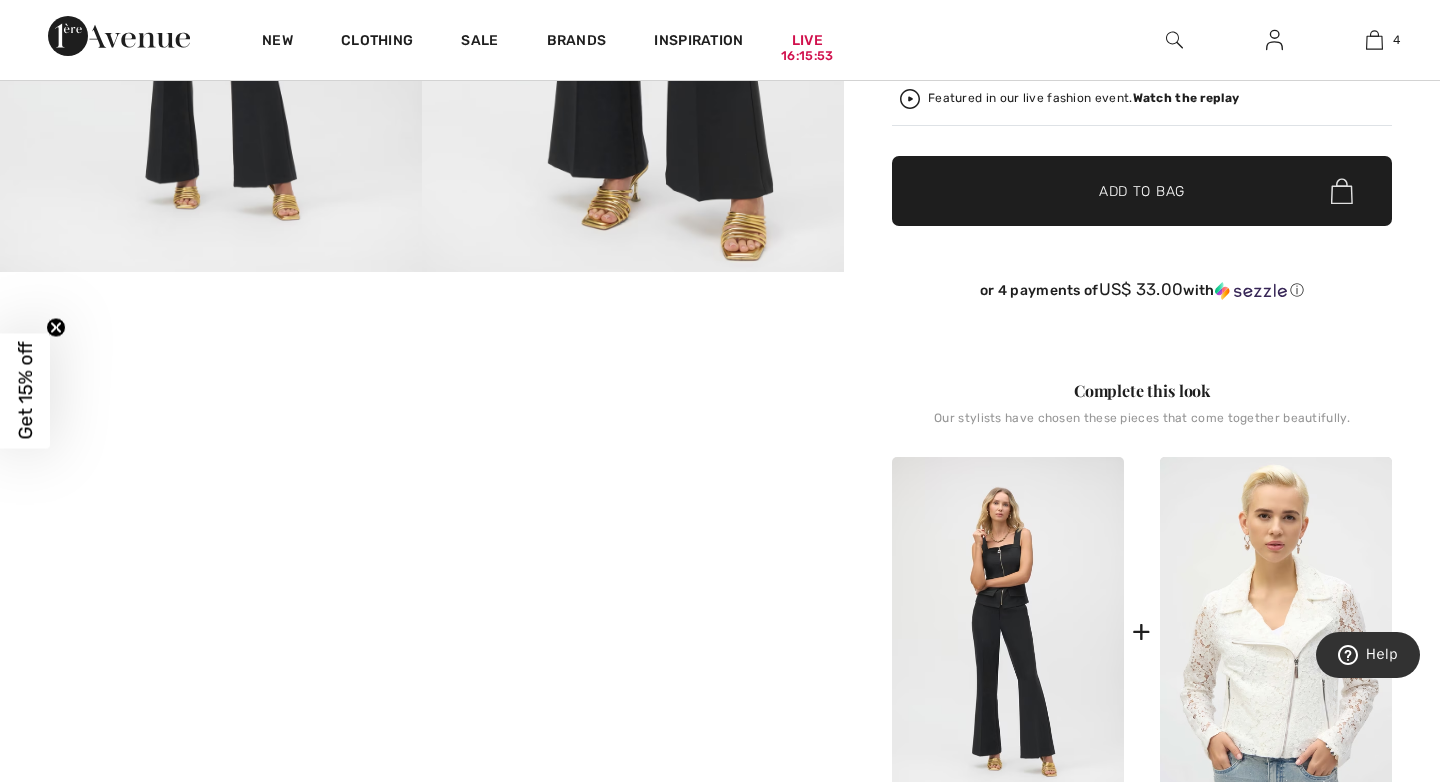 click on "Your browser does not support the video tag." at bounding box center (140, 342) 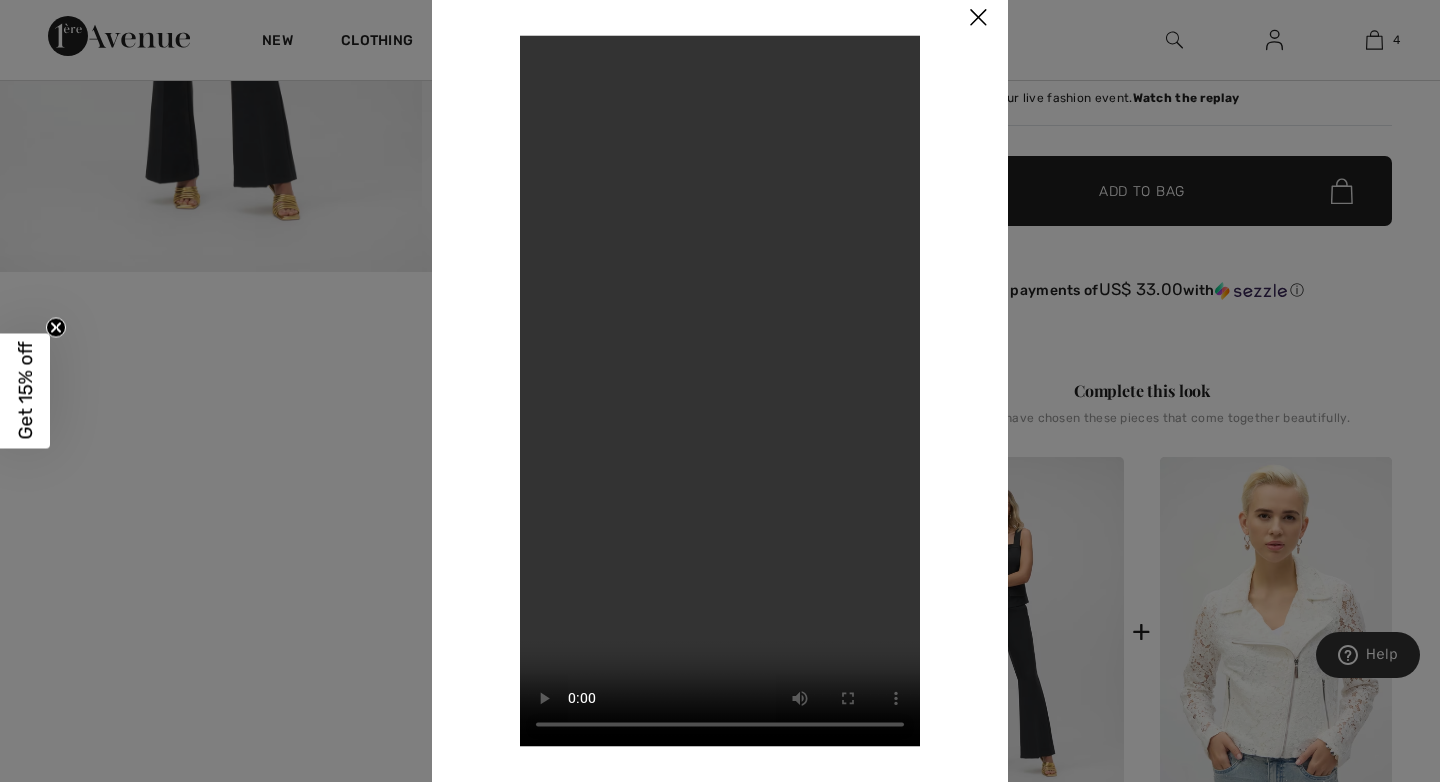 click at bounding box center (978, 18) 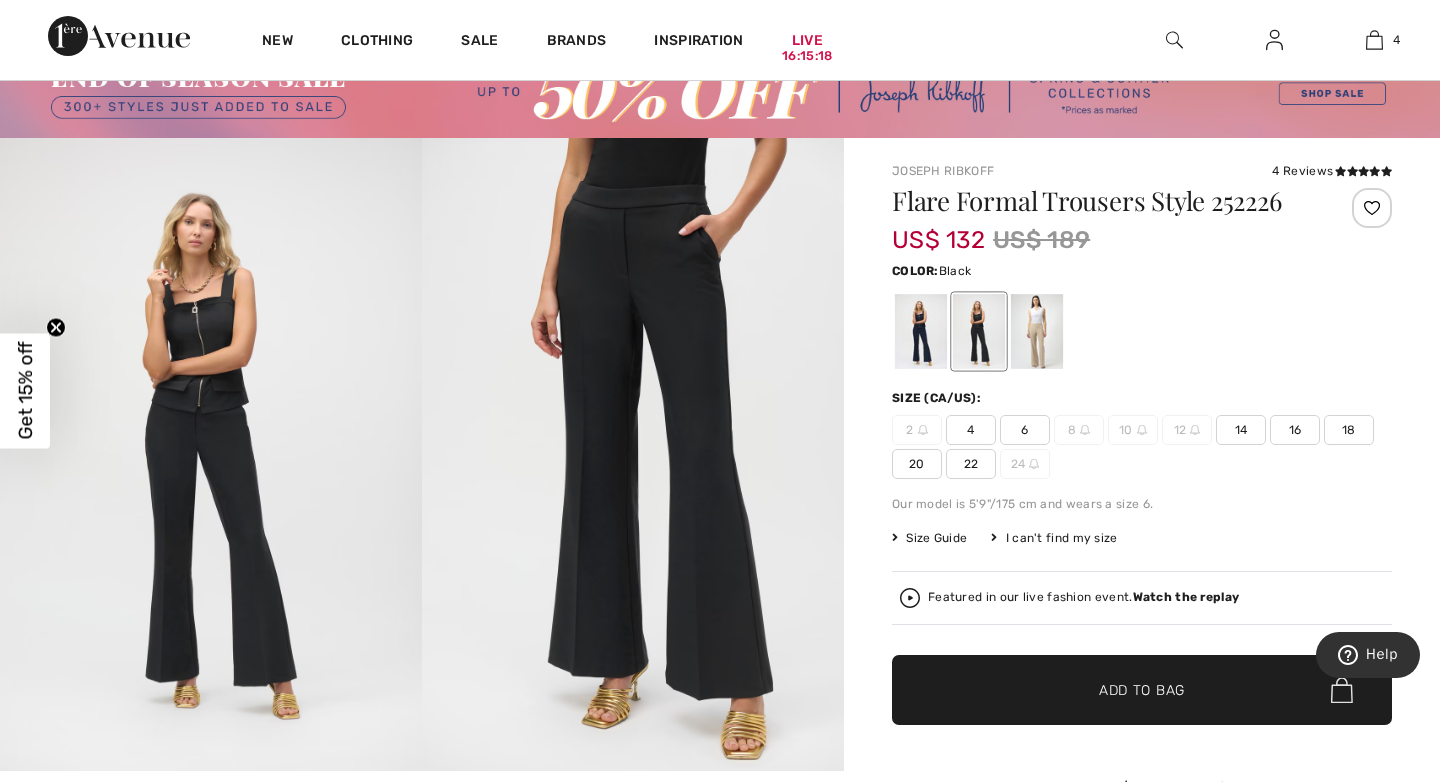 scroll, scrollTop: 28, scrollLeft: 0, axis: vertical 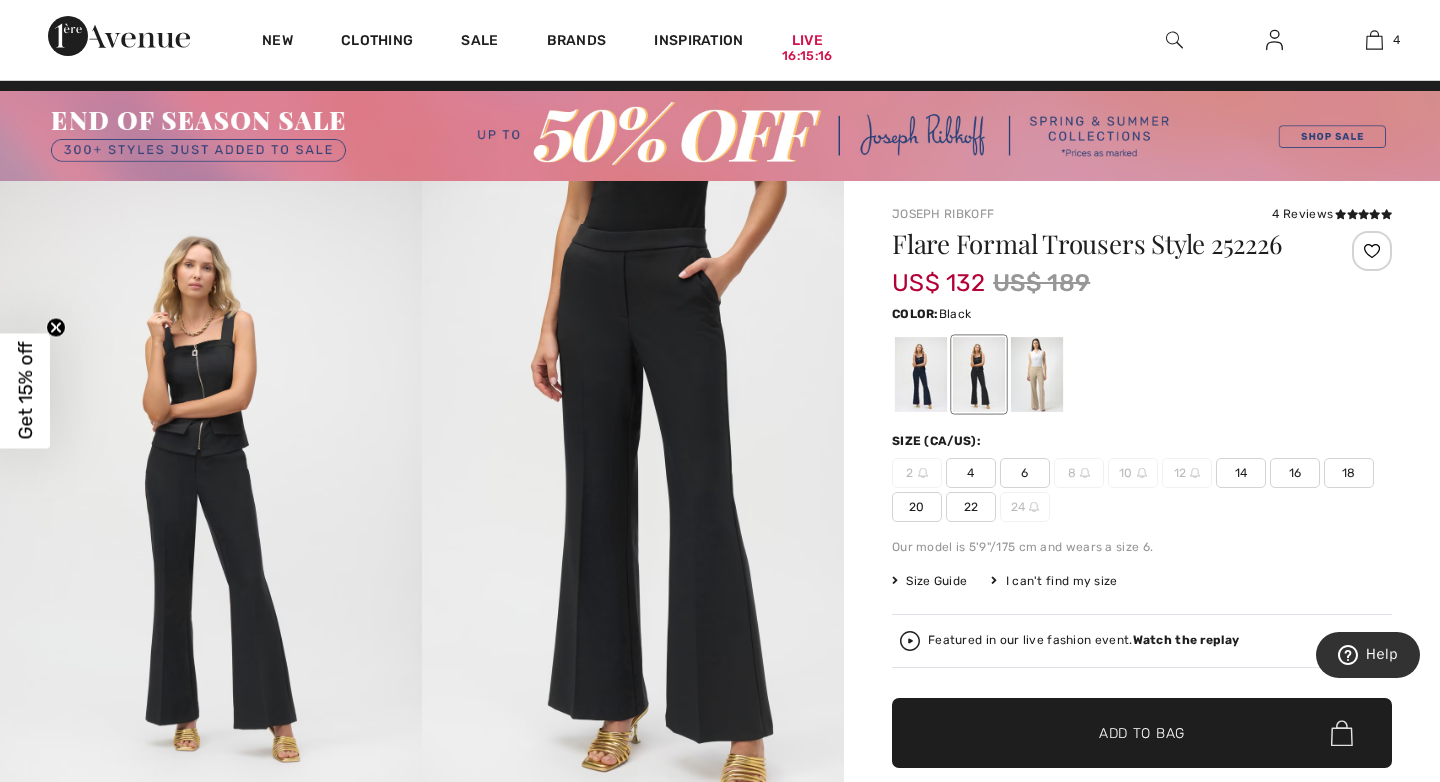 click at bounding box center (633, 497) 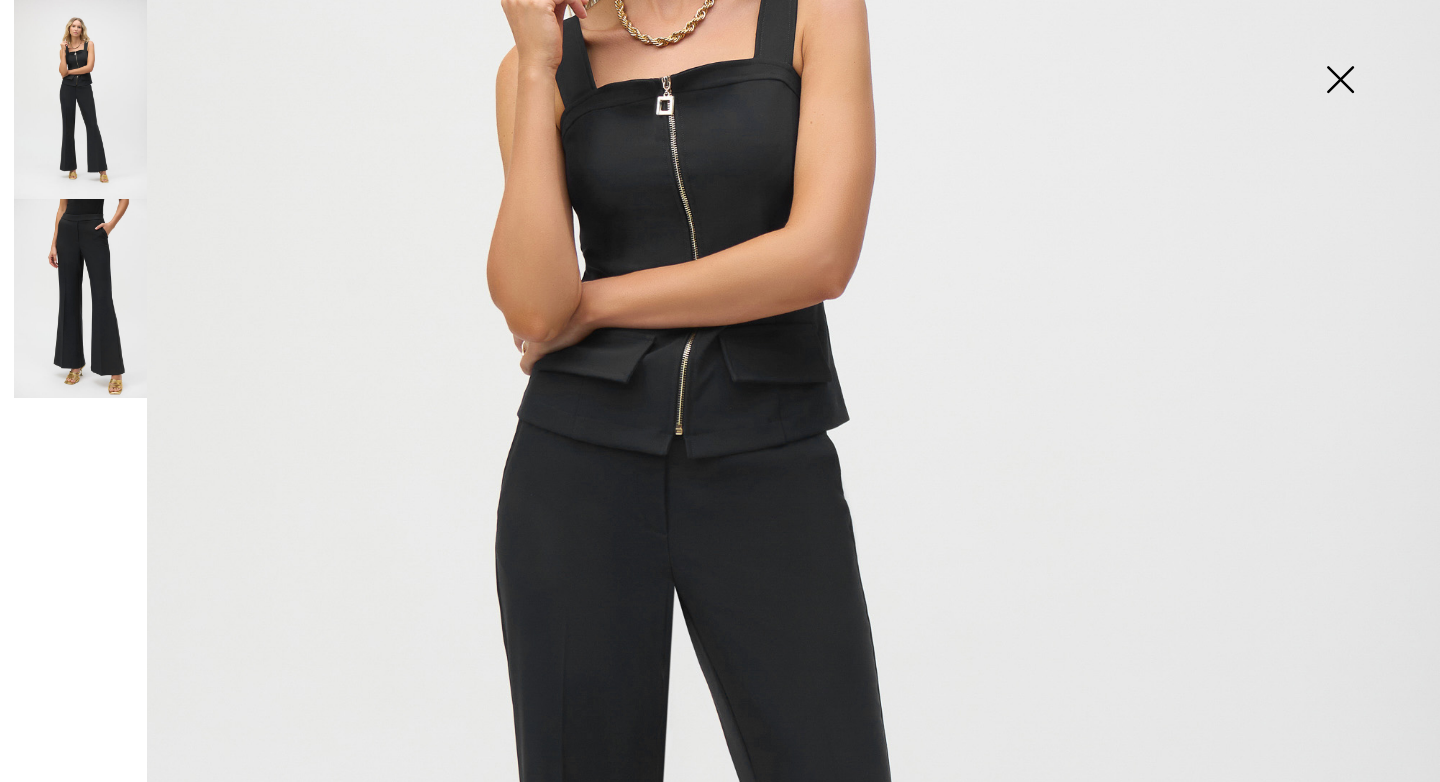 scroll, scrollTop: 485, scrollLeft: 0, axis: vertical 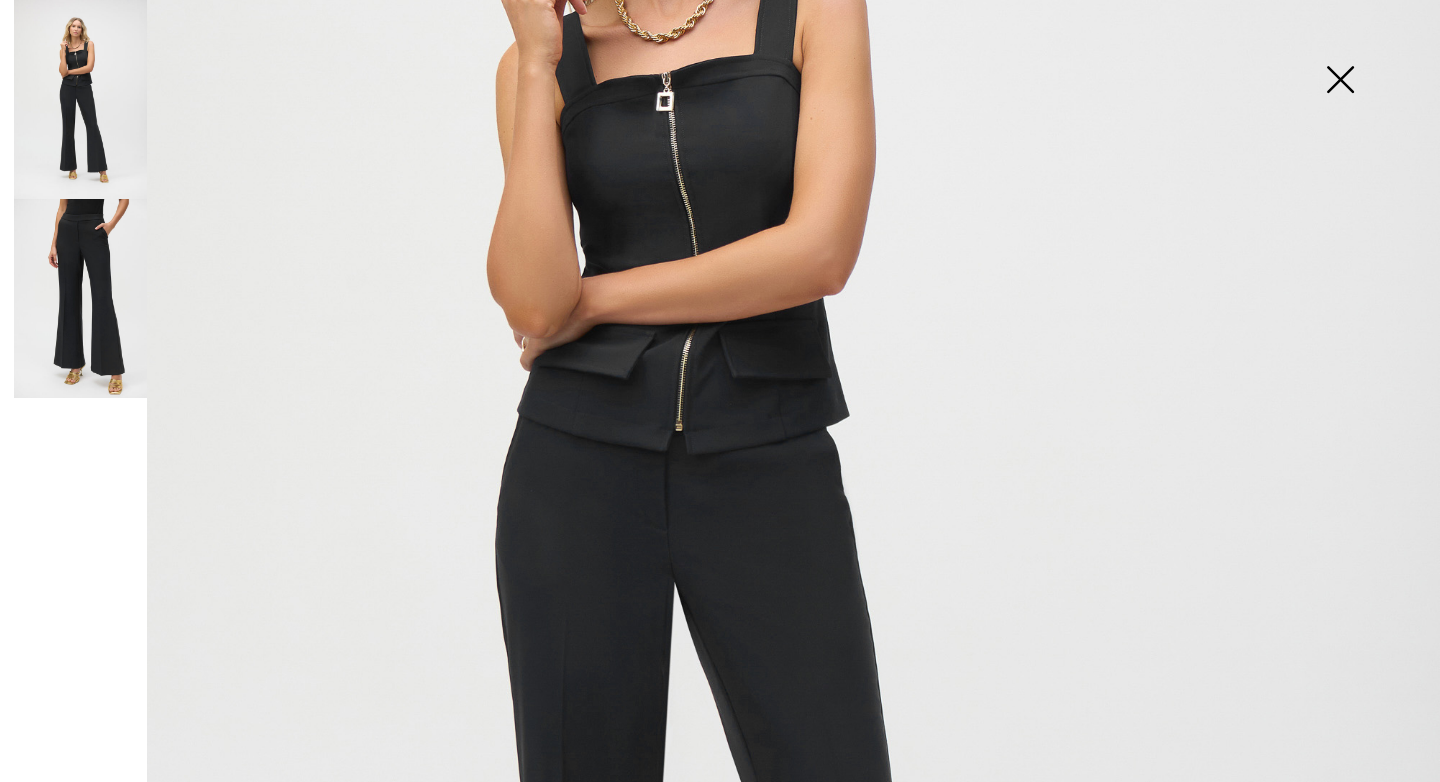 click at bounding box center (80, 298) 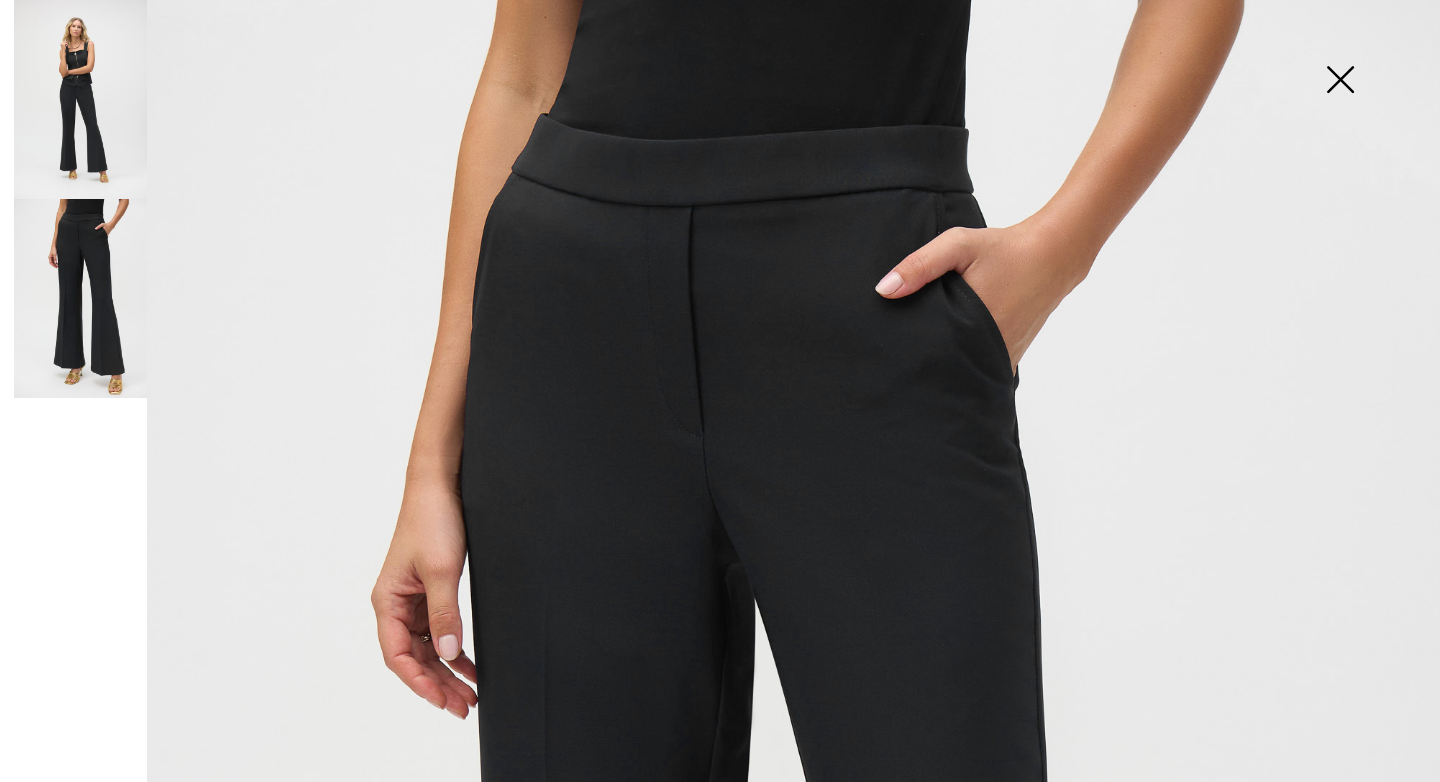 scroll, scrollTop: 0, scrollLeft: 0, axis: both 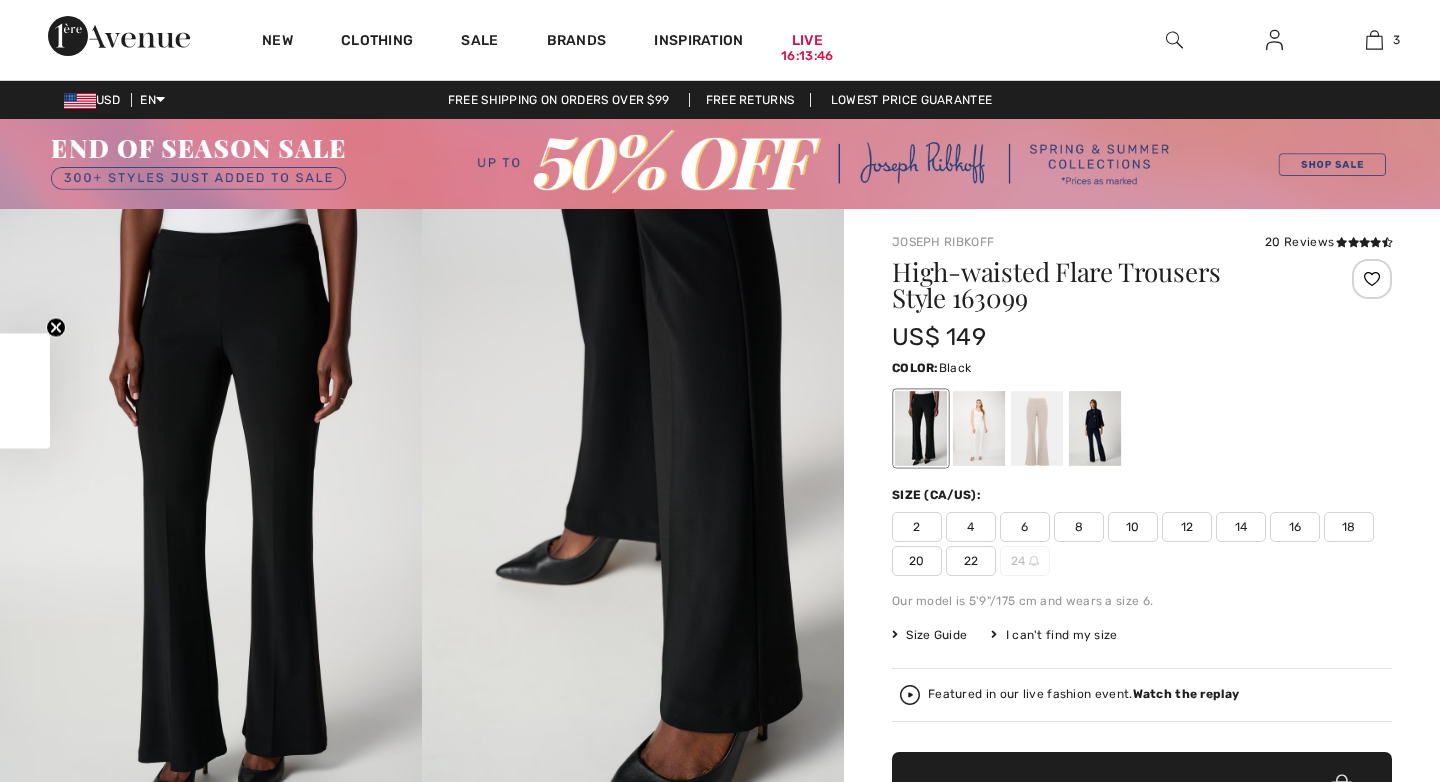 click on "Size Guide" at bounding box center (929, 635) 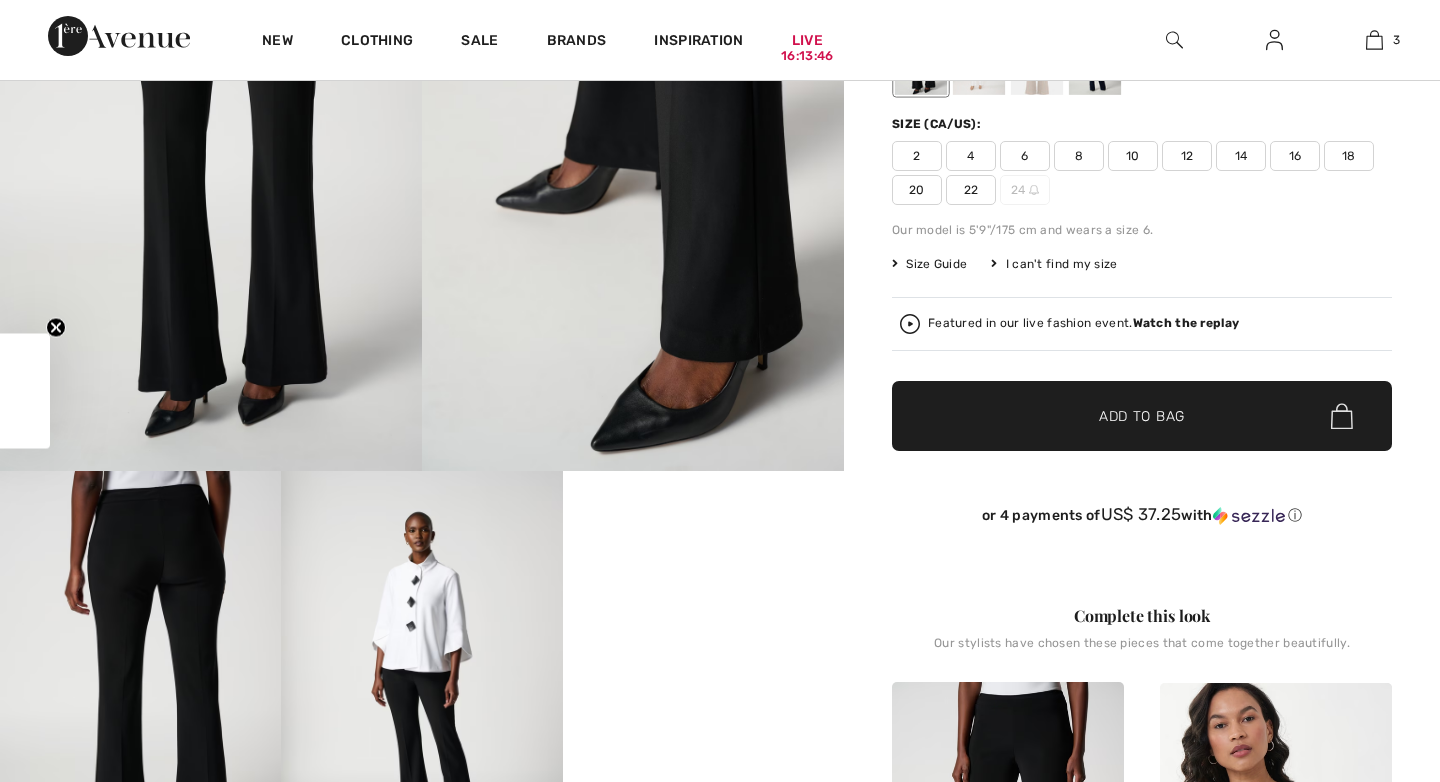 scroll, scrollTop: 0, scrollLeft: 0, axis: both 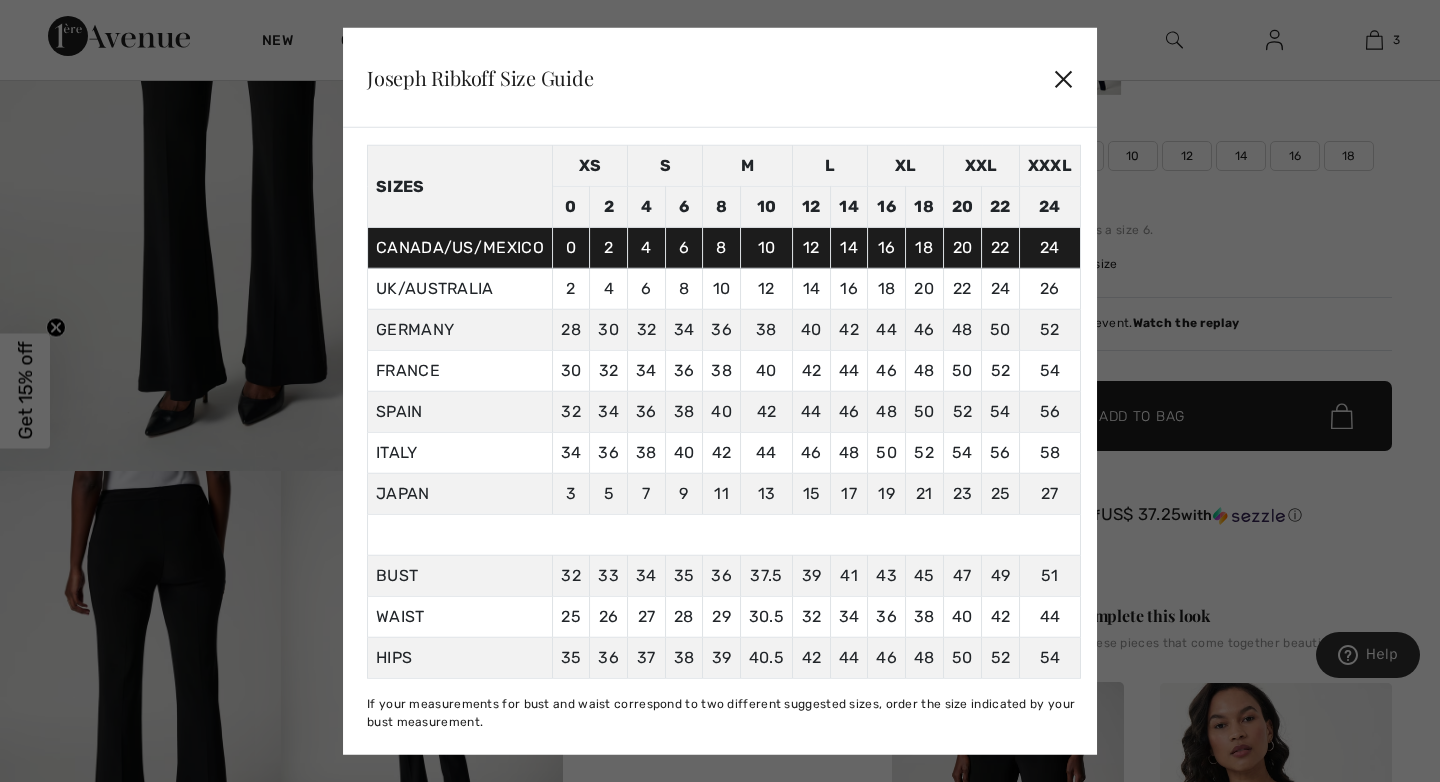 click on "✕" at bounding box center [1063, 78] 